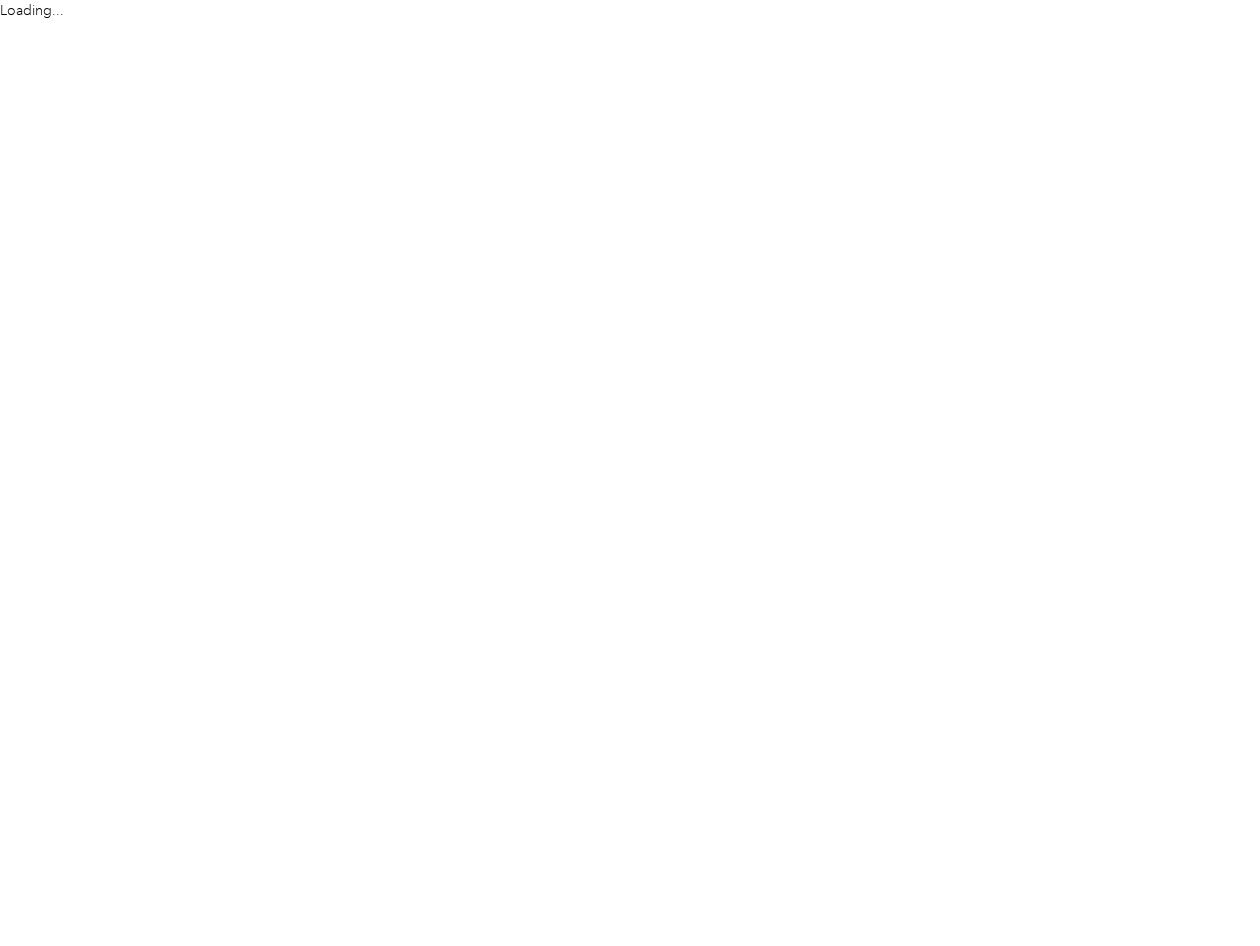 scroll, scrollTop: 0, scrollLeft: 0, axis: both 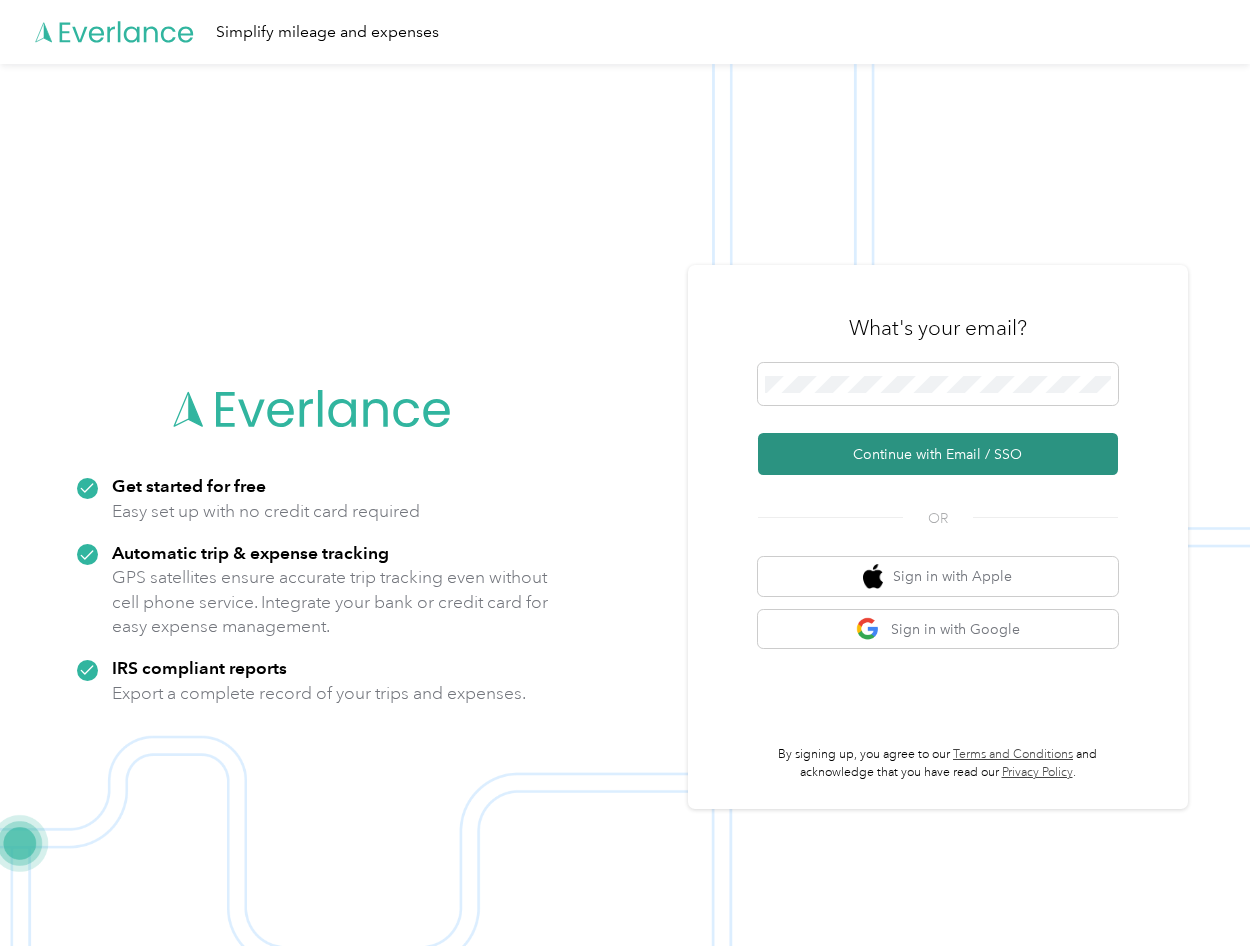 click on "Continue with Email / SSO" at bounding box center [938, 454] 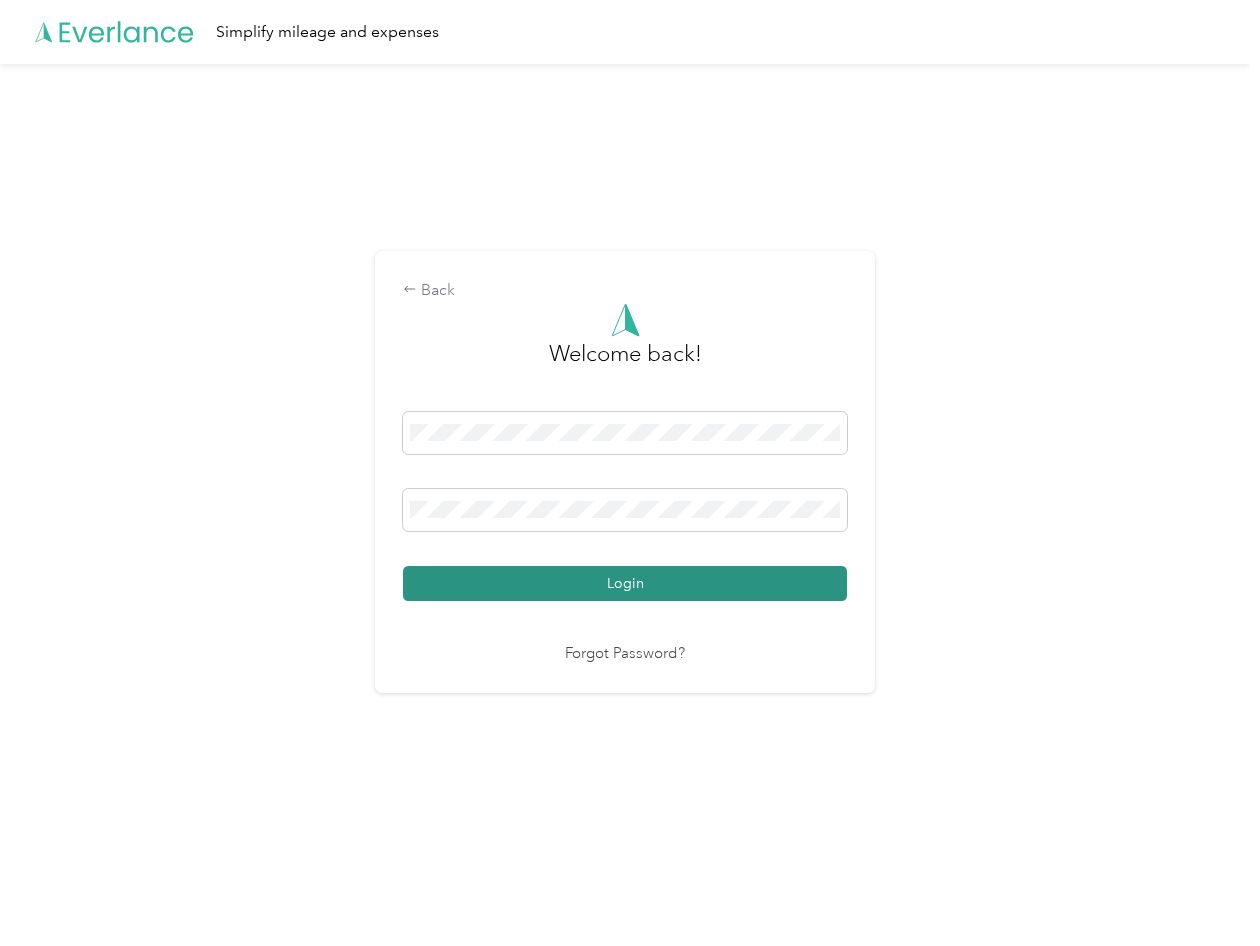 click on "Login" at bounding box center (625, 583) 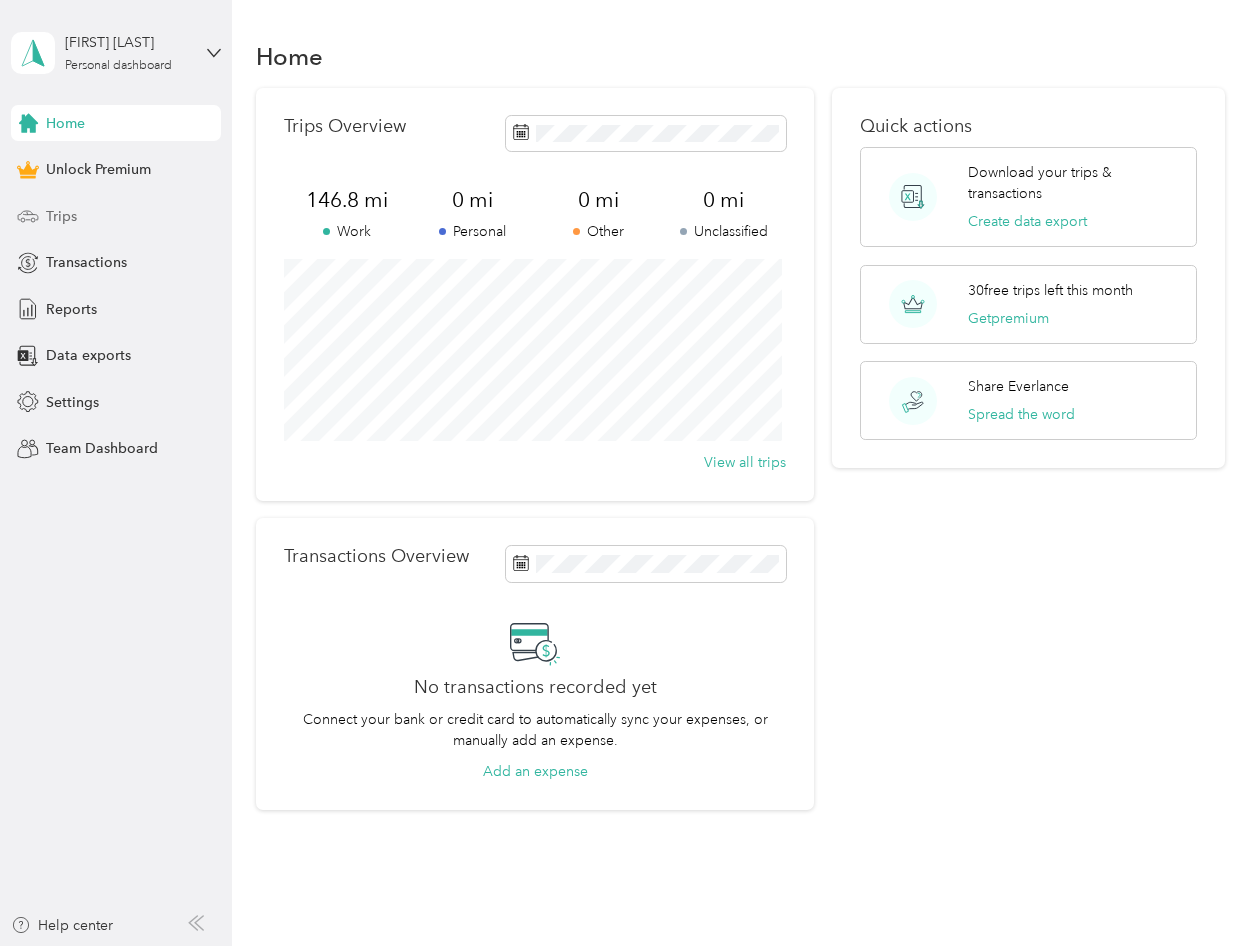 click on "Trips" at bounding box center (61, 216) 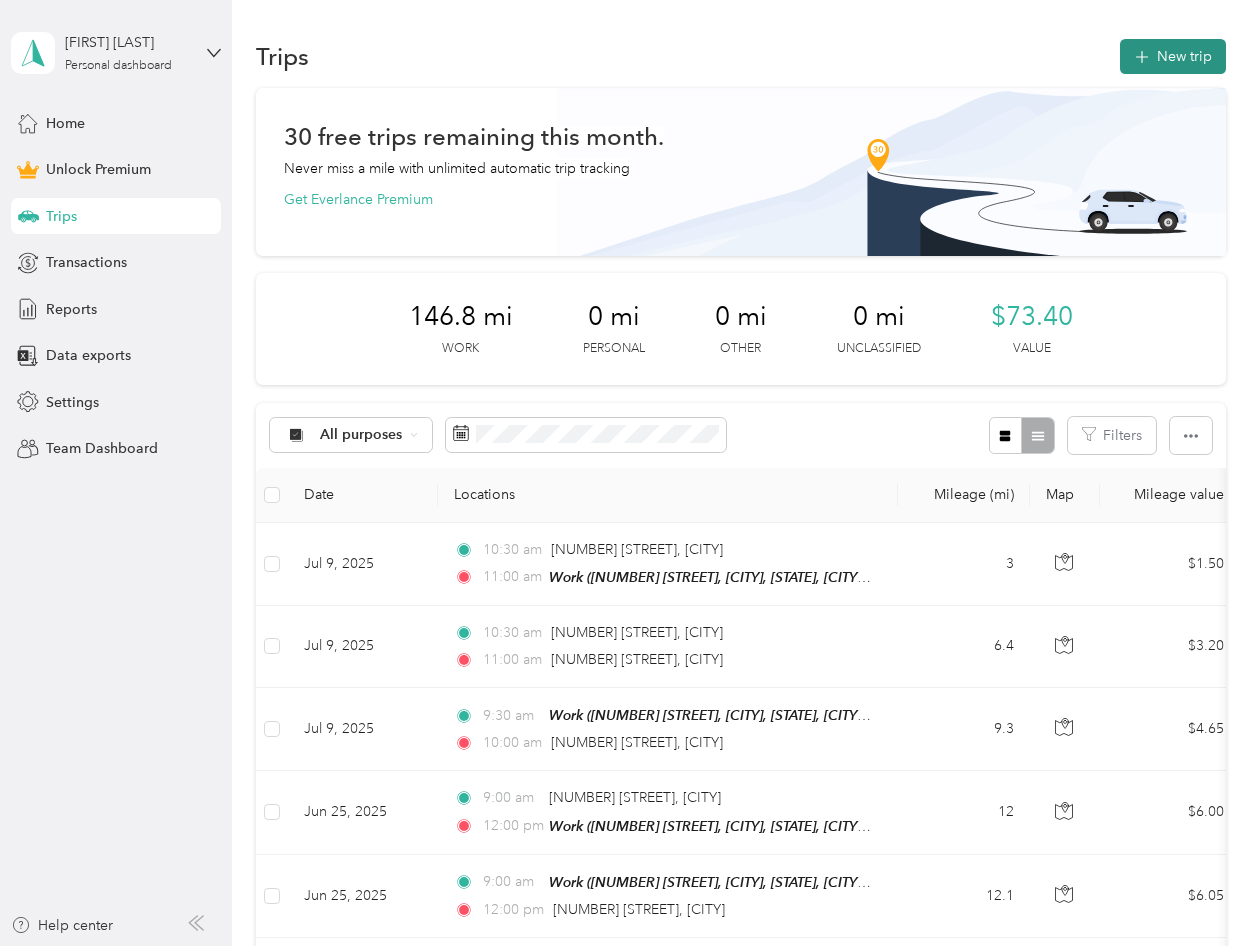 click on "New trip" at bounding box center (1173, 56) 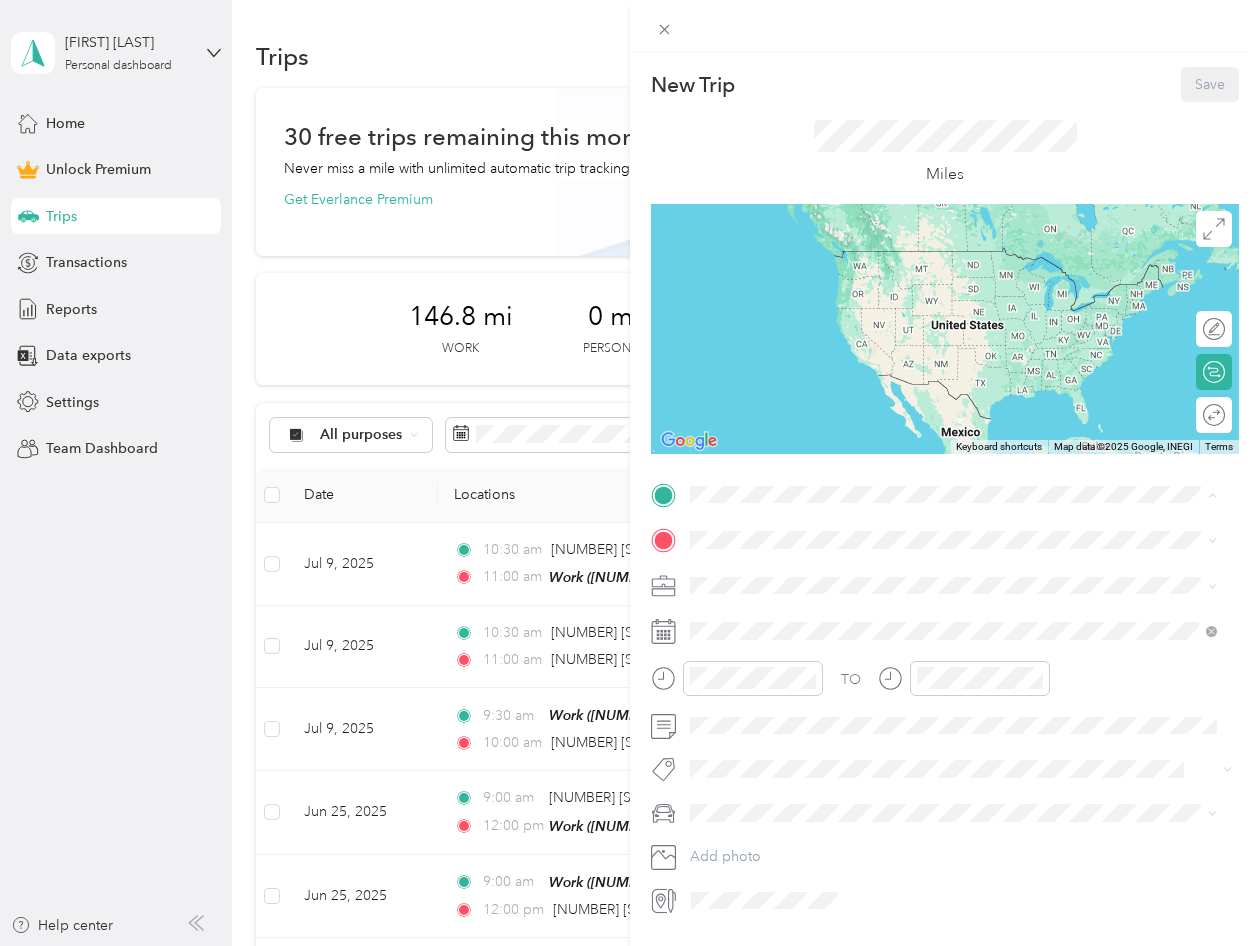 click on "Home 6806 W White Birch Dr, Wasilla, AK, United States , 99623, Knik, AK, United States" at bounding box center (951, 586) 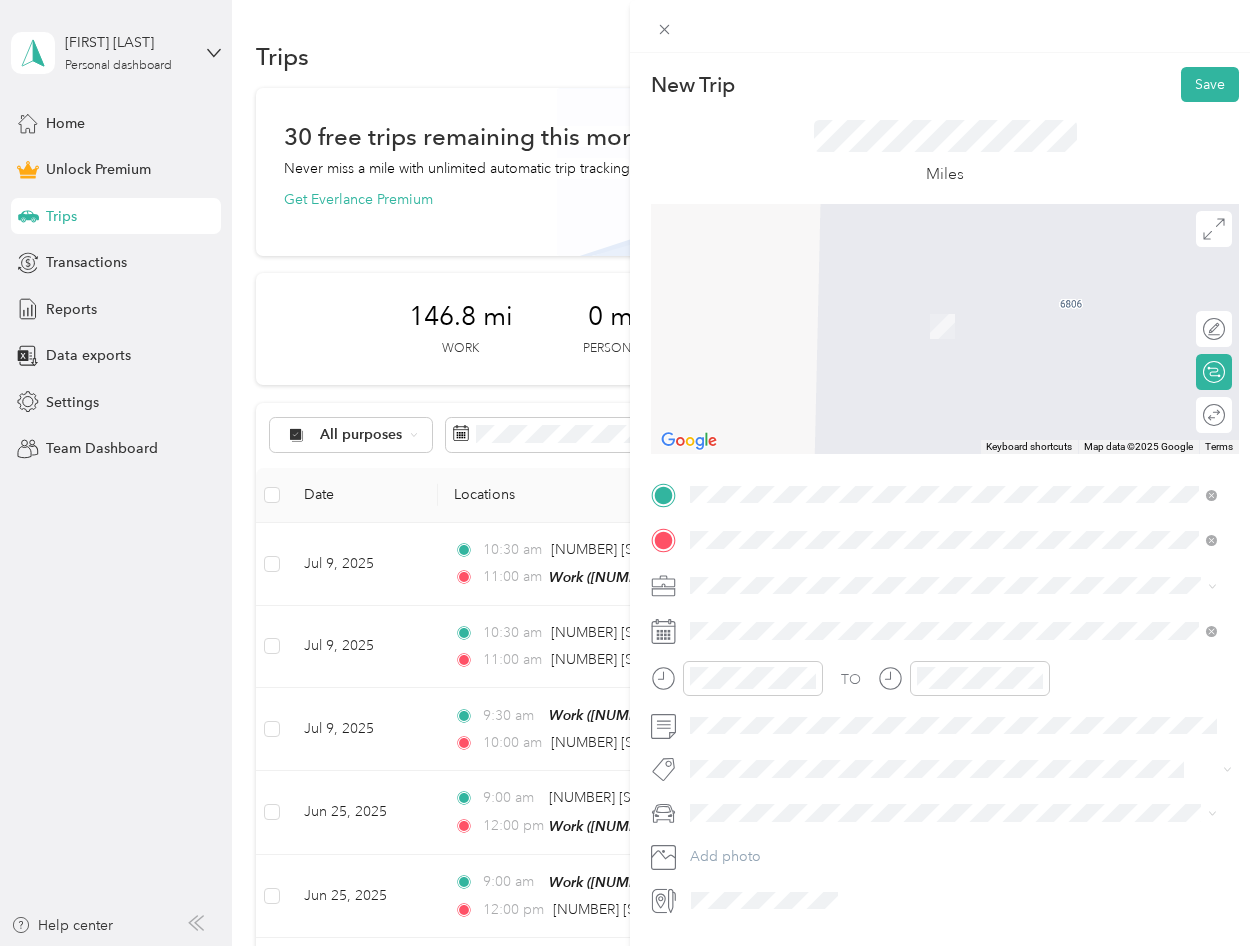 click on "1150 East Helen Drive
Palmer, Alaska 99645, United States" at bounding box center (872, 620) 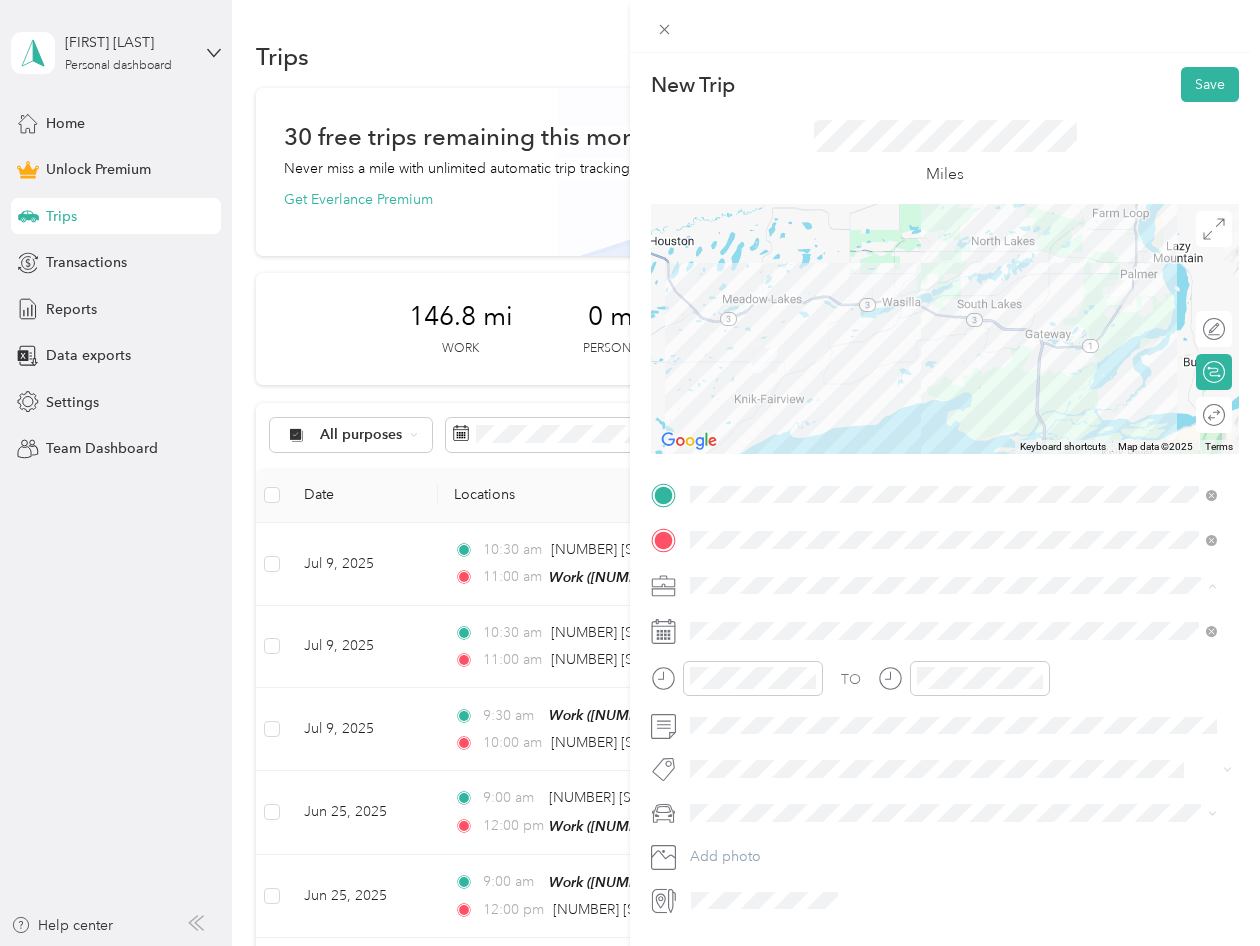 click on "Work" at bounding box center [714, 620] 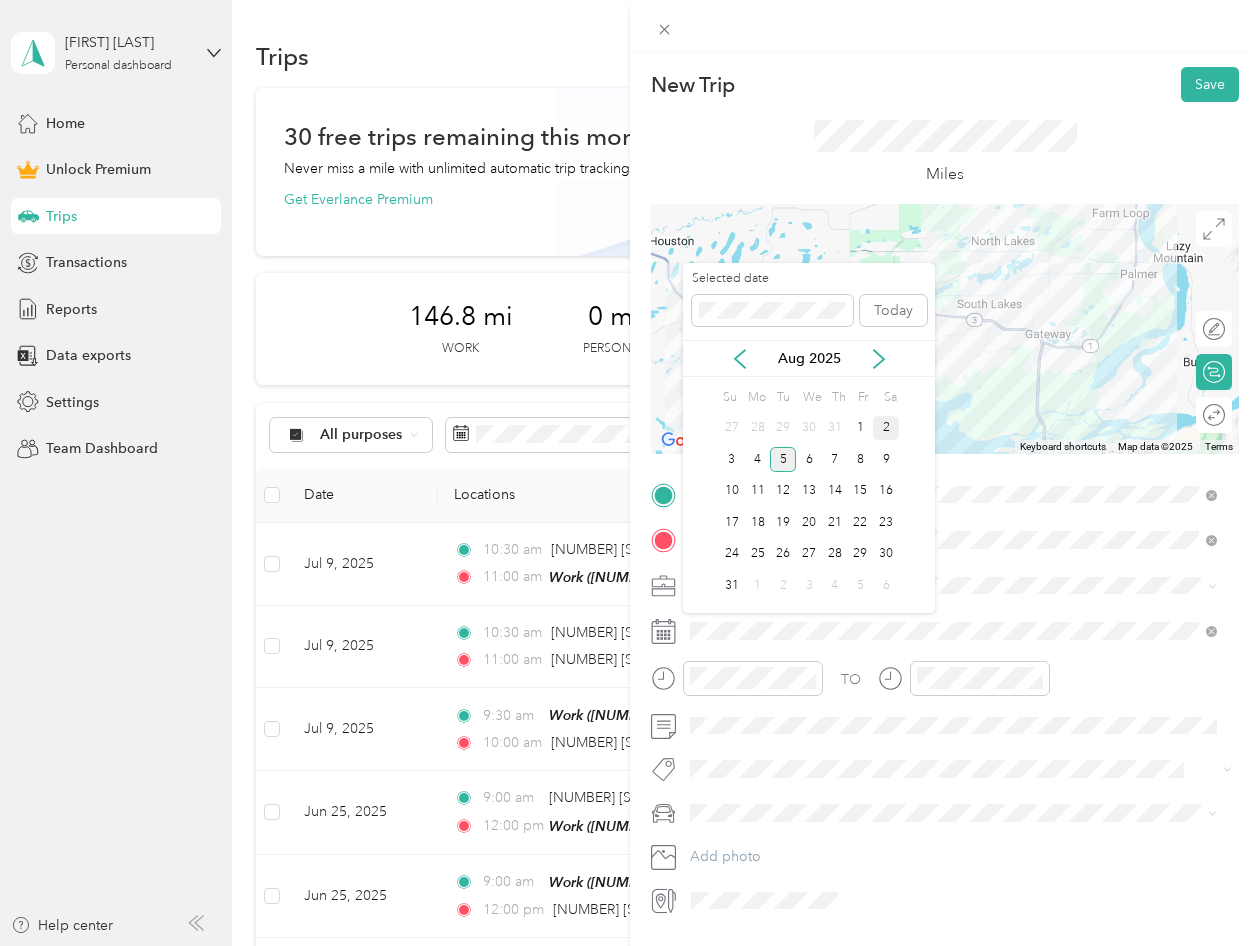 click on "2" at bounding box center (886, 428) 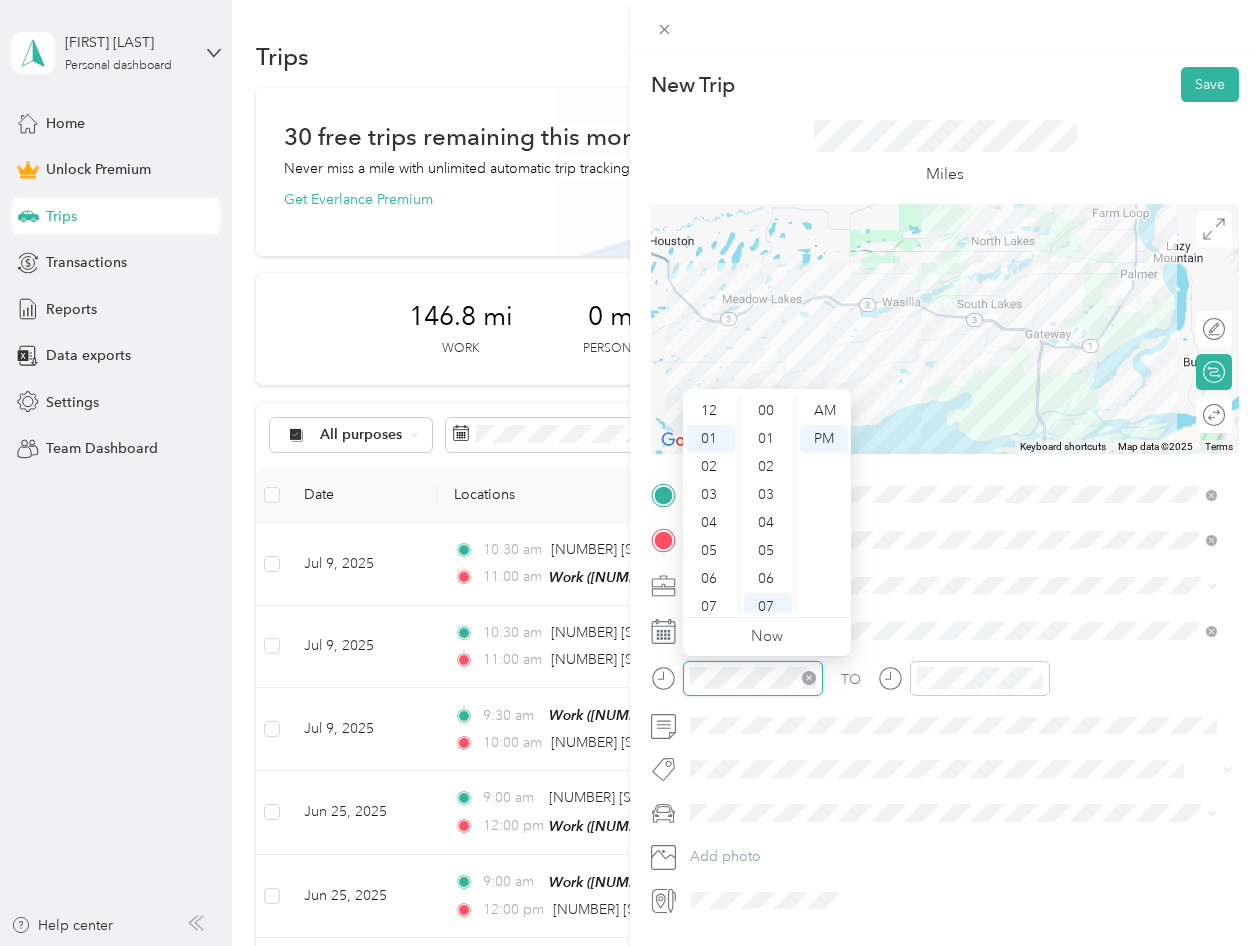 scroll, scrollTop: 28, scrollLeft: 0, axis: vertical 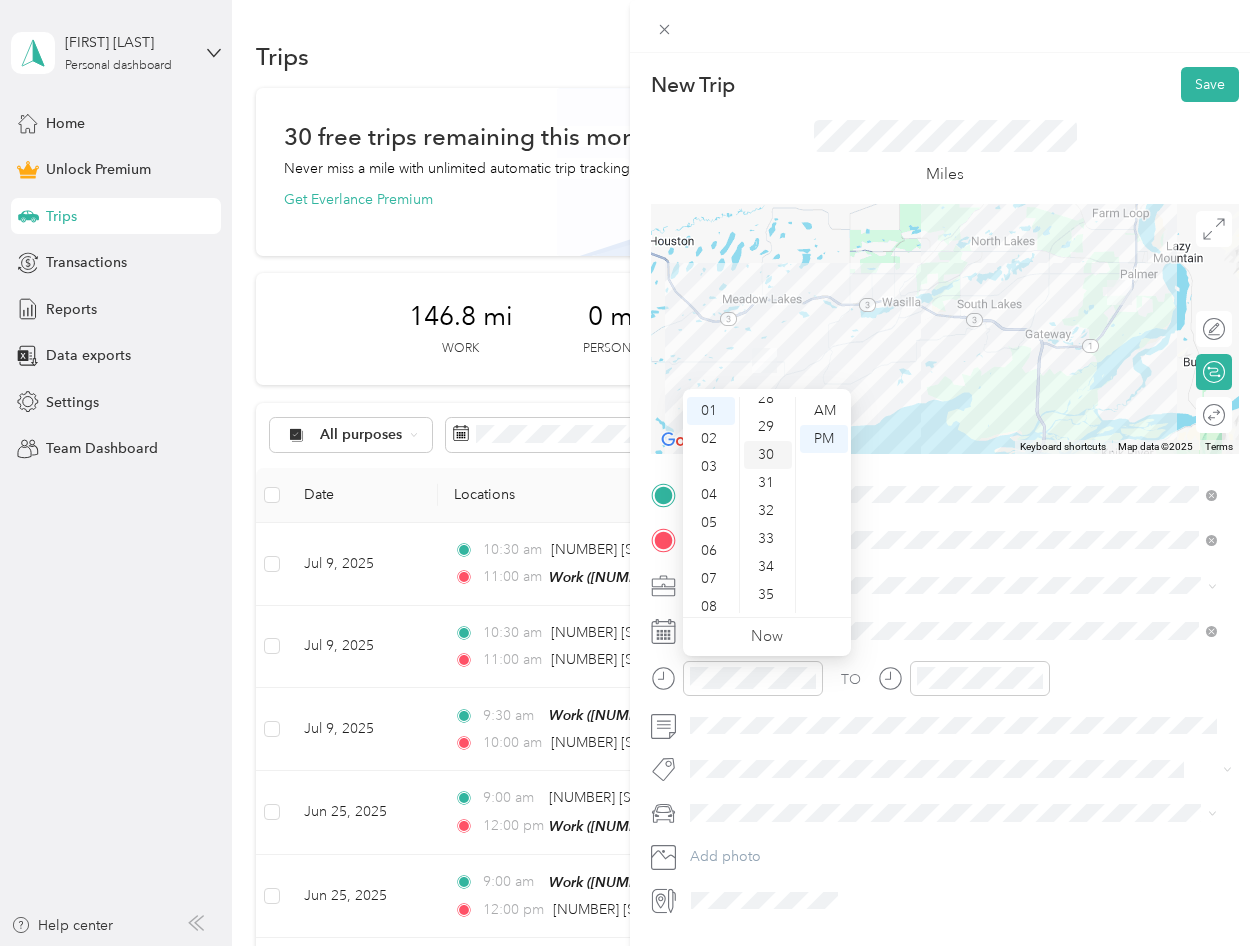 click on "30" at bounding box center [768, 455] 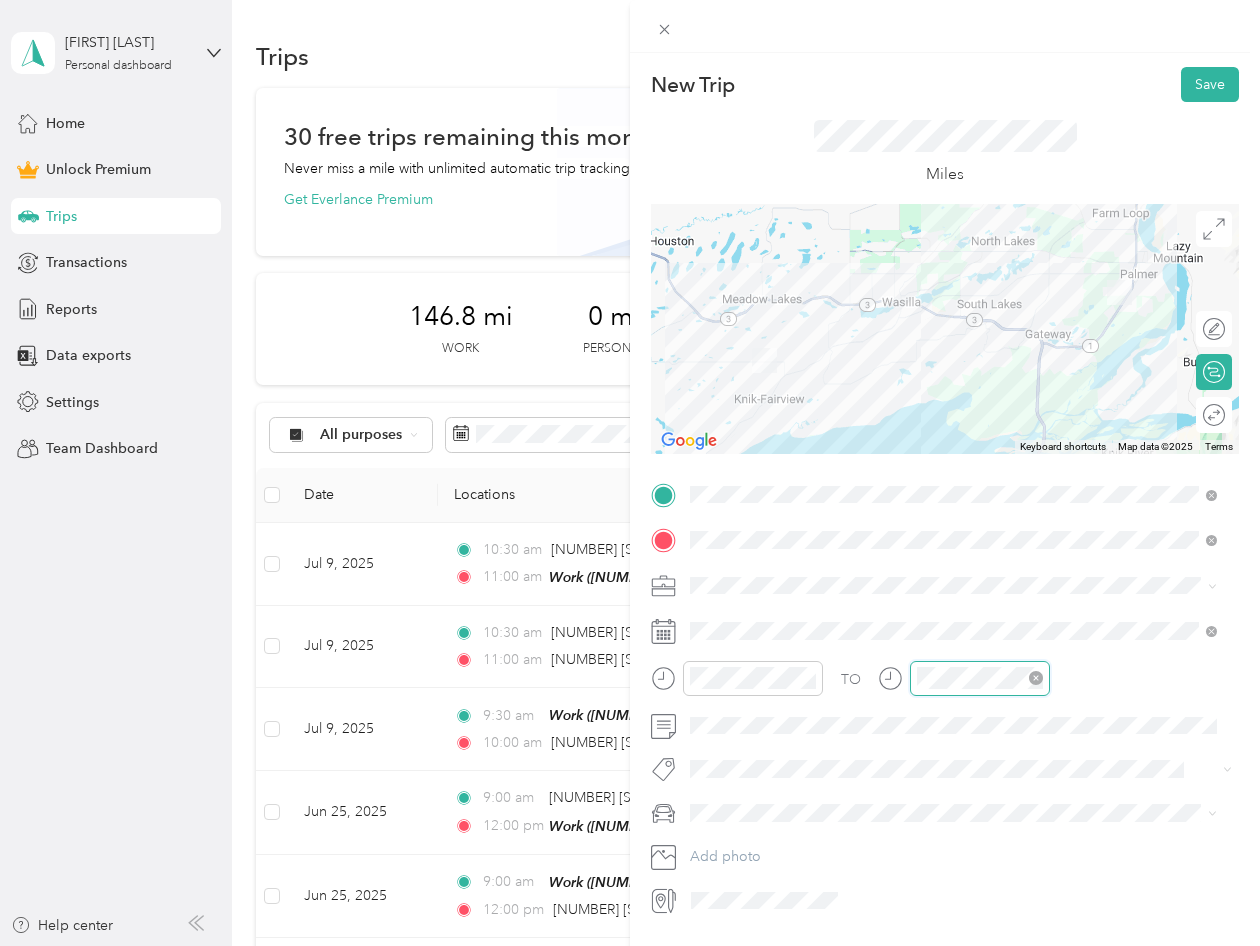 scroll, scrollTop: 28, scrollLeft: 0, axis: vertical 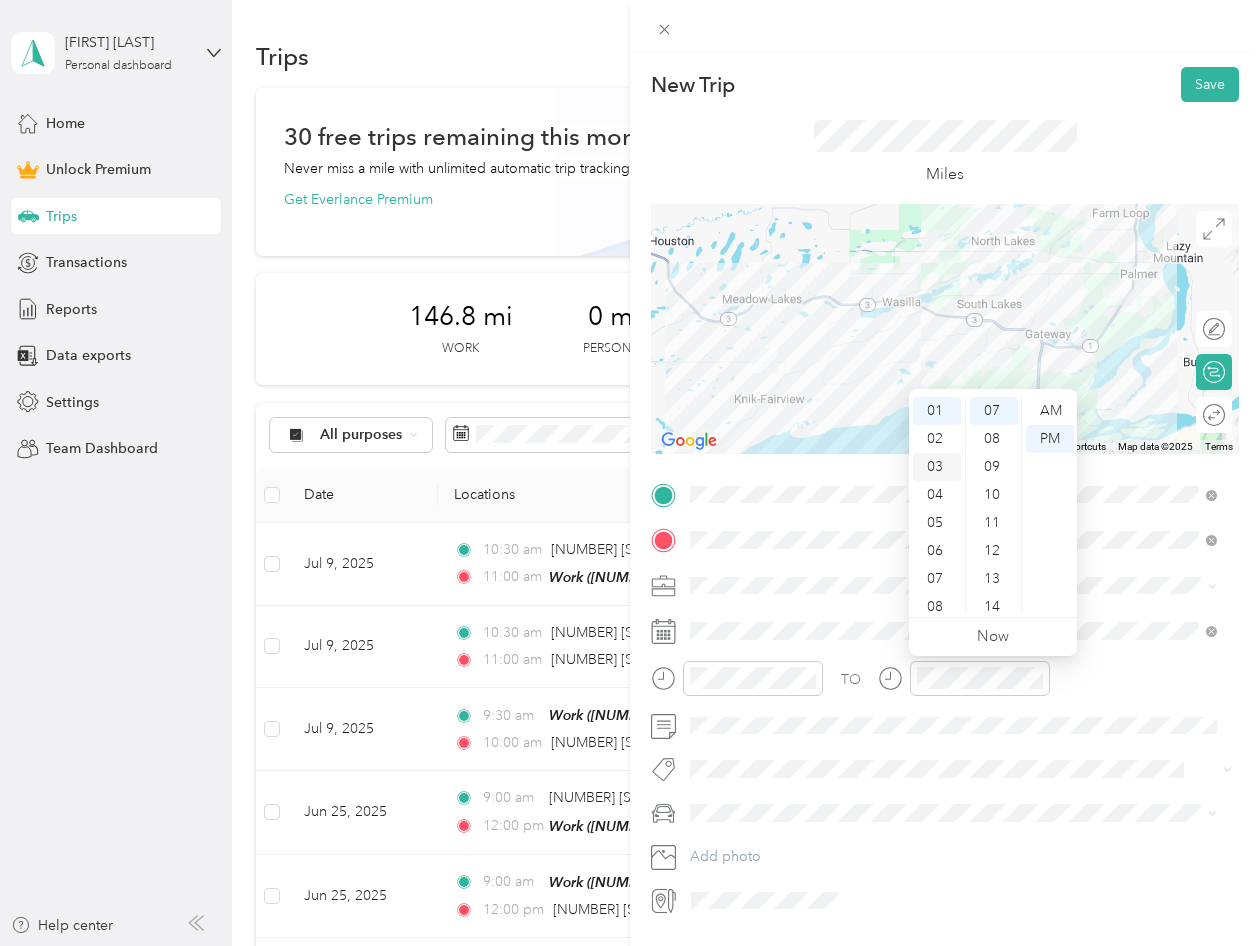click on "03" at bounding box center (937, 467) 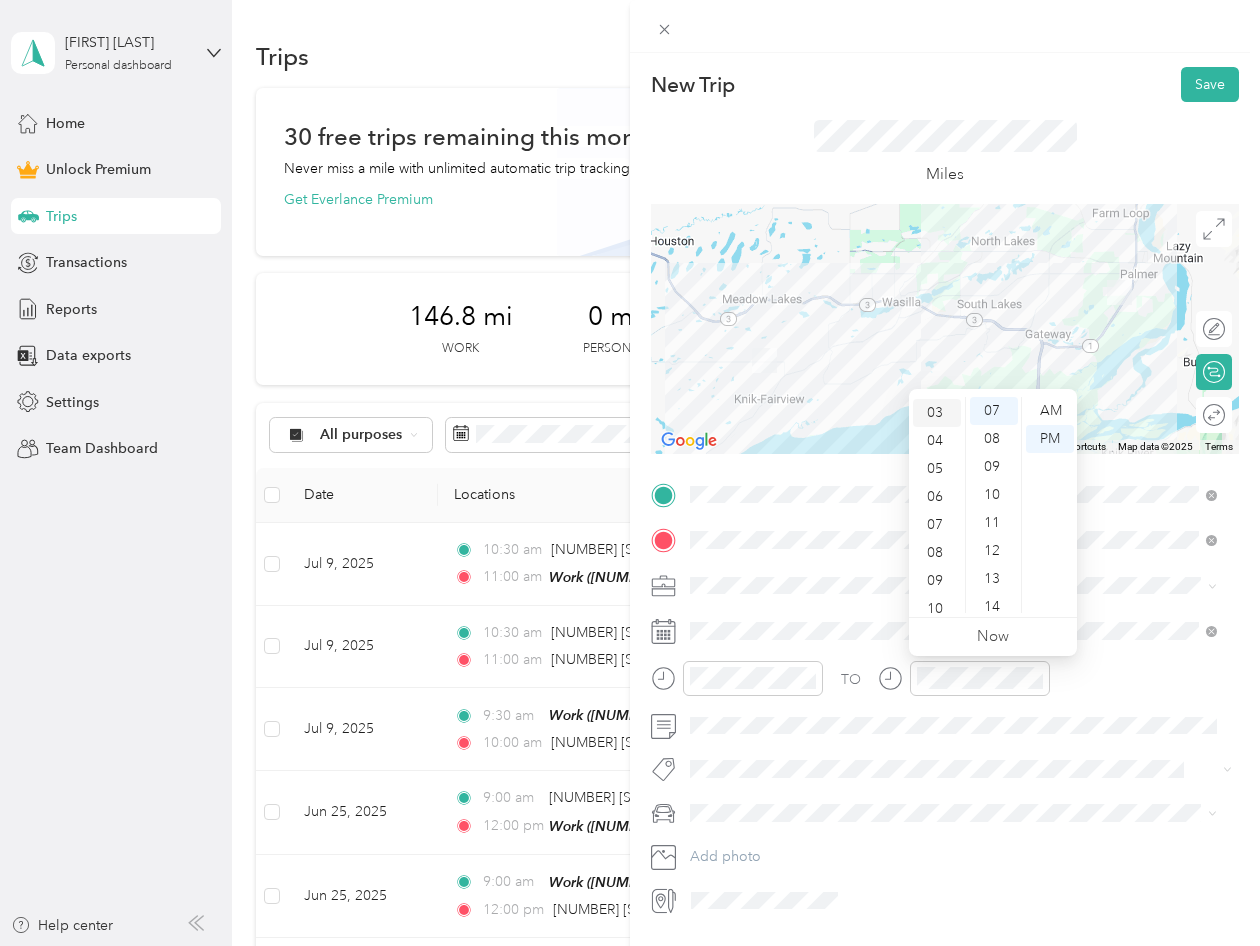 scroll, scrollTop: 84, scrollLeft: 0, axis: vertical 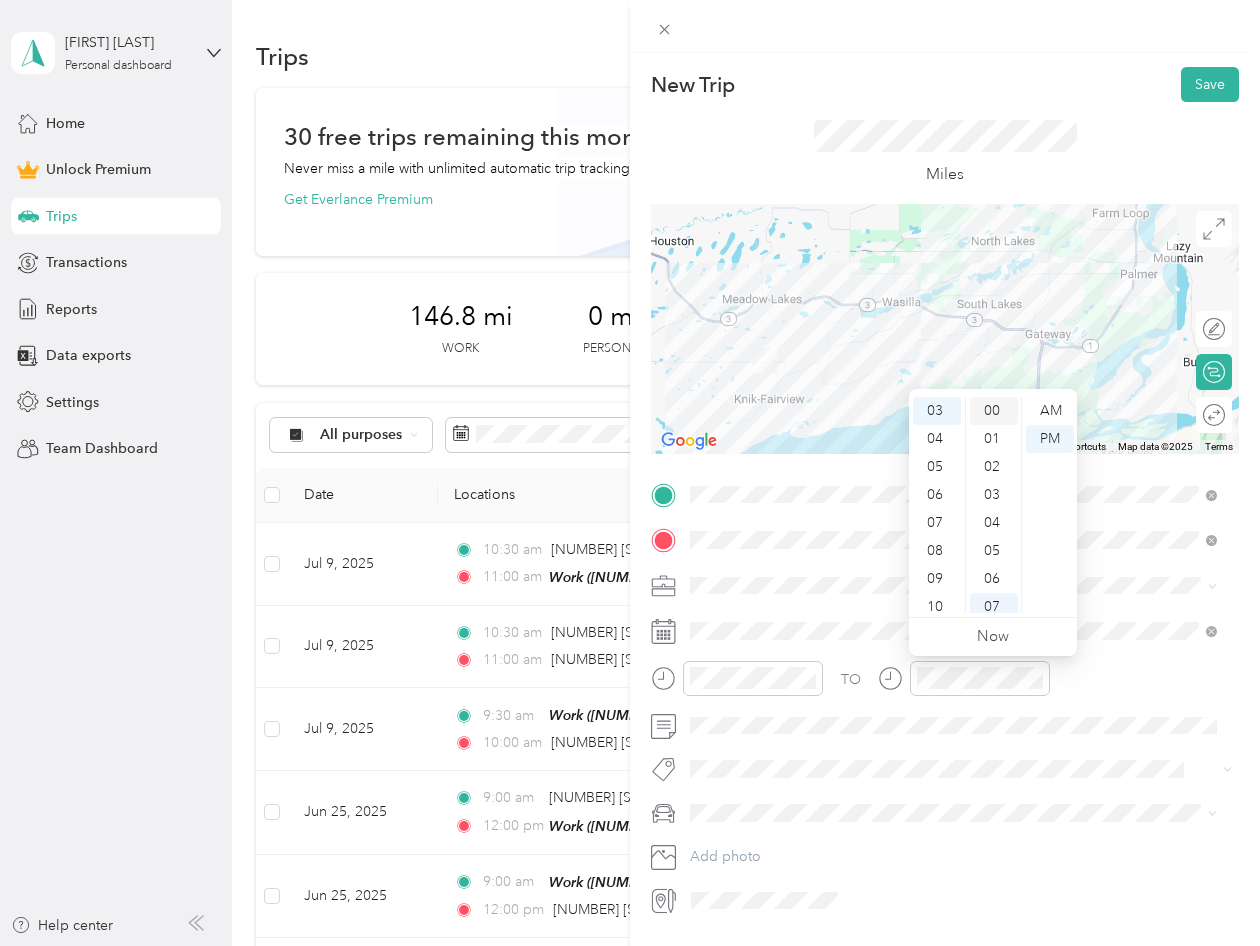 click on "00" at bounding box center [994, 411] 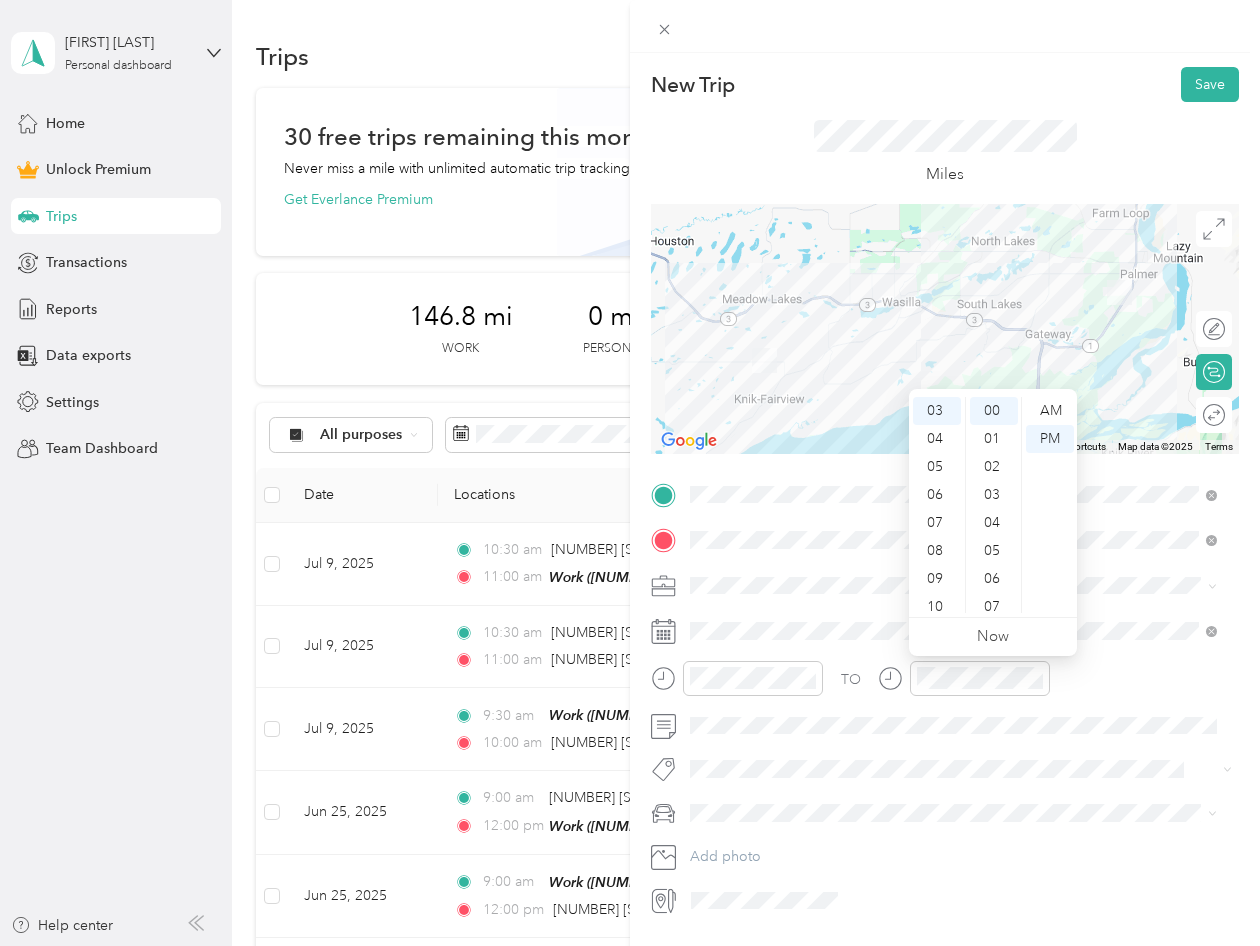scroll, scrollTop: 30, scrollLeft: 0, axis: vertical 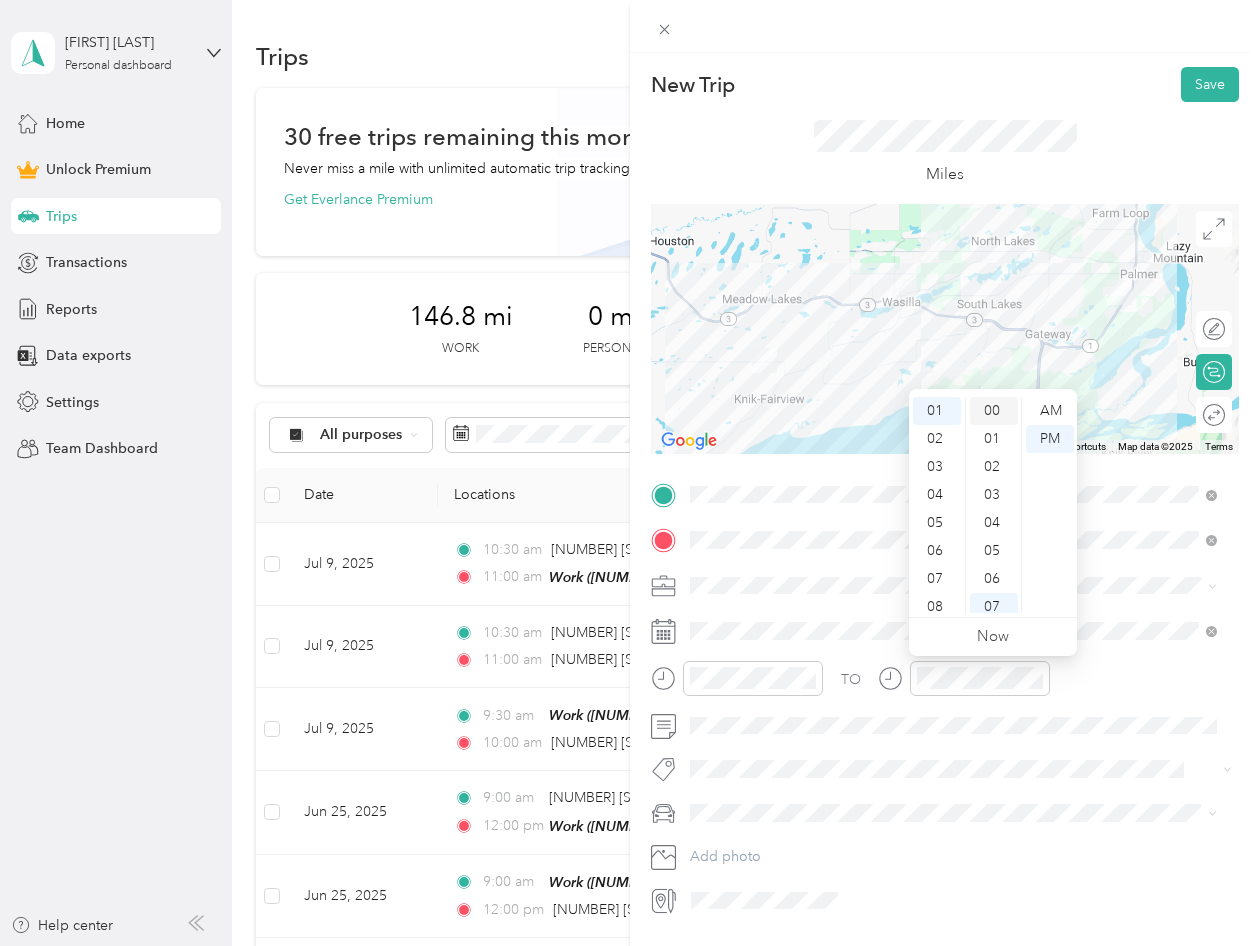 click on "00" at bounding box center (994, 411) 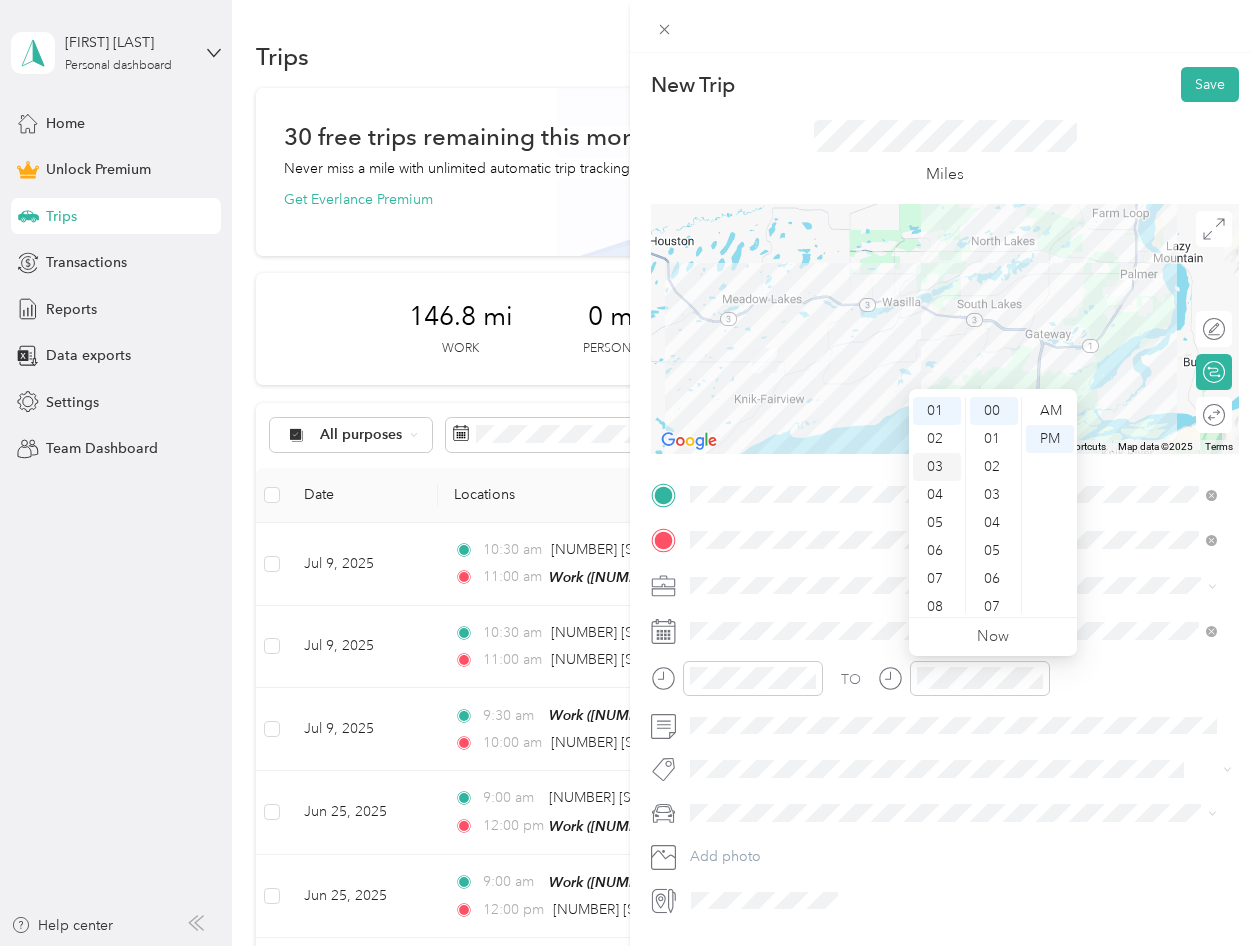 click on "03" at bounding box center (937, 467) 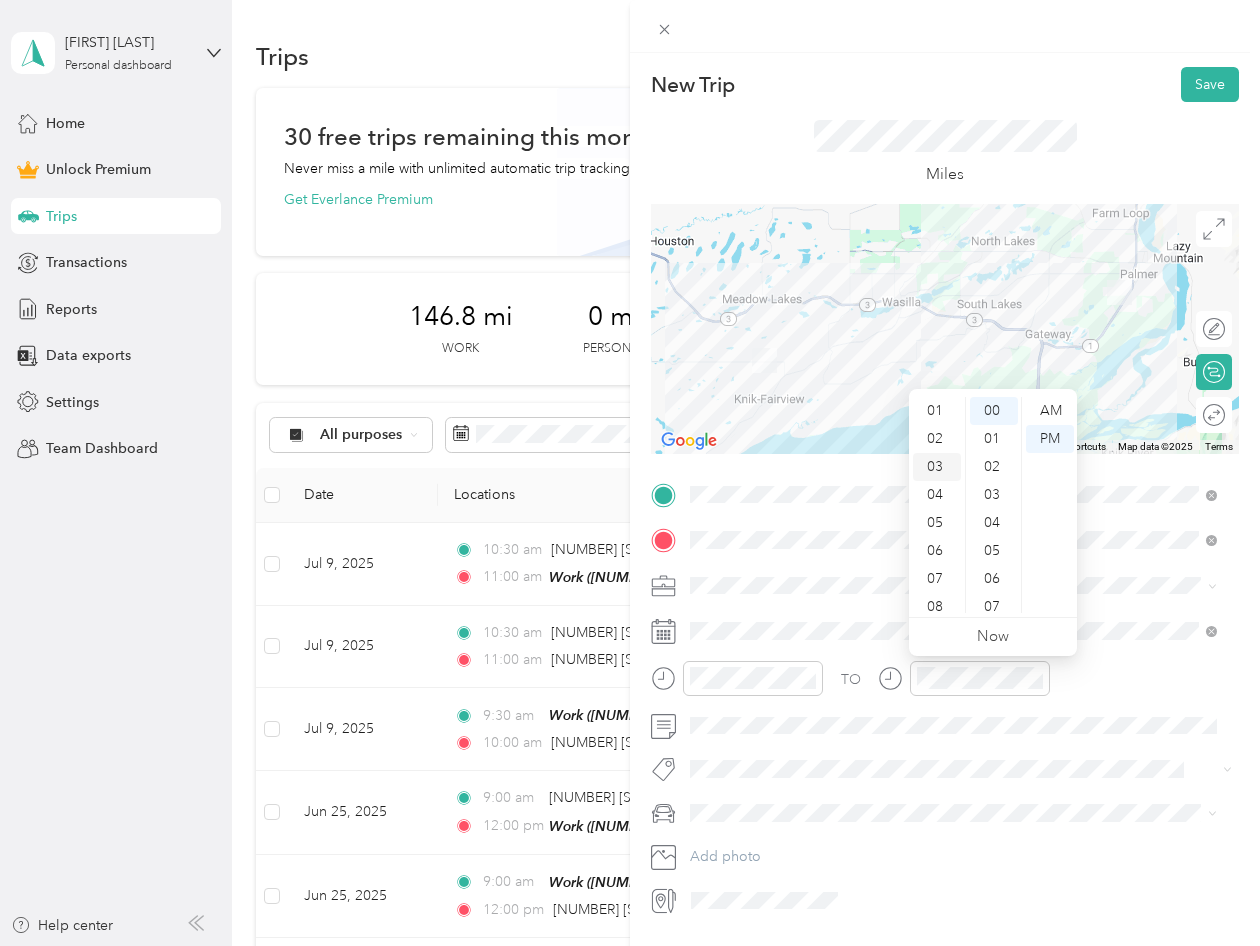scroll, scrollTop: 84, scrollLeft: 0, axis: vertical 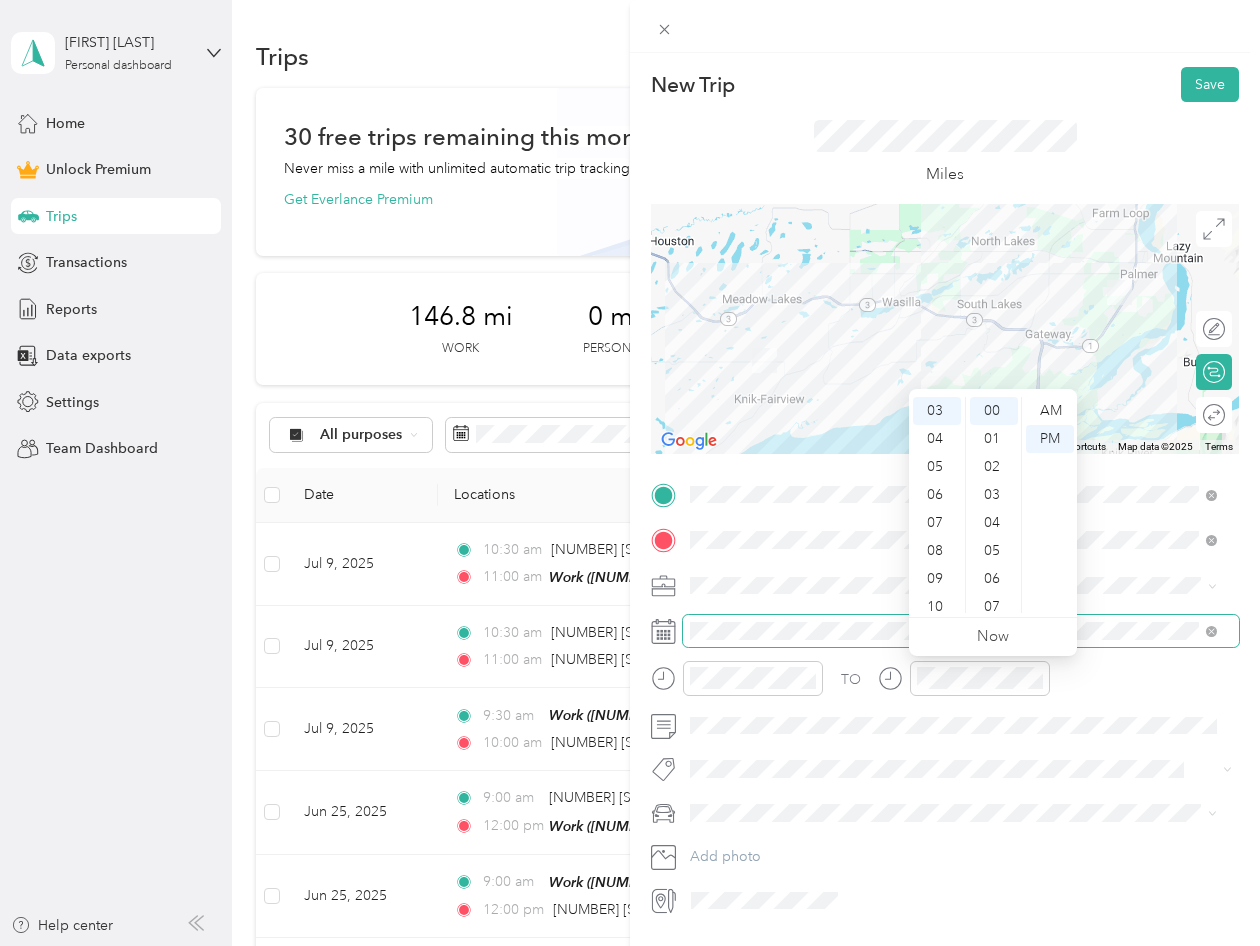 click at bounding box center (961, 631) 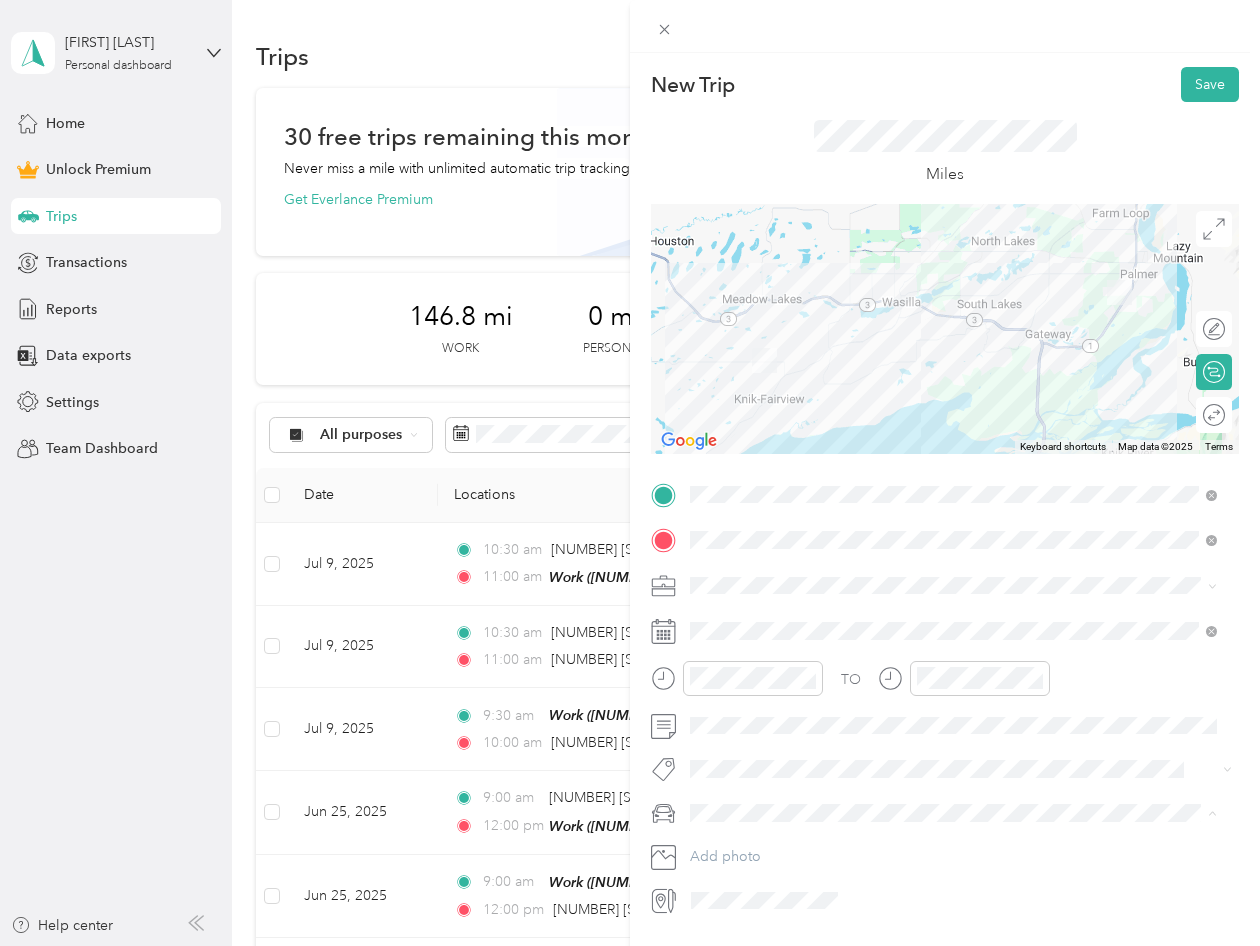 click on "Chevrolet Silverado" at bounding box center (759, 848) 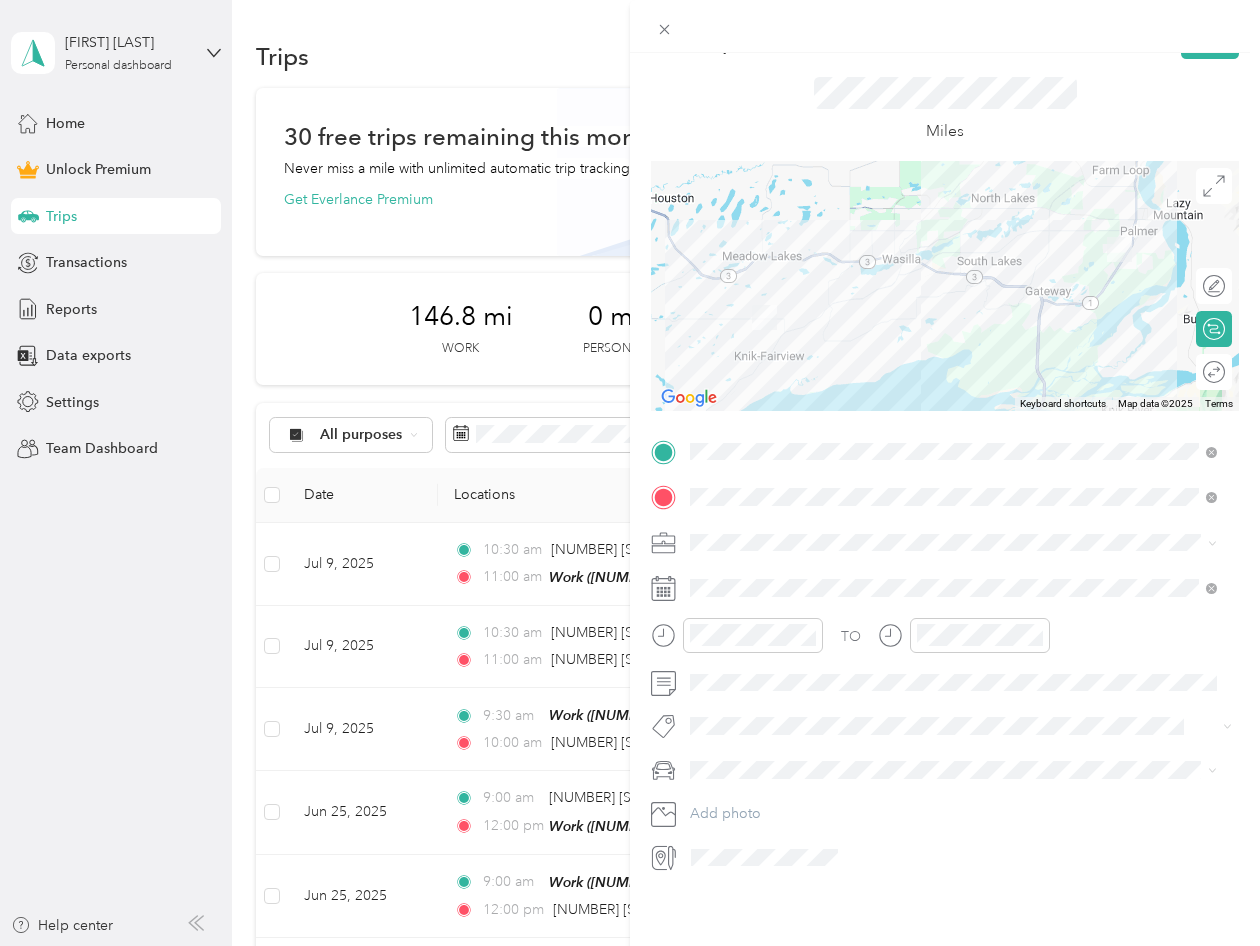 scroll, scrollTop: 0, scrollLeft: 0, axis: both 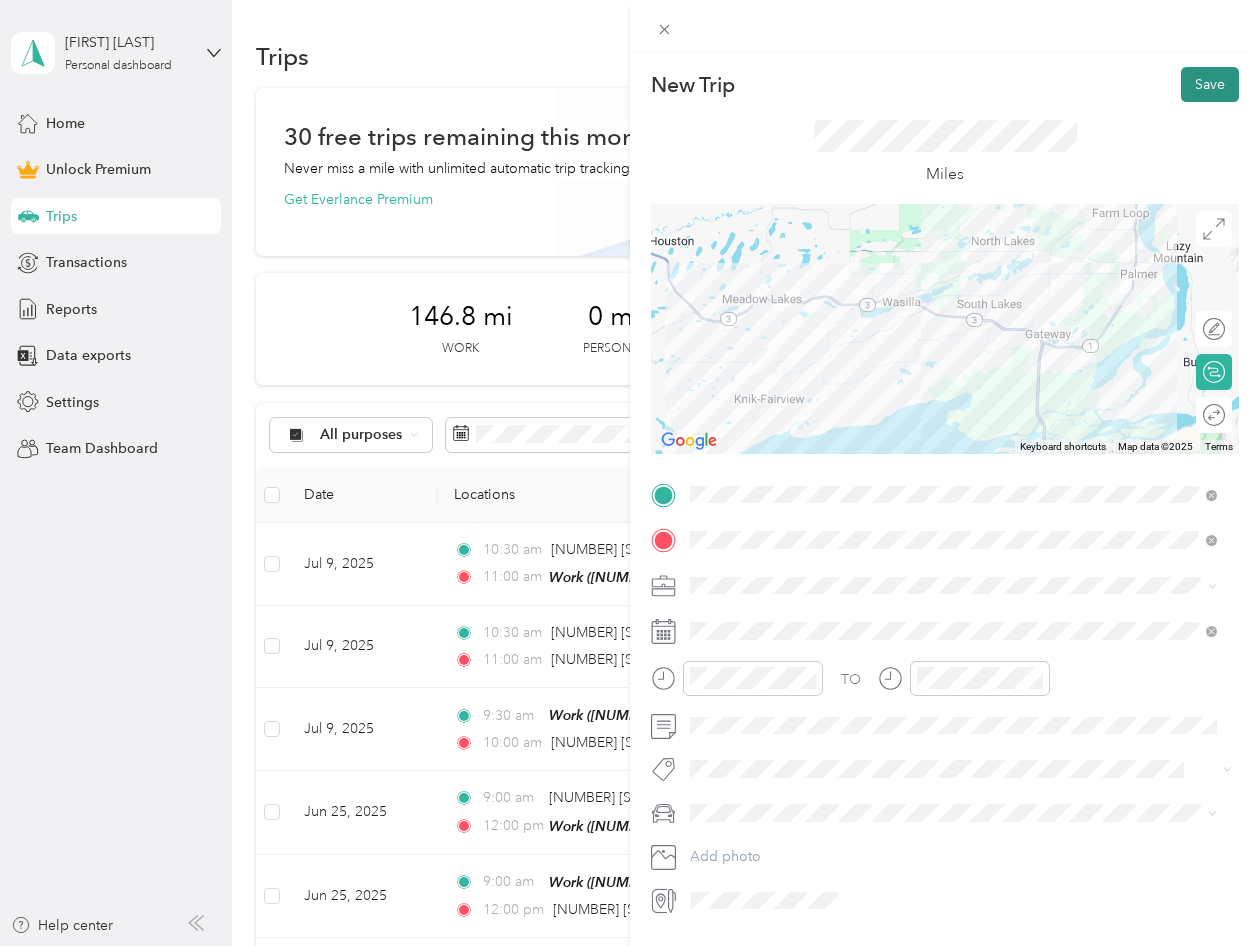 click on "Save" at bounding box center (1210, 84) 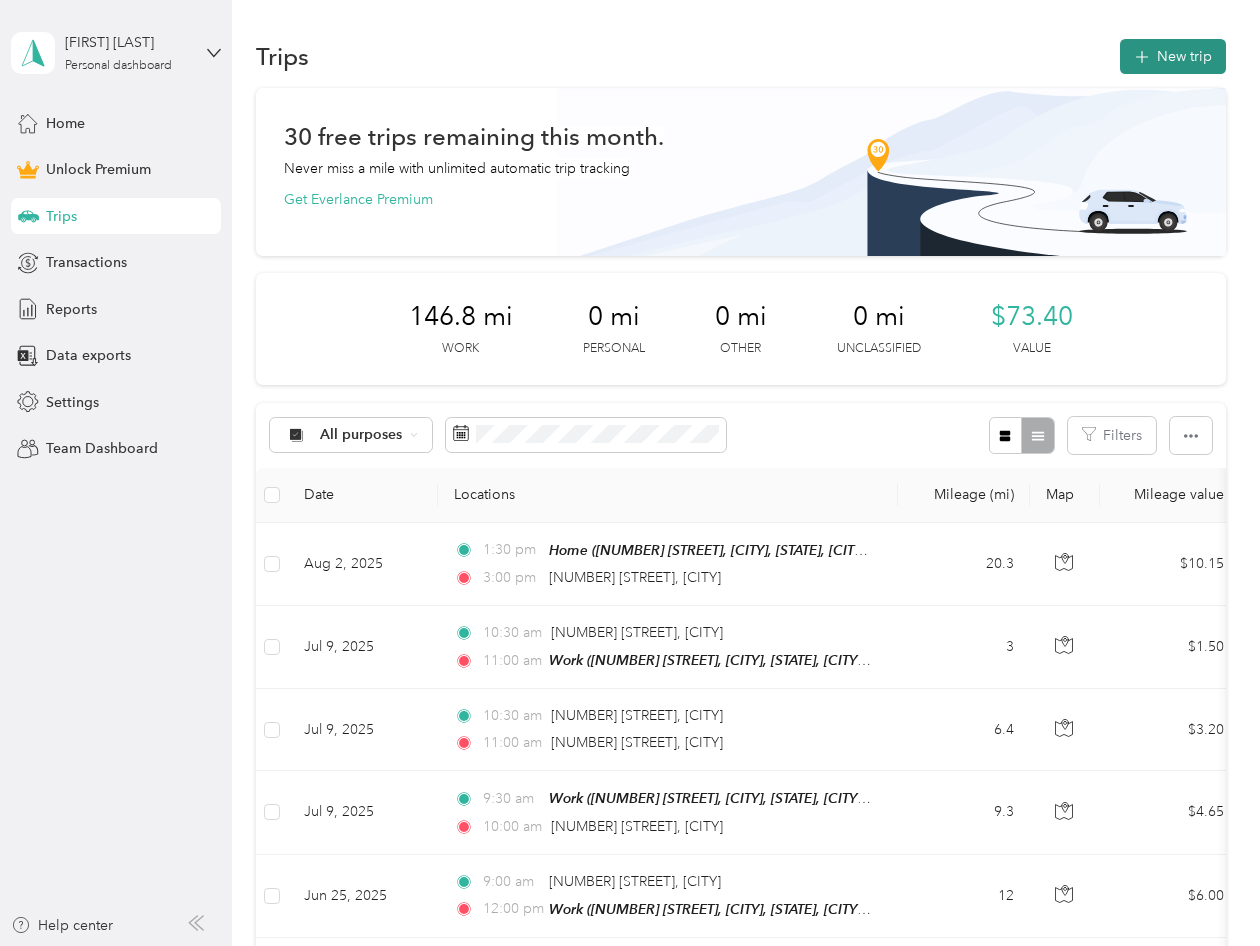 click on "New trip" at bounding box center (1173, 56) 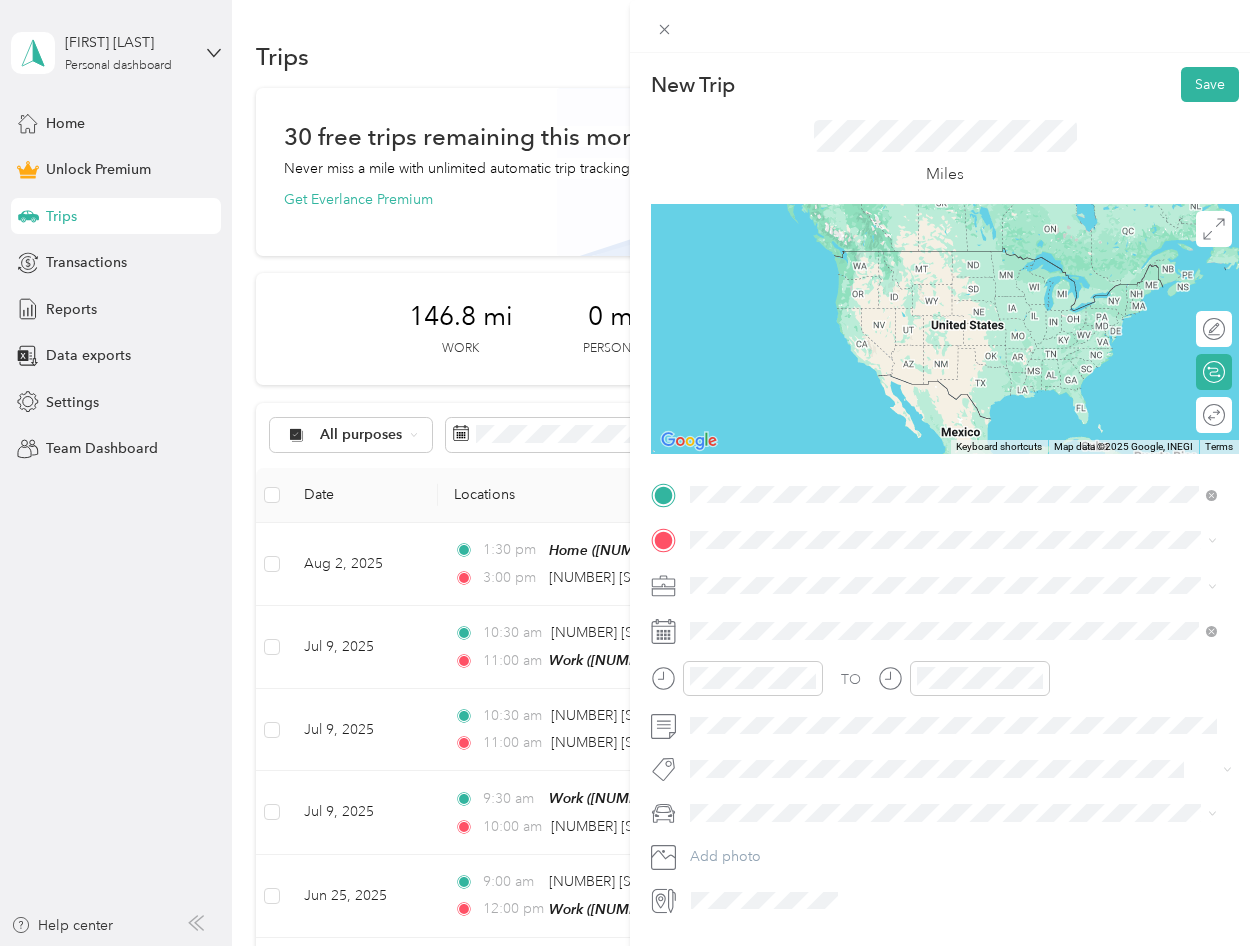 click on "1150 East Helen Drive
Palmer, Alaska 99645, United States" at bounding box center [872, 575] 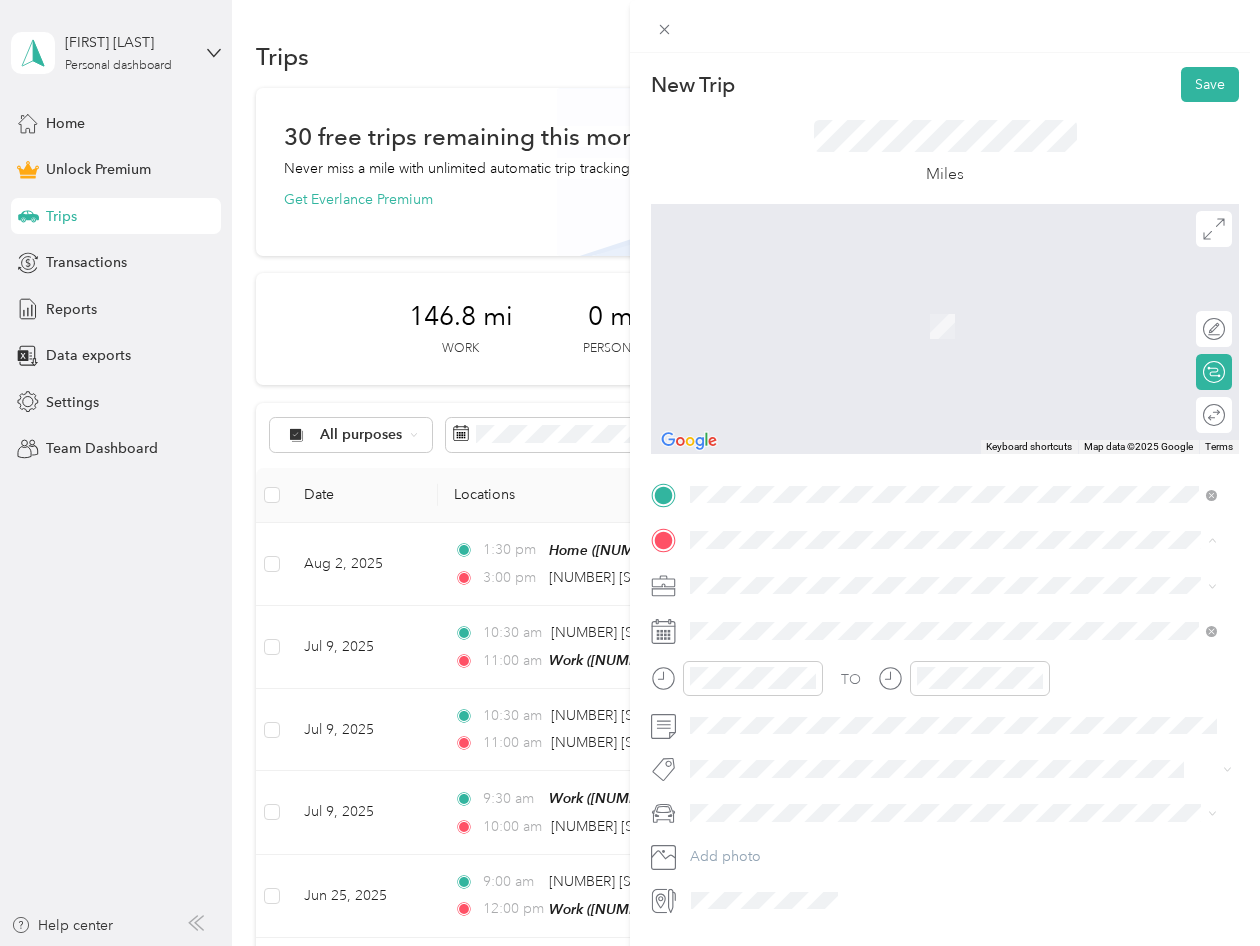 click on "[NUMBER] [STREET], [CITY], [STATE], [POSTAL_CODE], [CITY], [STATE]" at bounding box center [951, 641] 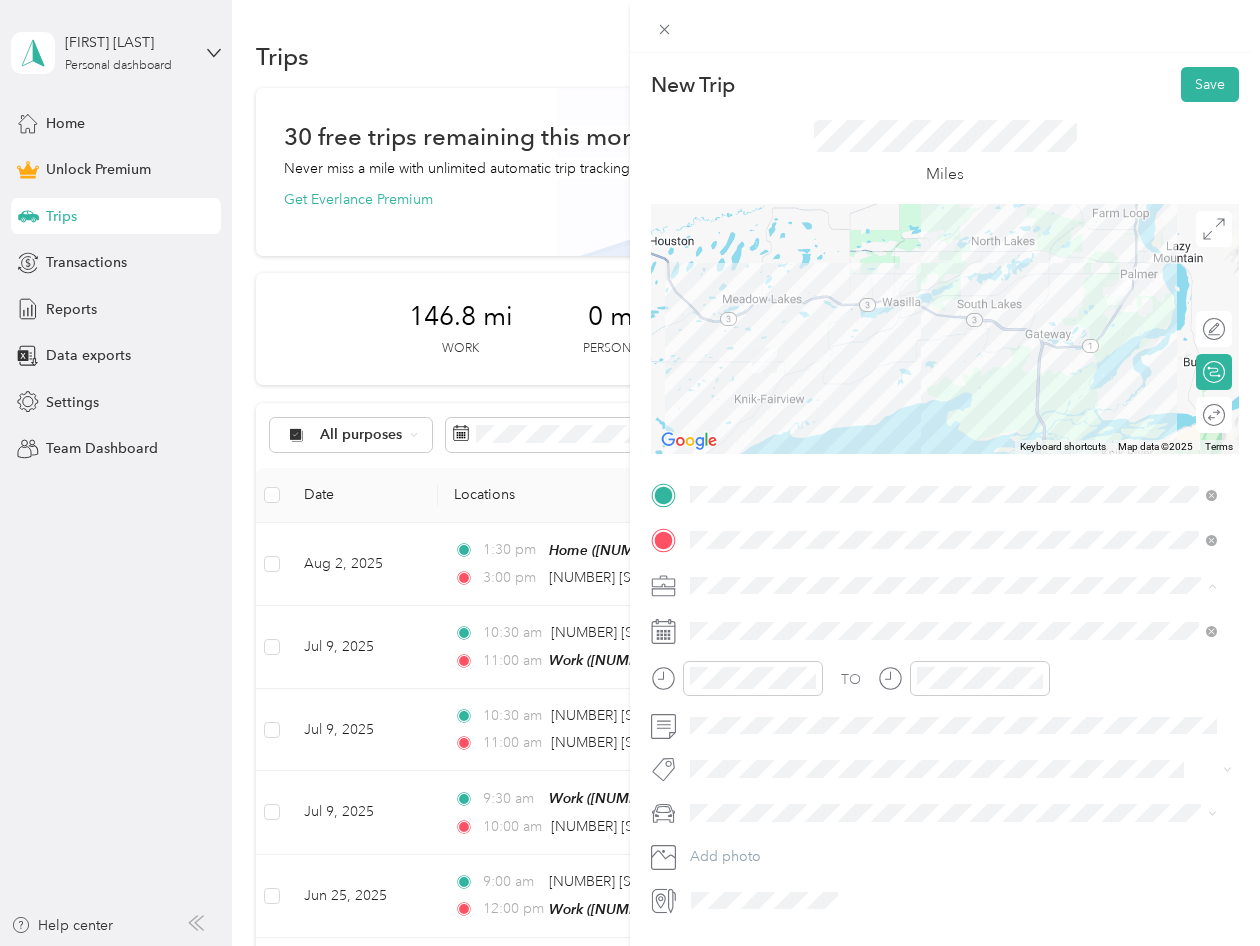 click on "Work" at bounding box center [714, 620] 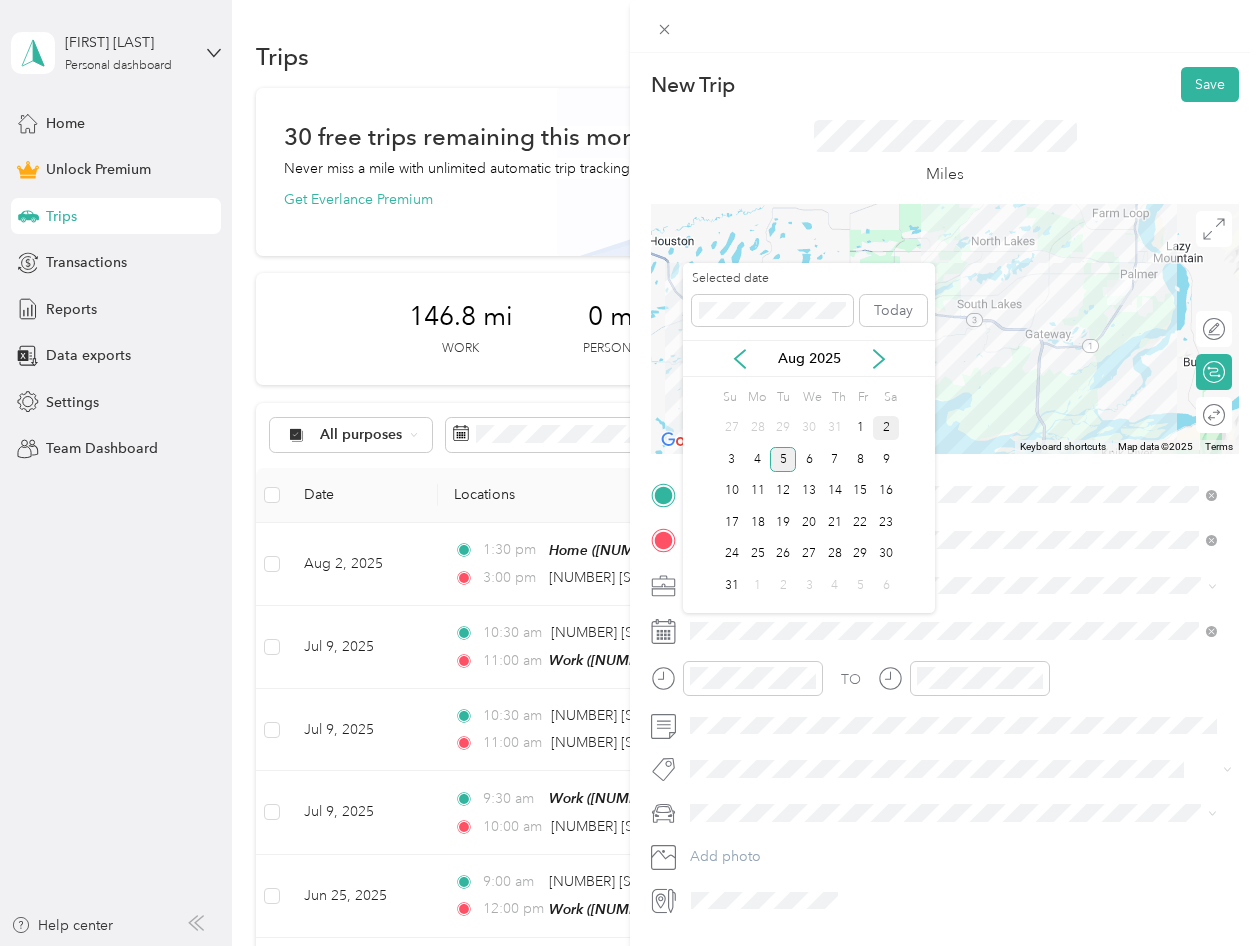 click on "2" at bounding box center [886, 428] 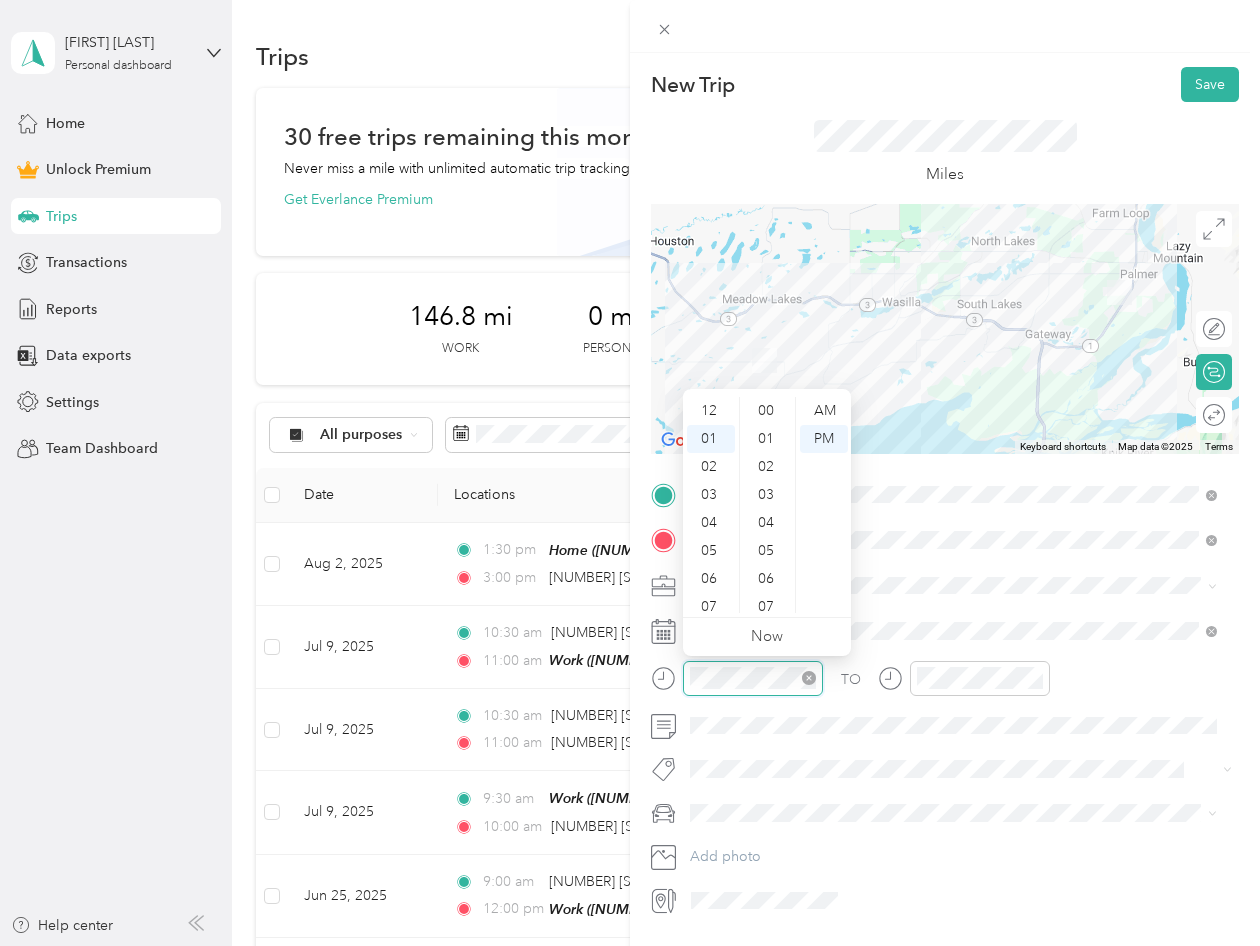 scroll, scrollTop: 308, scrollLeft: 0, axis: vertical 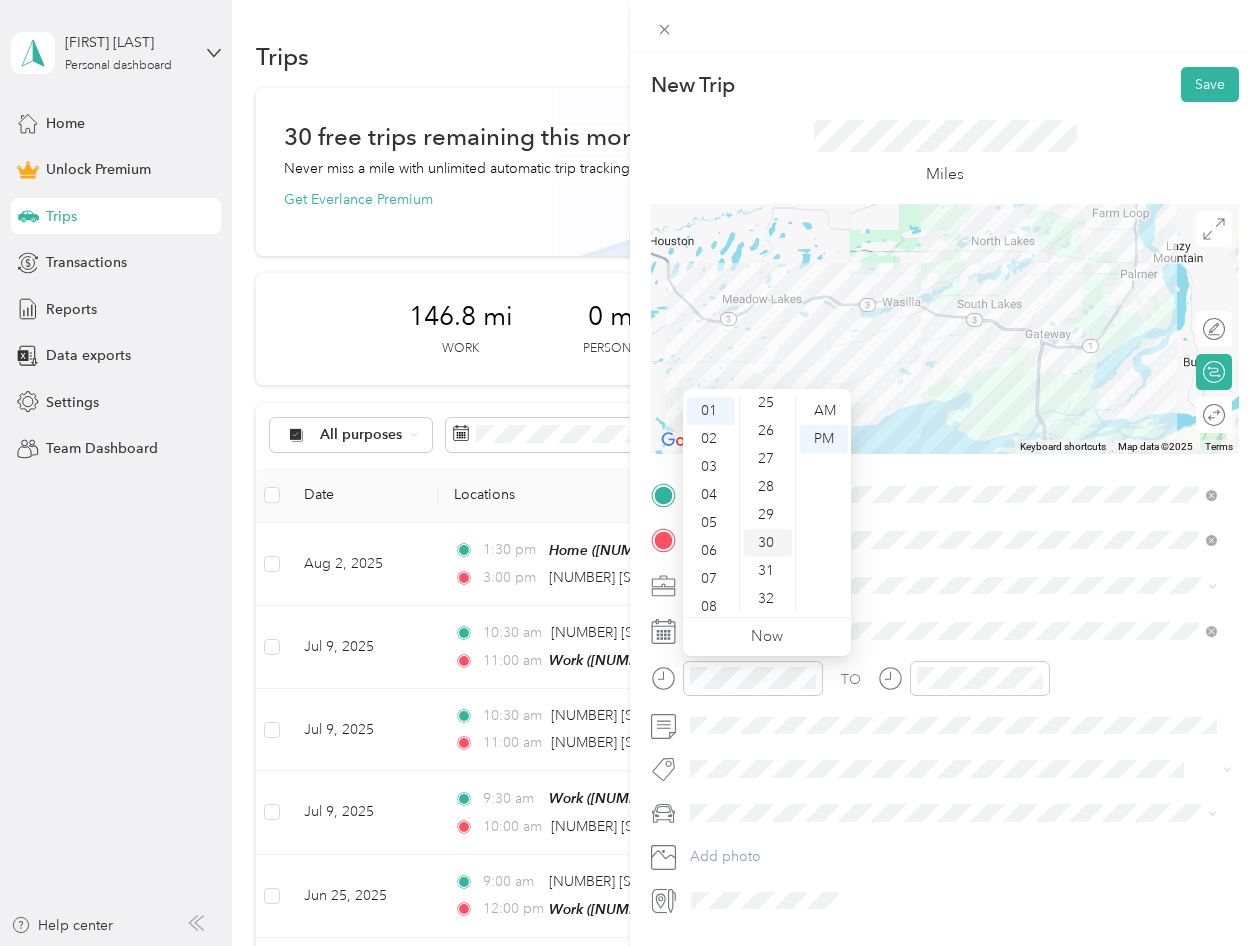 click on "30" at bounding box center [768, 543] 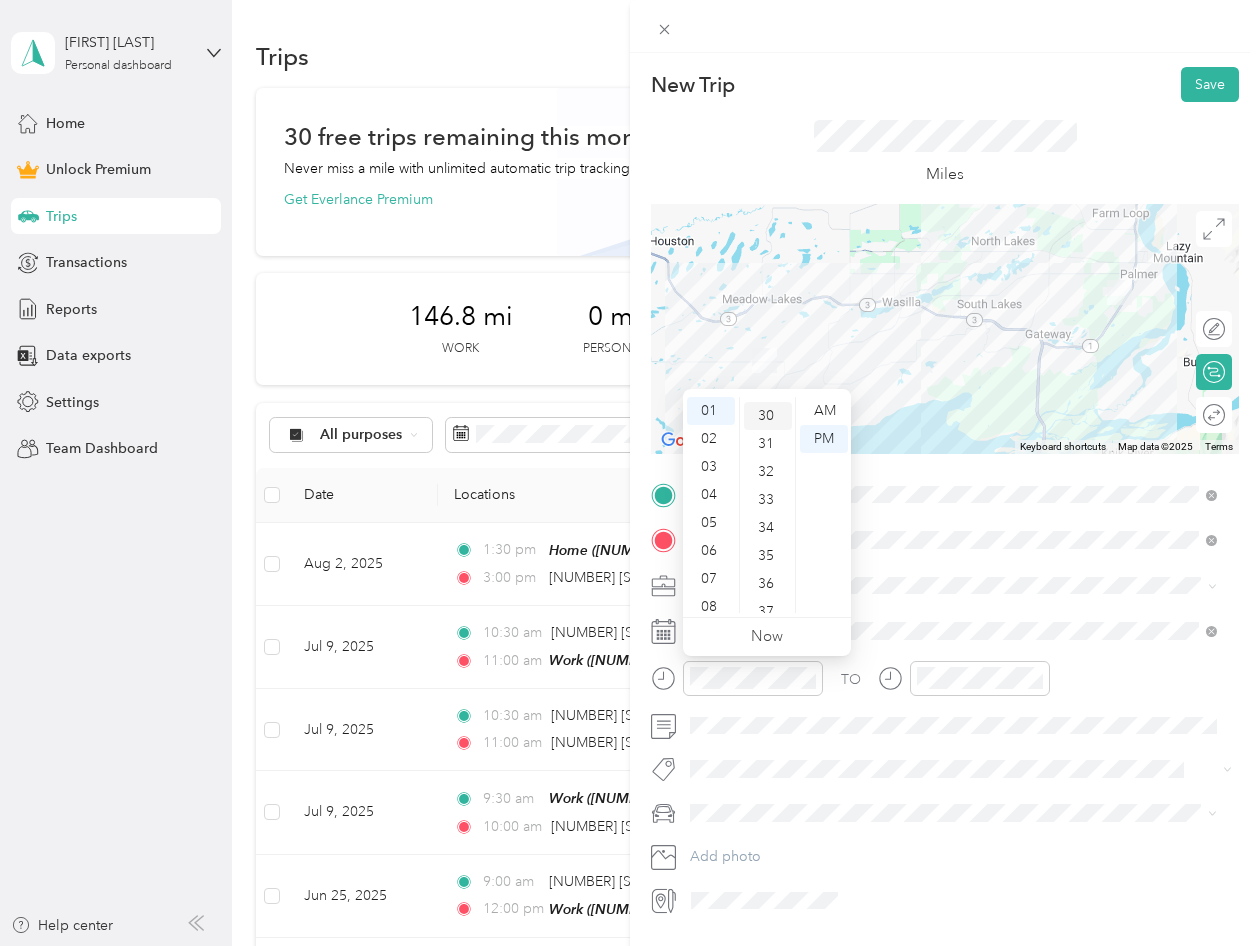 scroll, scrollTop: 840, scrollLeft: 0, axis: vertical 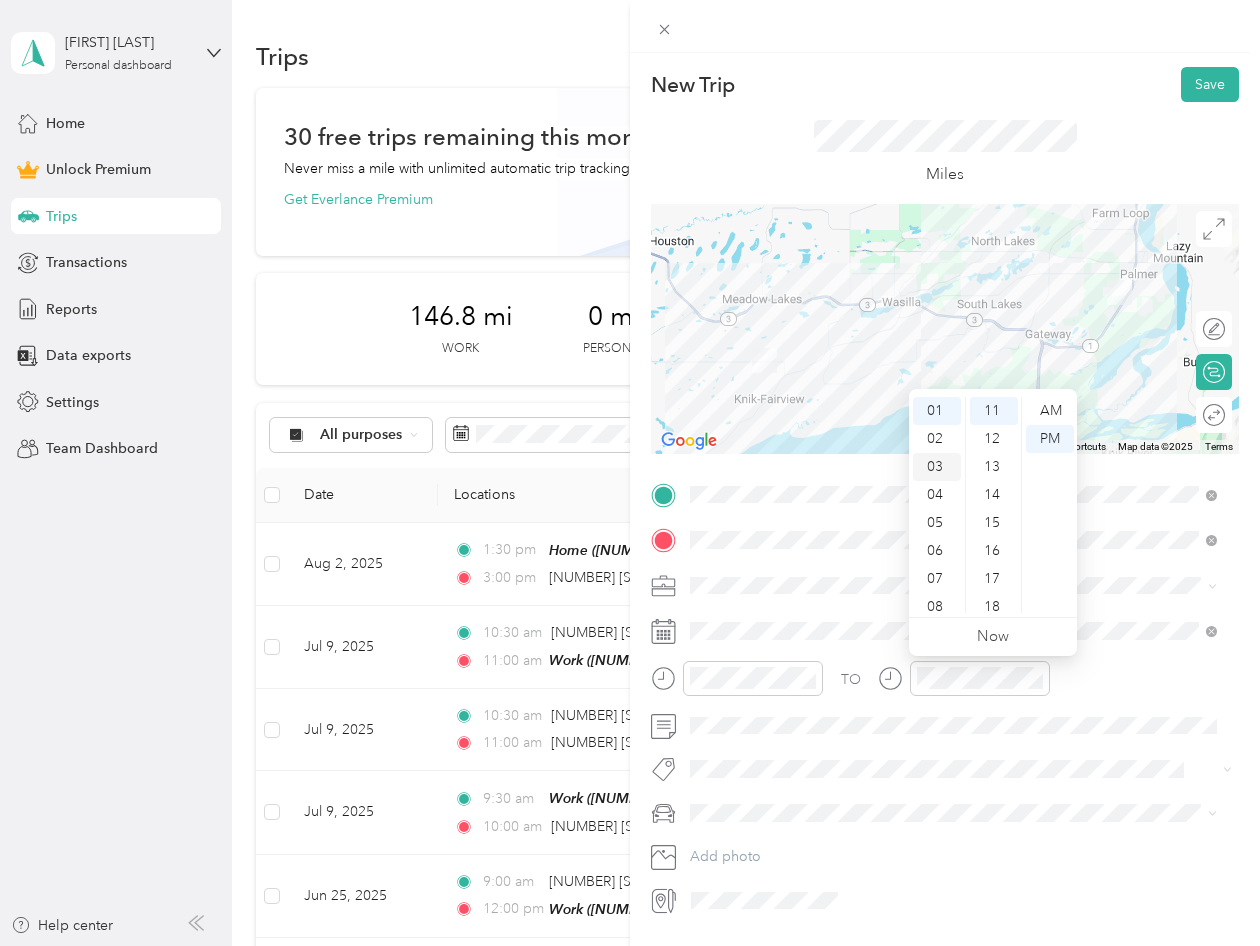 click on "03" at bounding box center [937, 467] 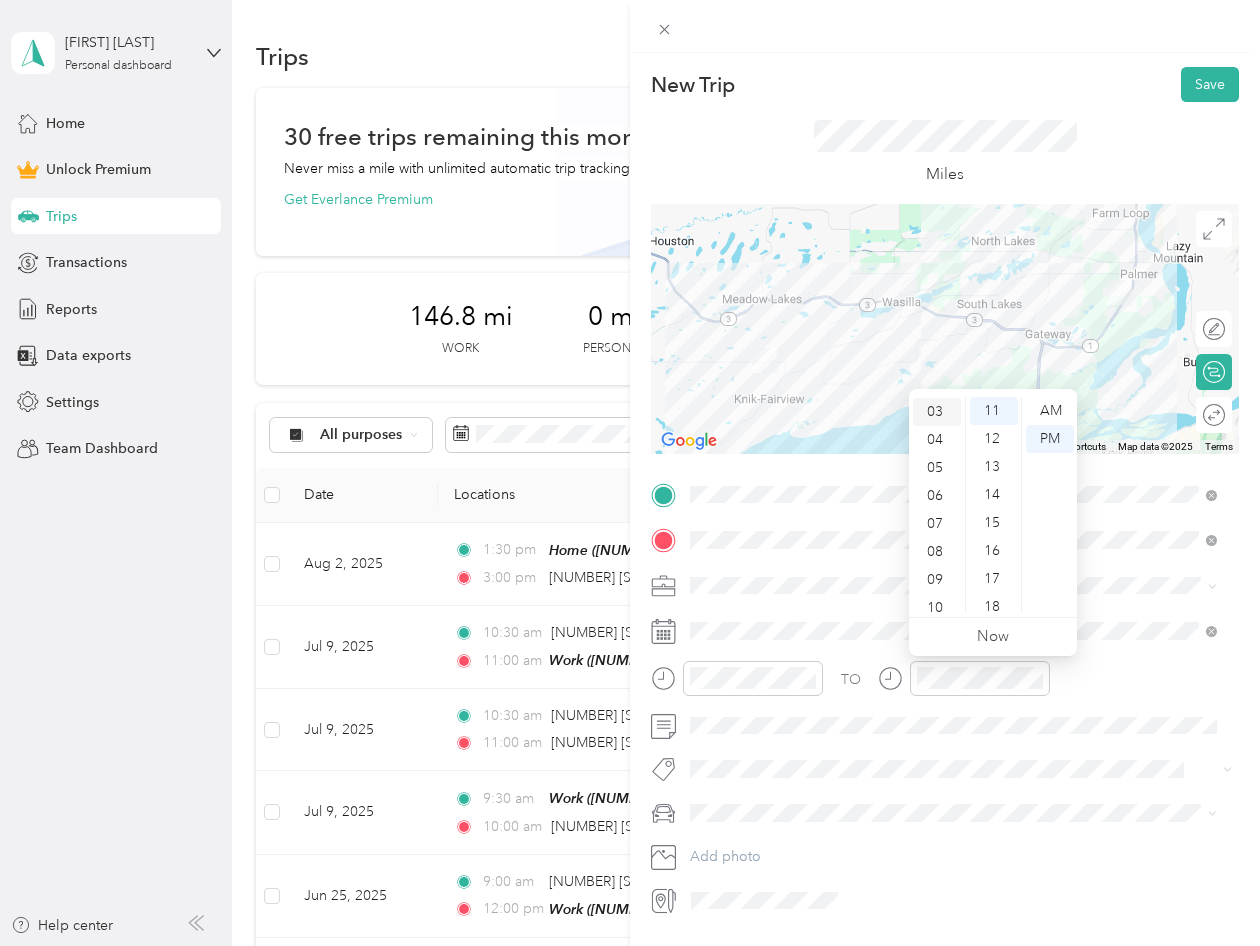 scroll, scrollTop: 84, scrollLeft: 0, axis: vertical 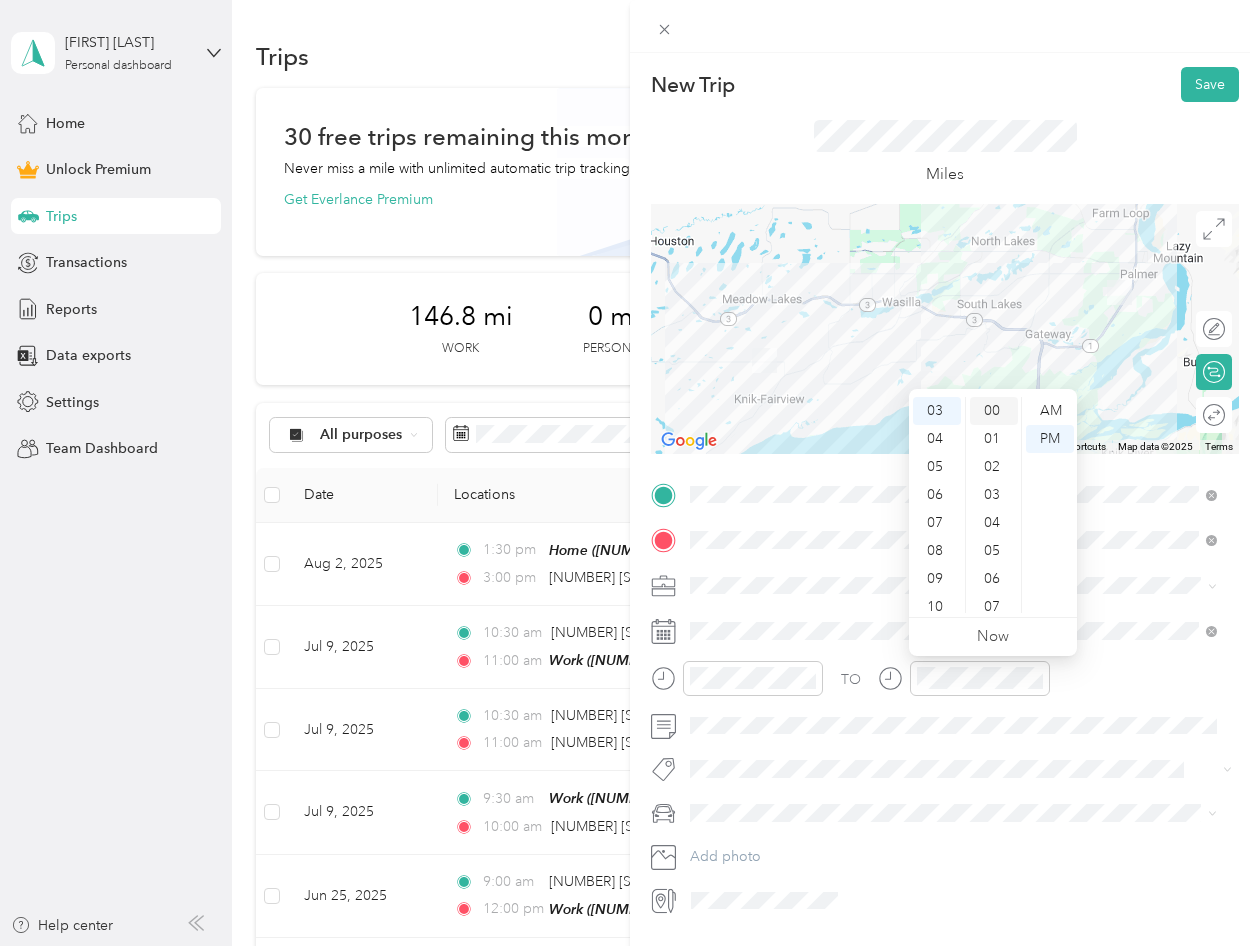 click on "00" at bounding box center (994, 411) 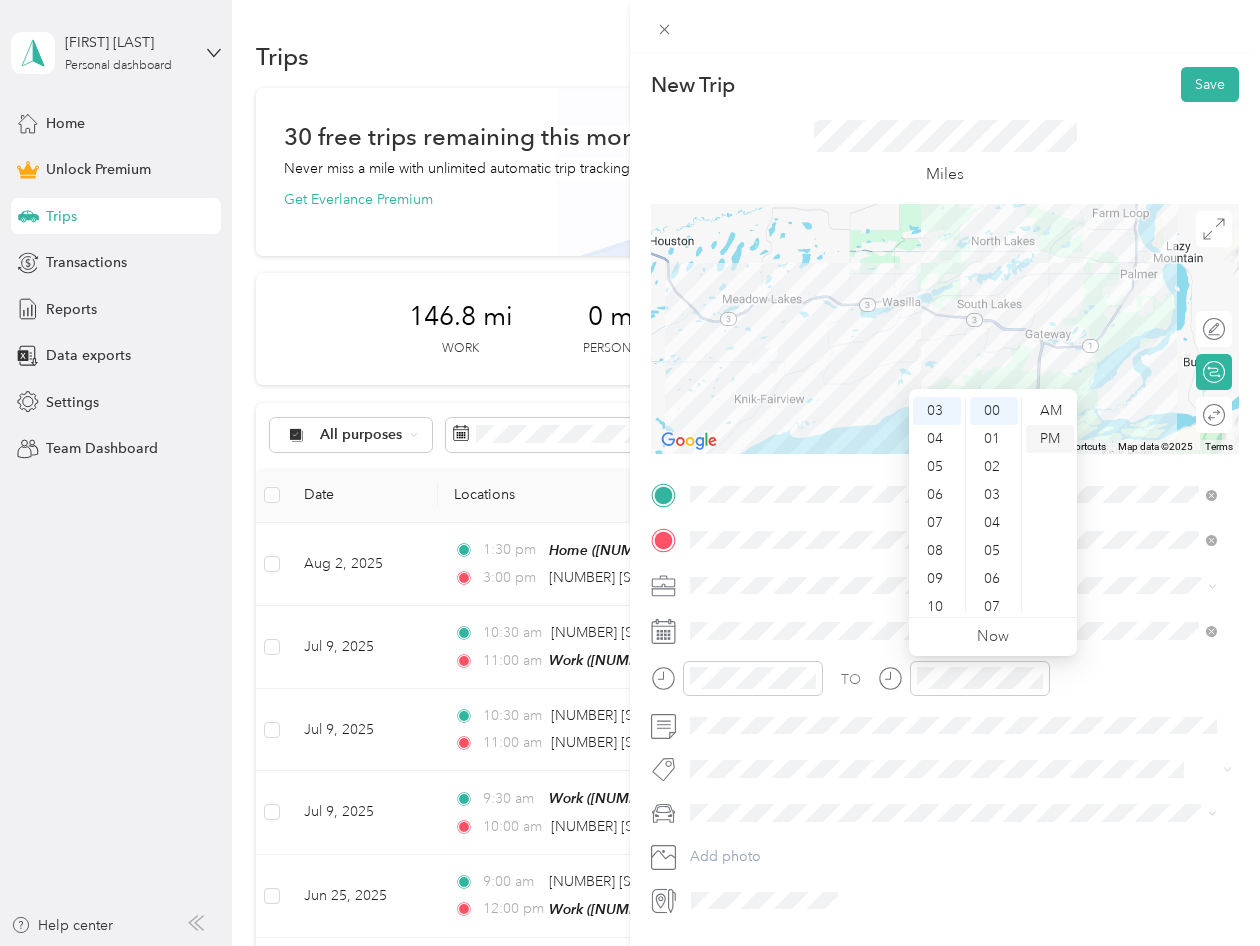click on "PM" at bounding box center (1050, 439) 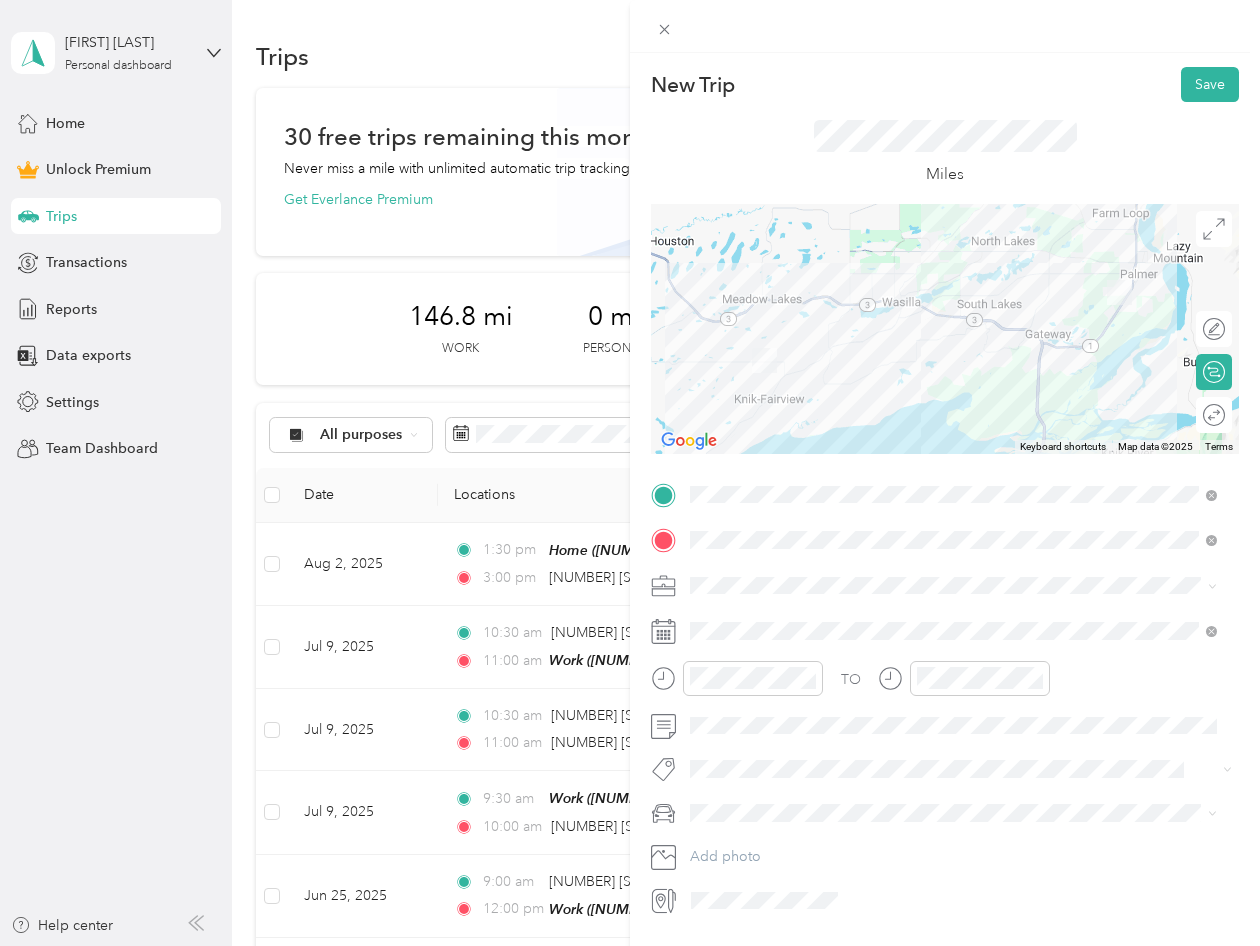click on "TO Add photo" at bounding box center (945, 698) 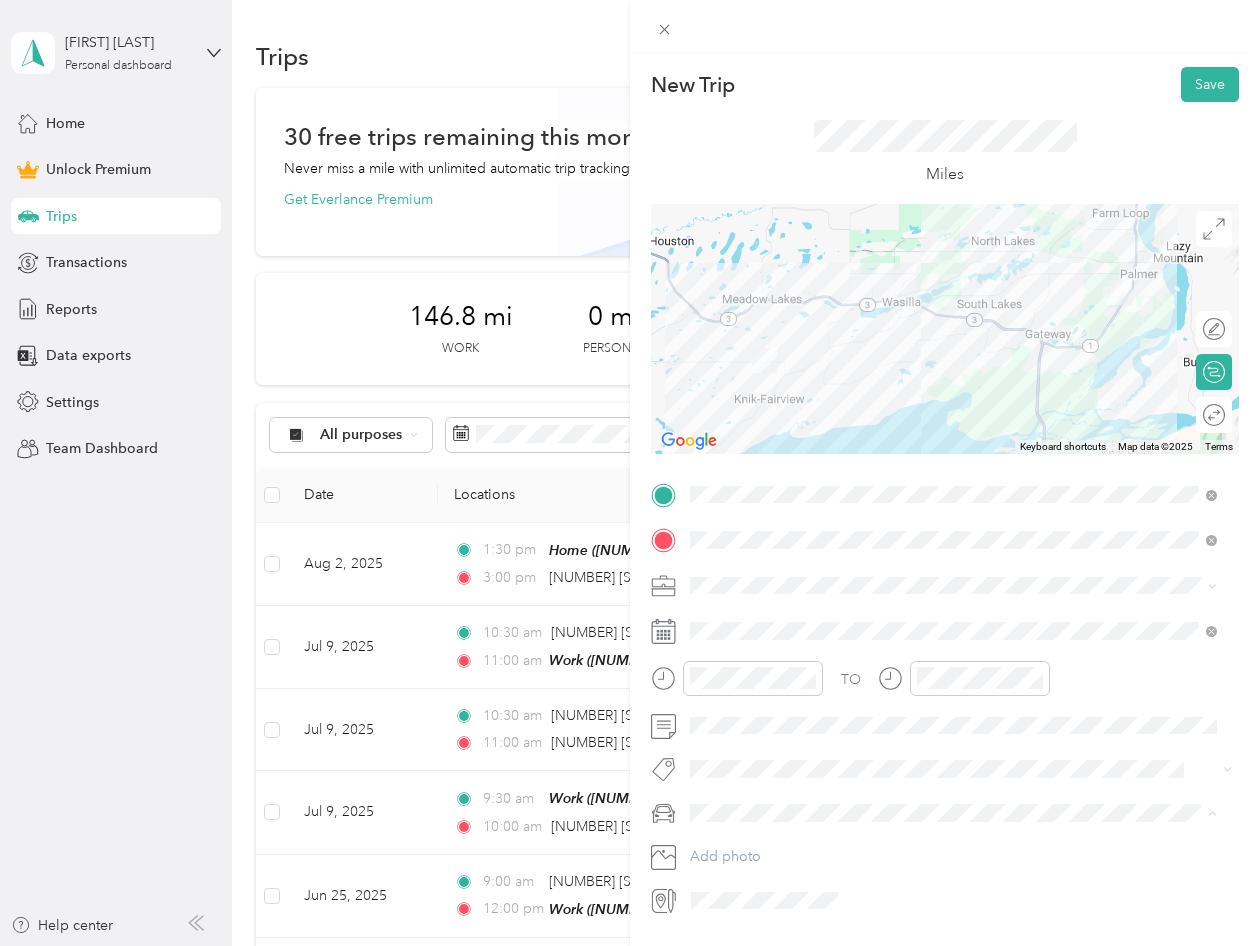 click on "Chevrolet Silverado" at bounding box center (759, 848) 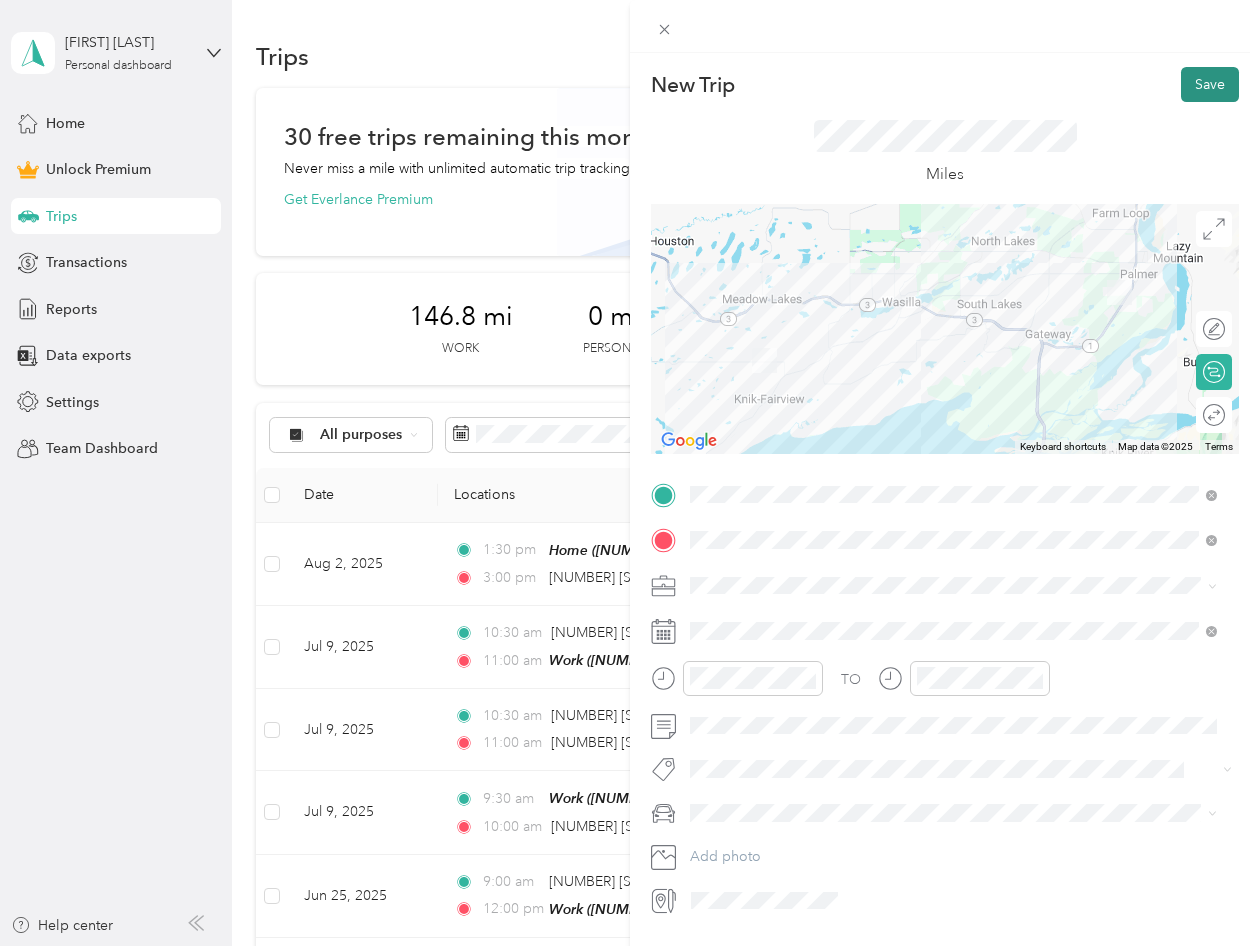 click on "Save" at bounding box center [1210, 84] 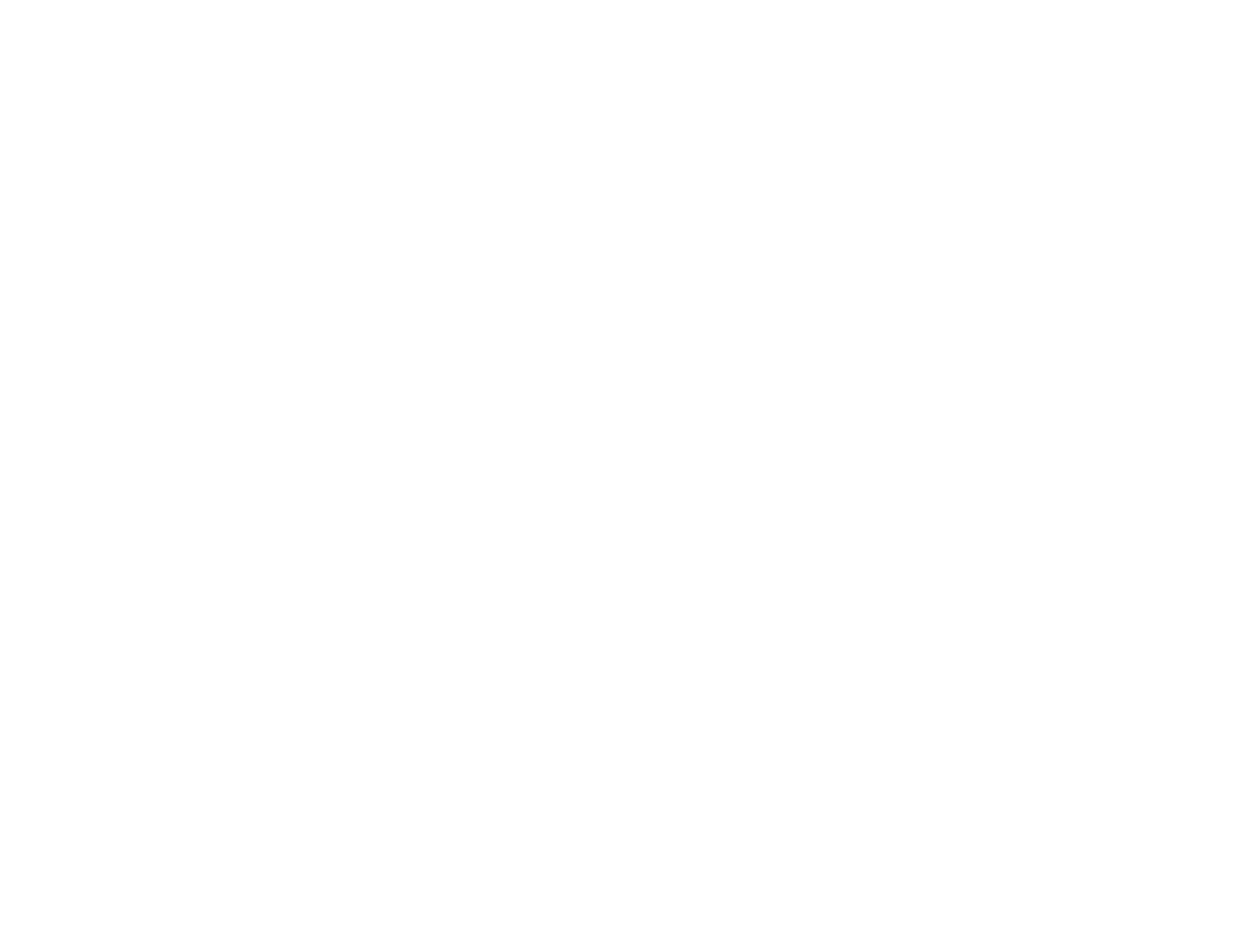 scroll, scrollTop: 0, scrollLeft: 0, axis: both 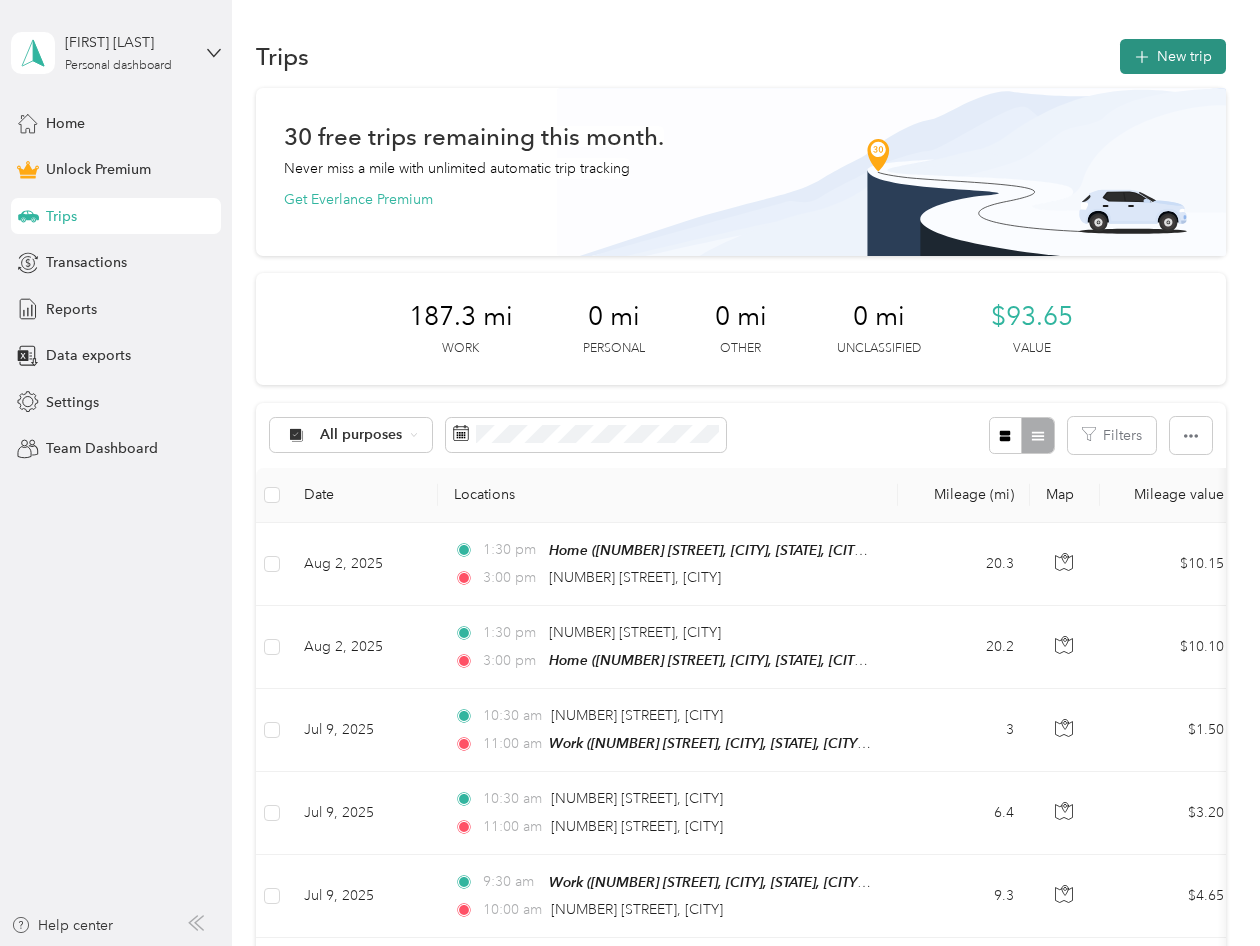 click on "New trip" at bounding box center [1173, 56] 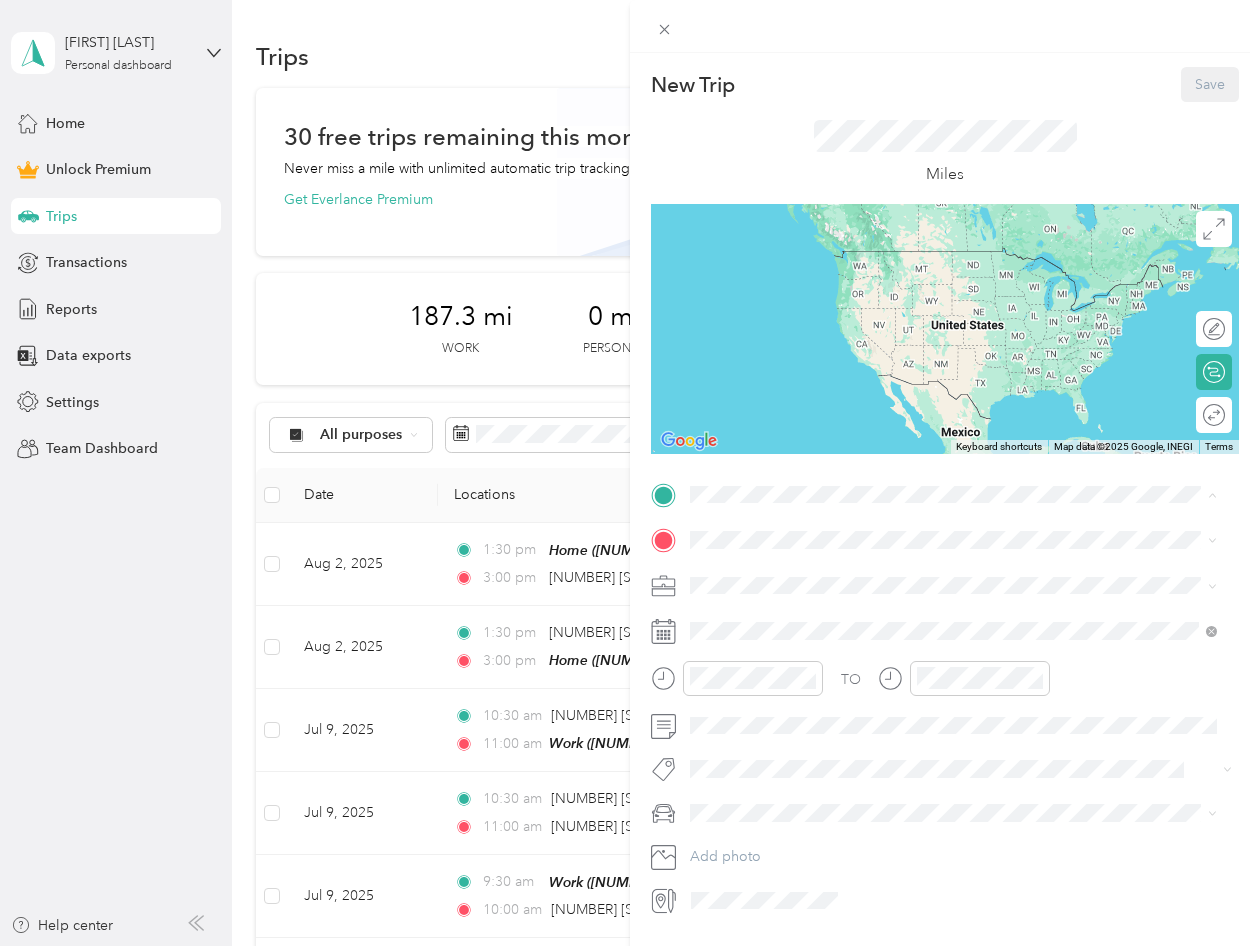 click on "Work [NUMBER] [STREET], [CITY], [STATE], [POSTAL_CODE], [CITY], [STATE]" at bounding box center (951, 712) 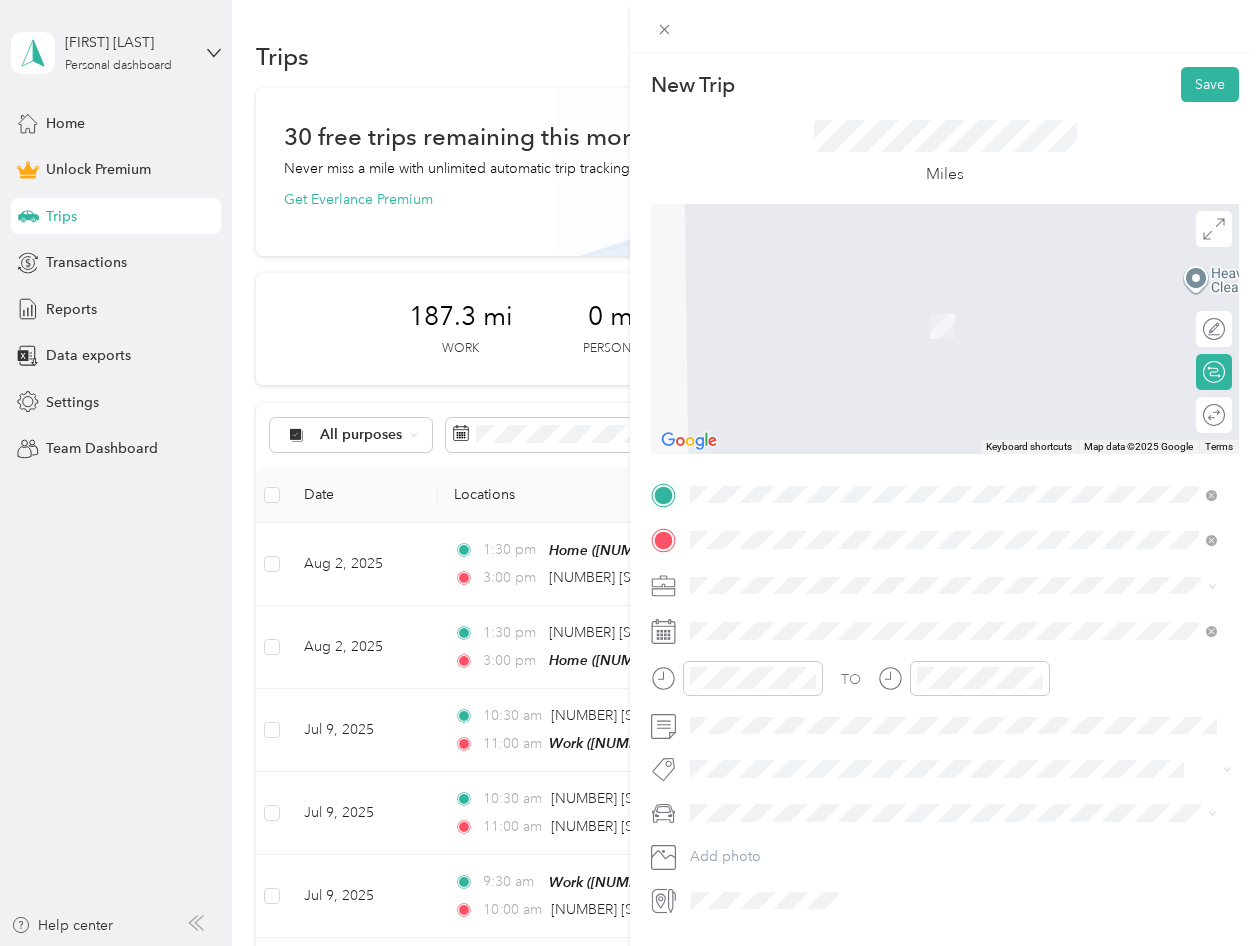 click on "[NUMBER] [STREET]
[CITY], [STATE] [POSTAL_CODE], [COUNTRY]" at bounding box center [872, 620] 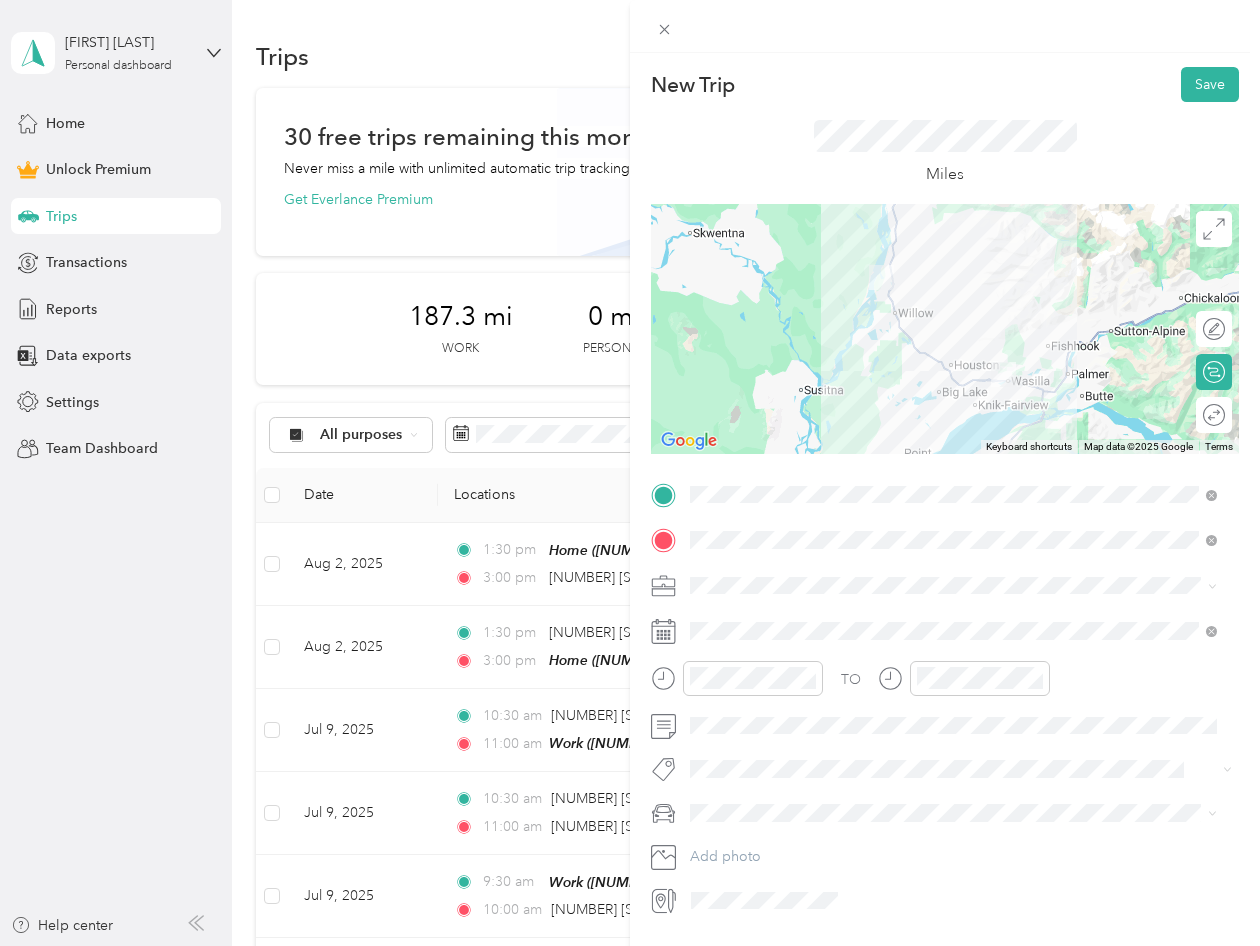 click on "Work" at bounding box center (953, 619) 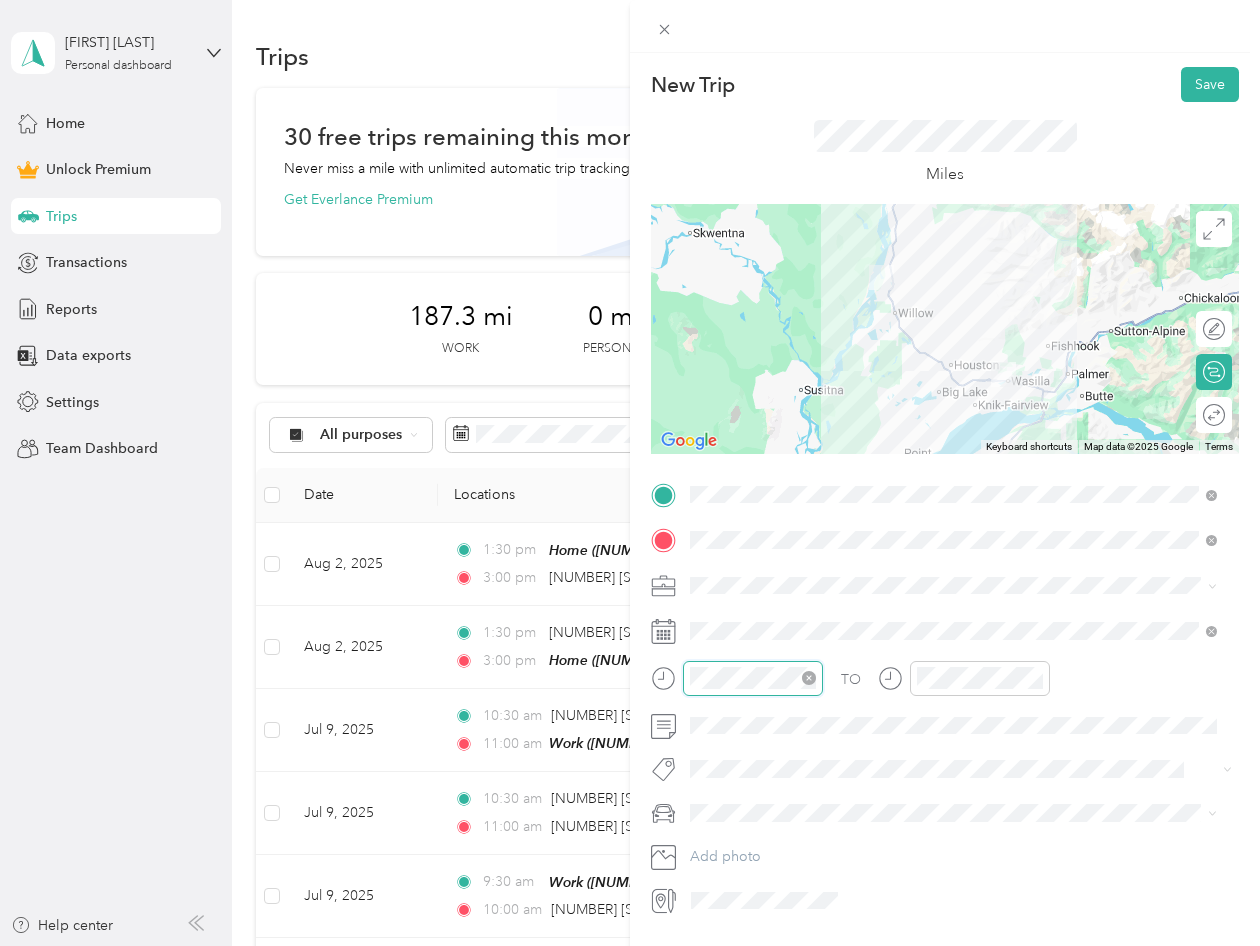 scroll, scrollTop: 28, scrollLeft: 0, axis: vertical 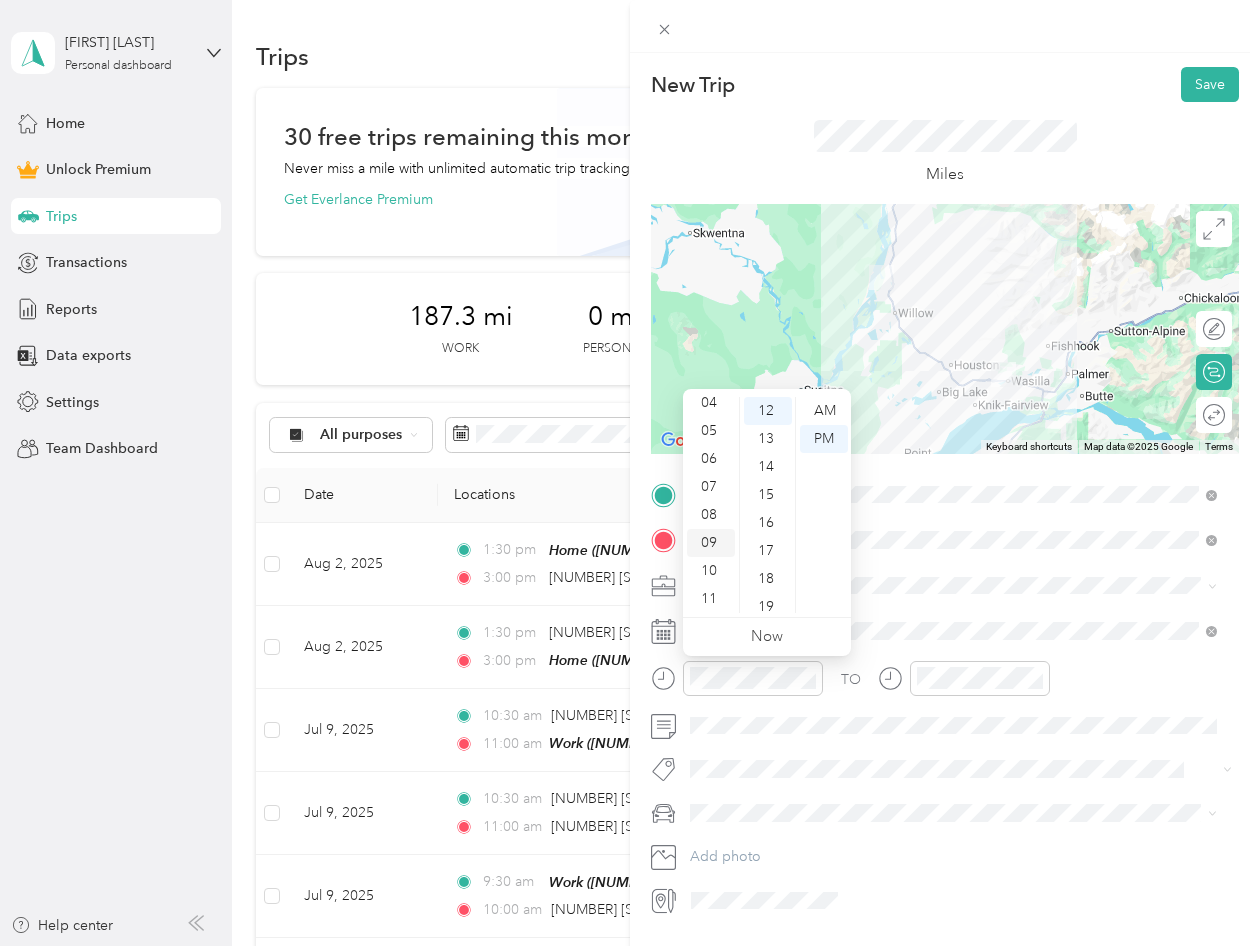 click on "09" at bounding box center (711, 543) 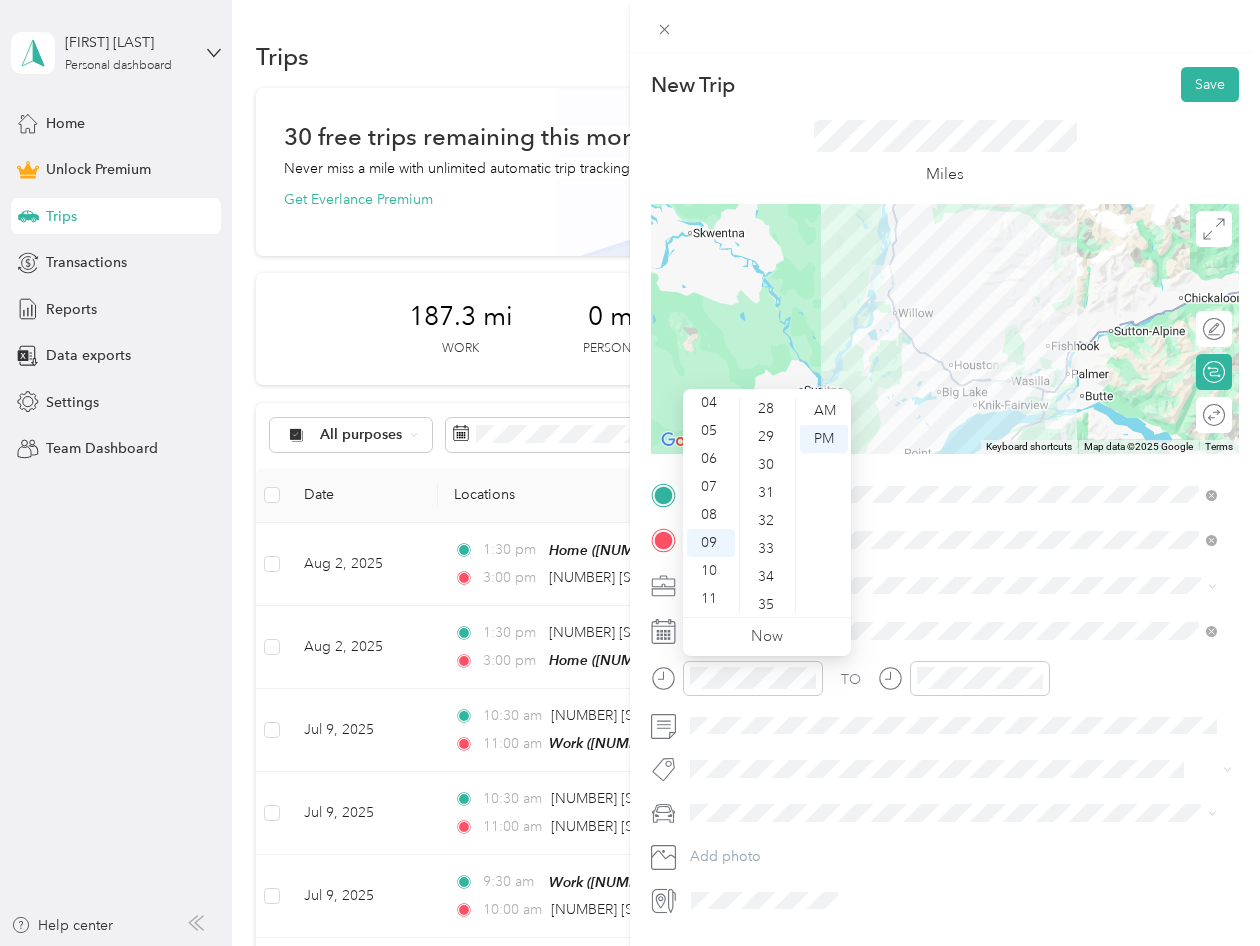 scroll, scrollTop: 836, scrollLeft: 0, axis: vertical 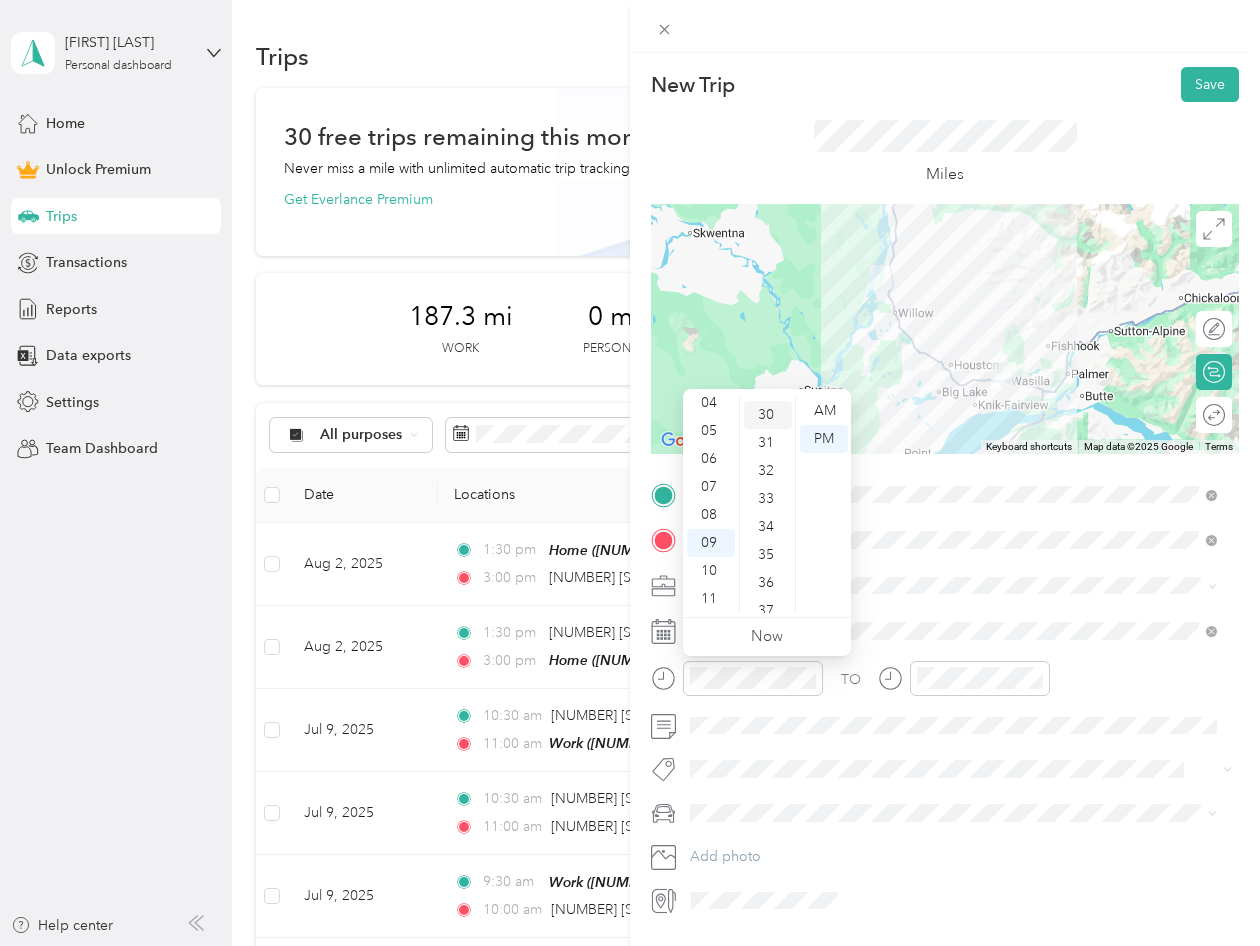 click on "30" at bounding box center [768, 415] 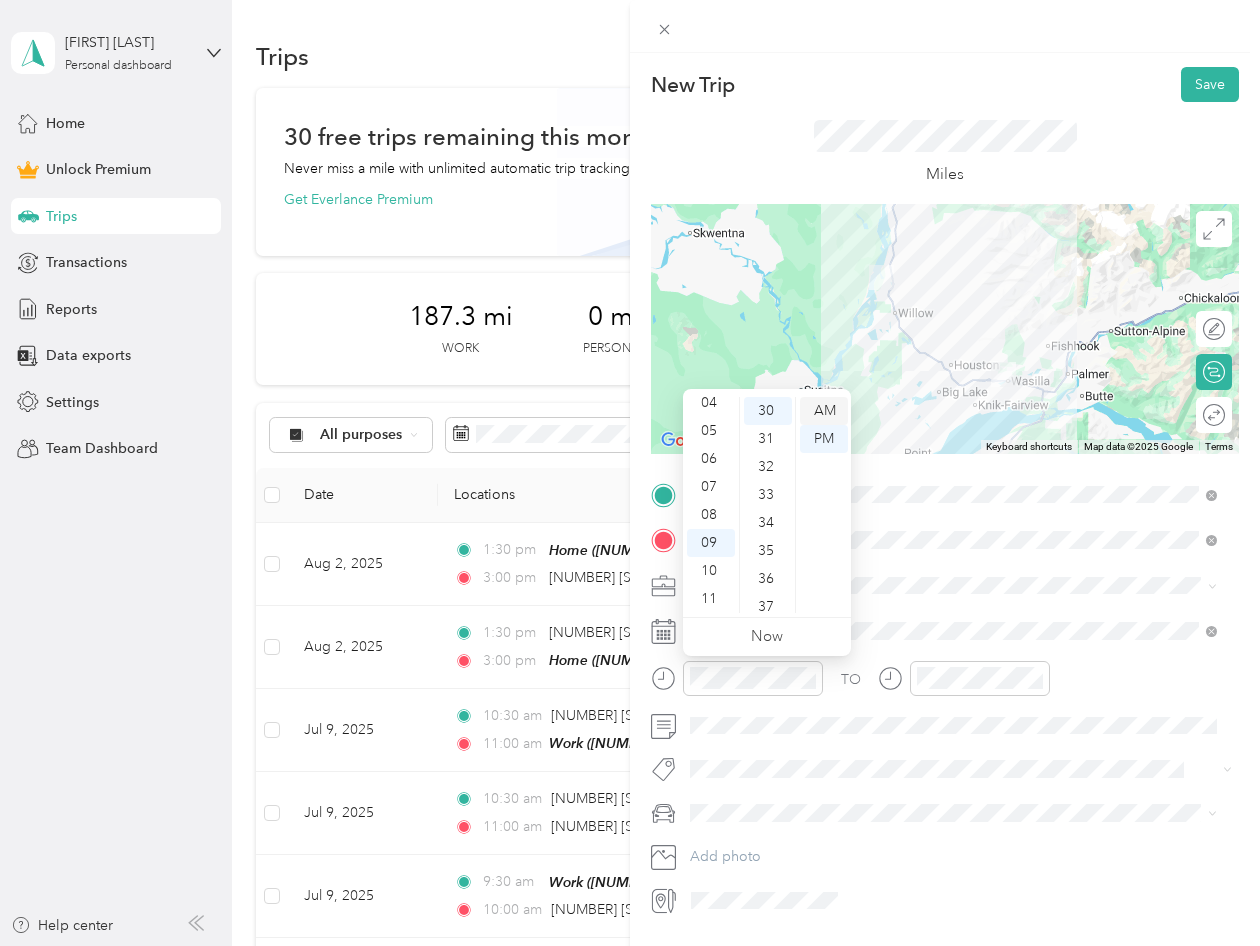 click on "AM" at bounding box center (824, 411) 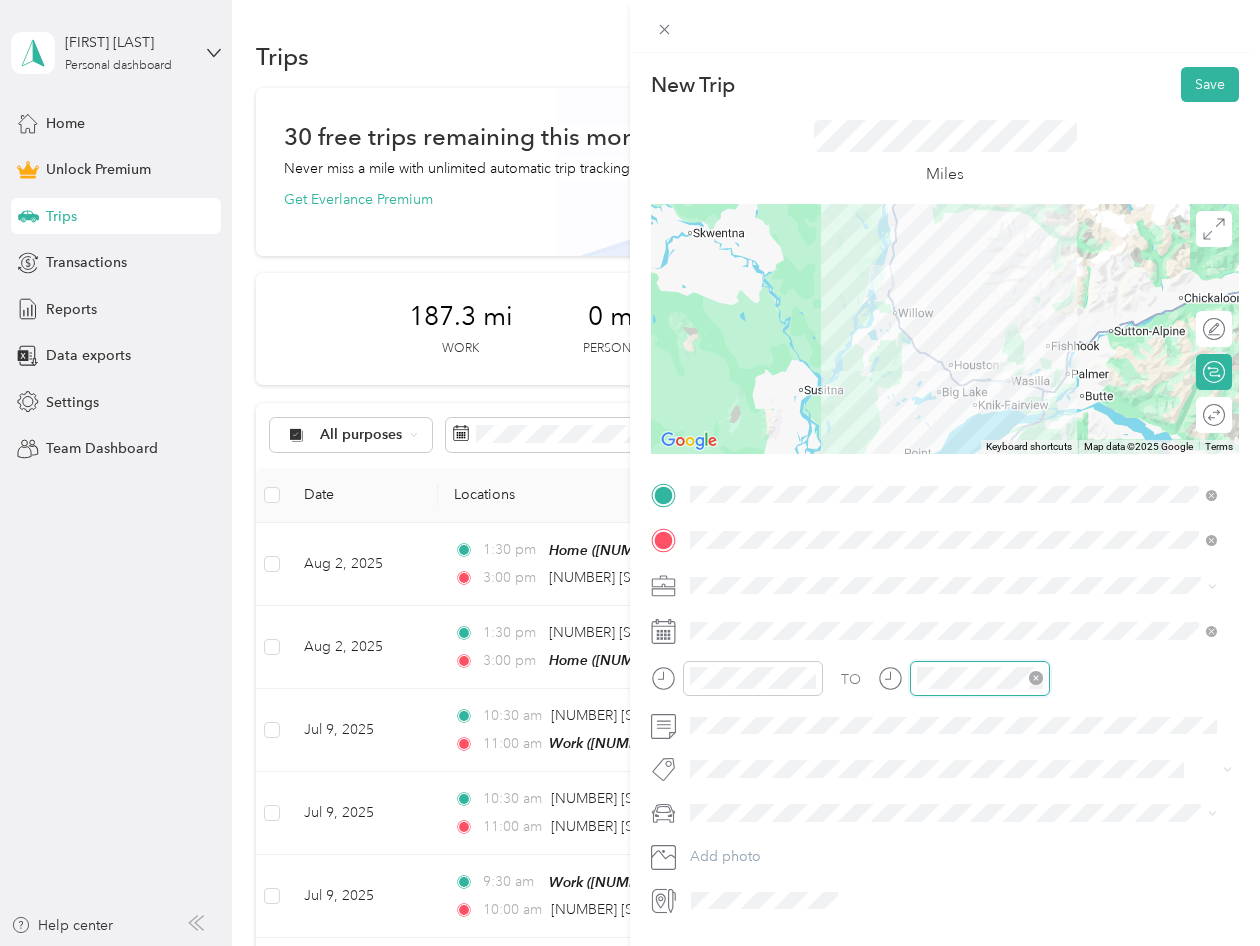 scroll, scrollTop: 28, scrollLeft: 0, axis: vertical 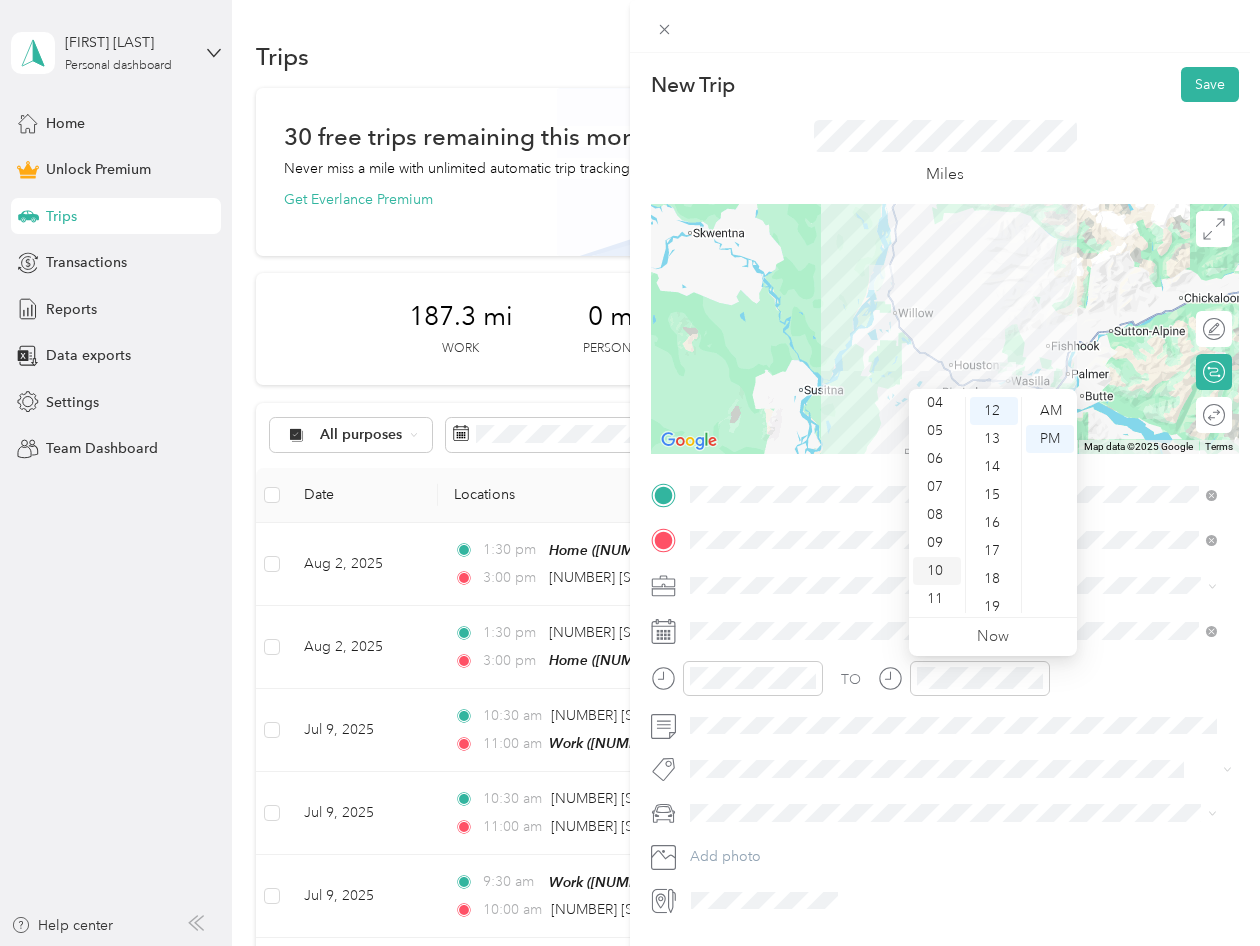 click on "10" at bounding box center (937, 571) 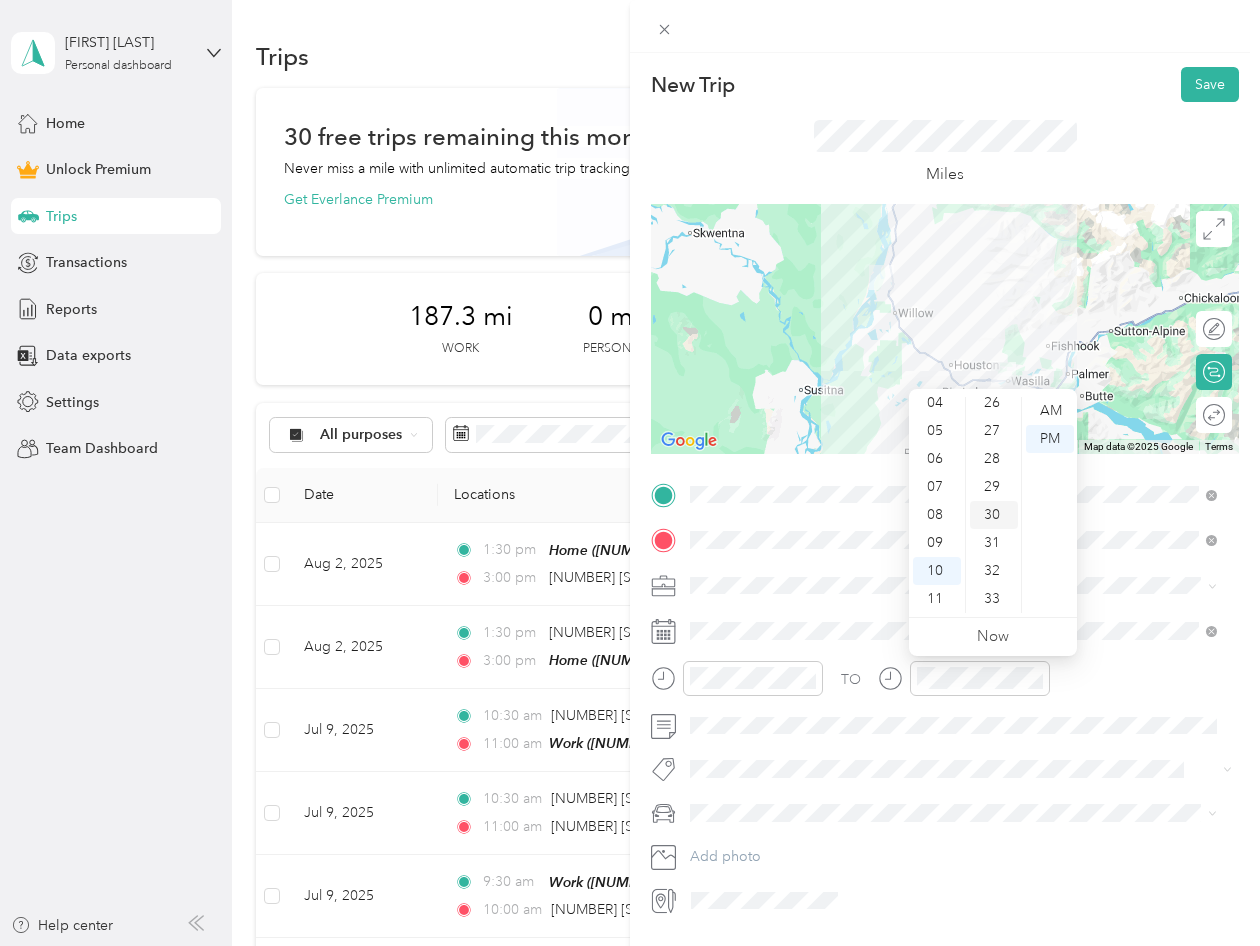click on "30" at bounding box center [994, 515] 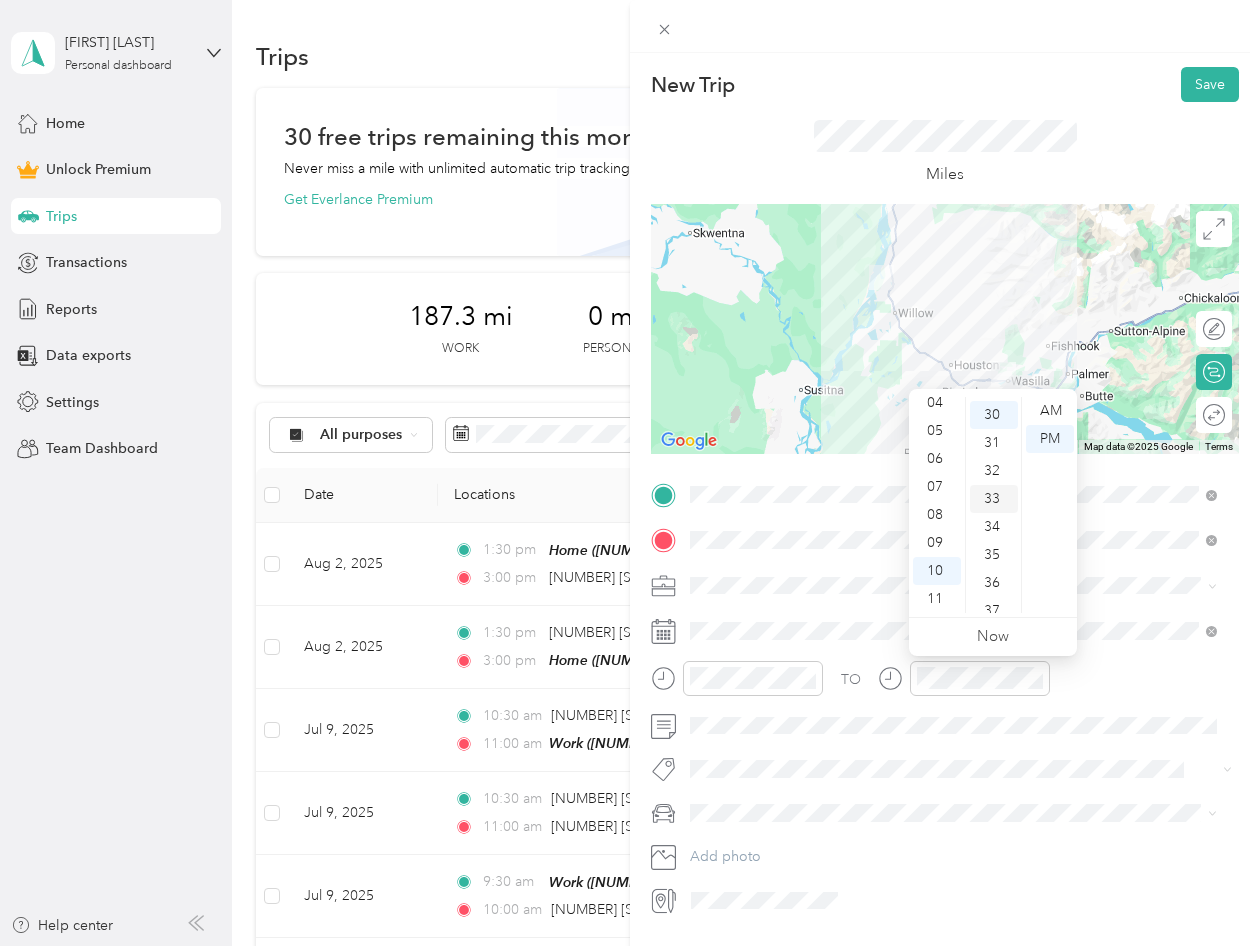 scroll, scrollTop: 840, scrollLeft: 0, axis: vertical 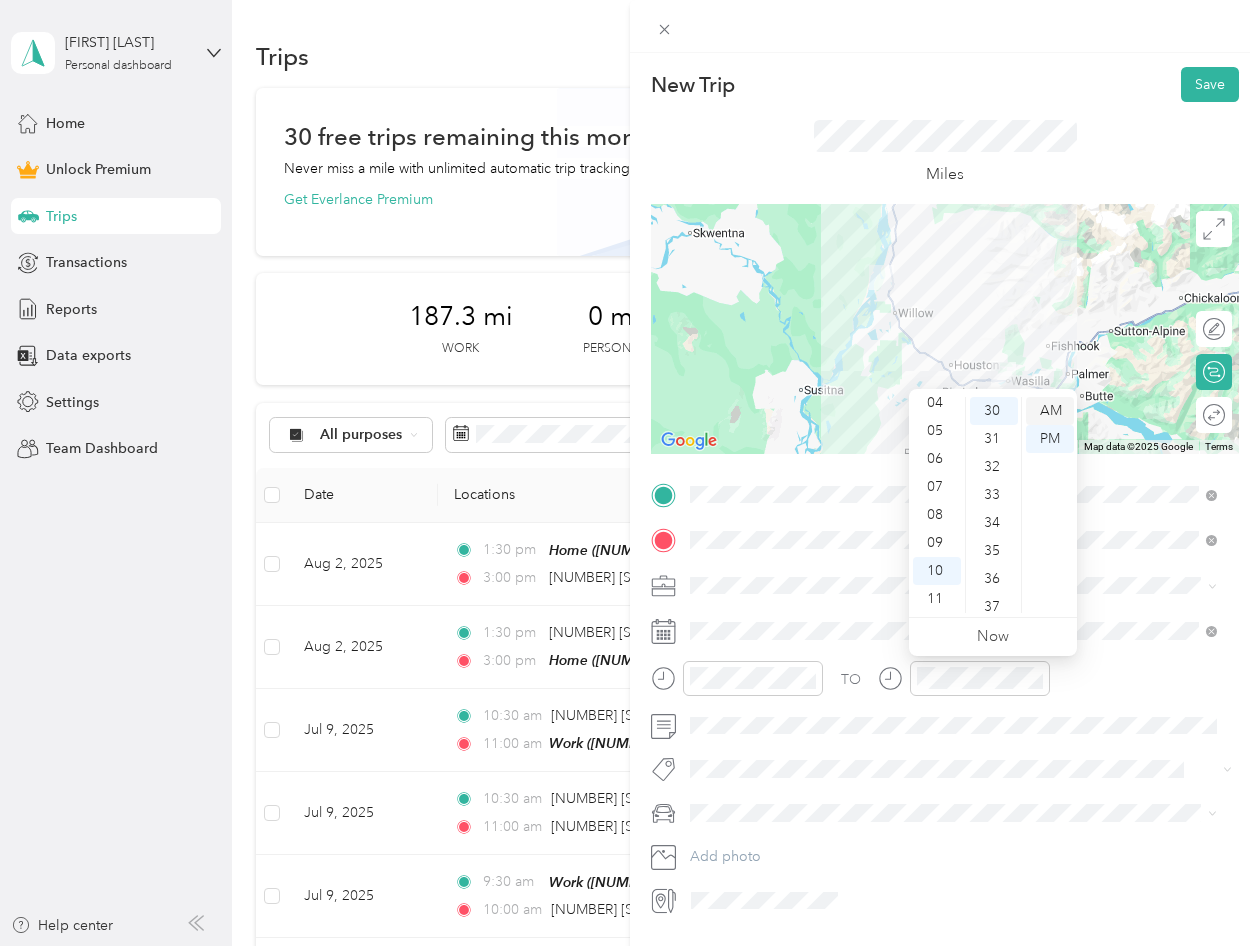 click on "AM" at bounding box center (1050, 411) 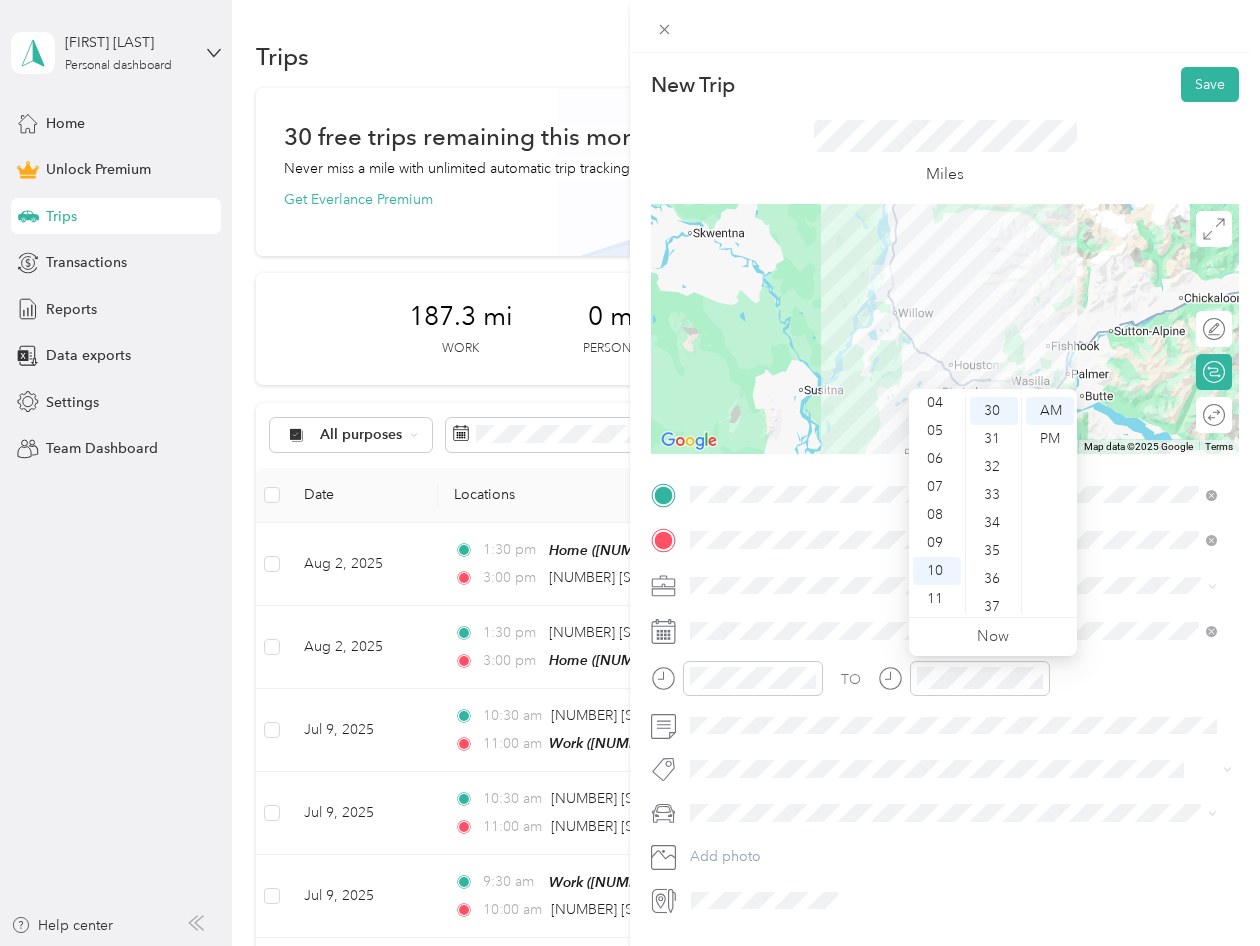 click on "TO" at bounding box center [945, 685] 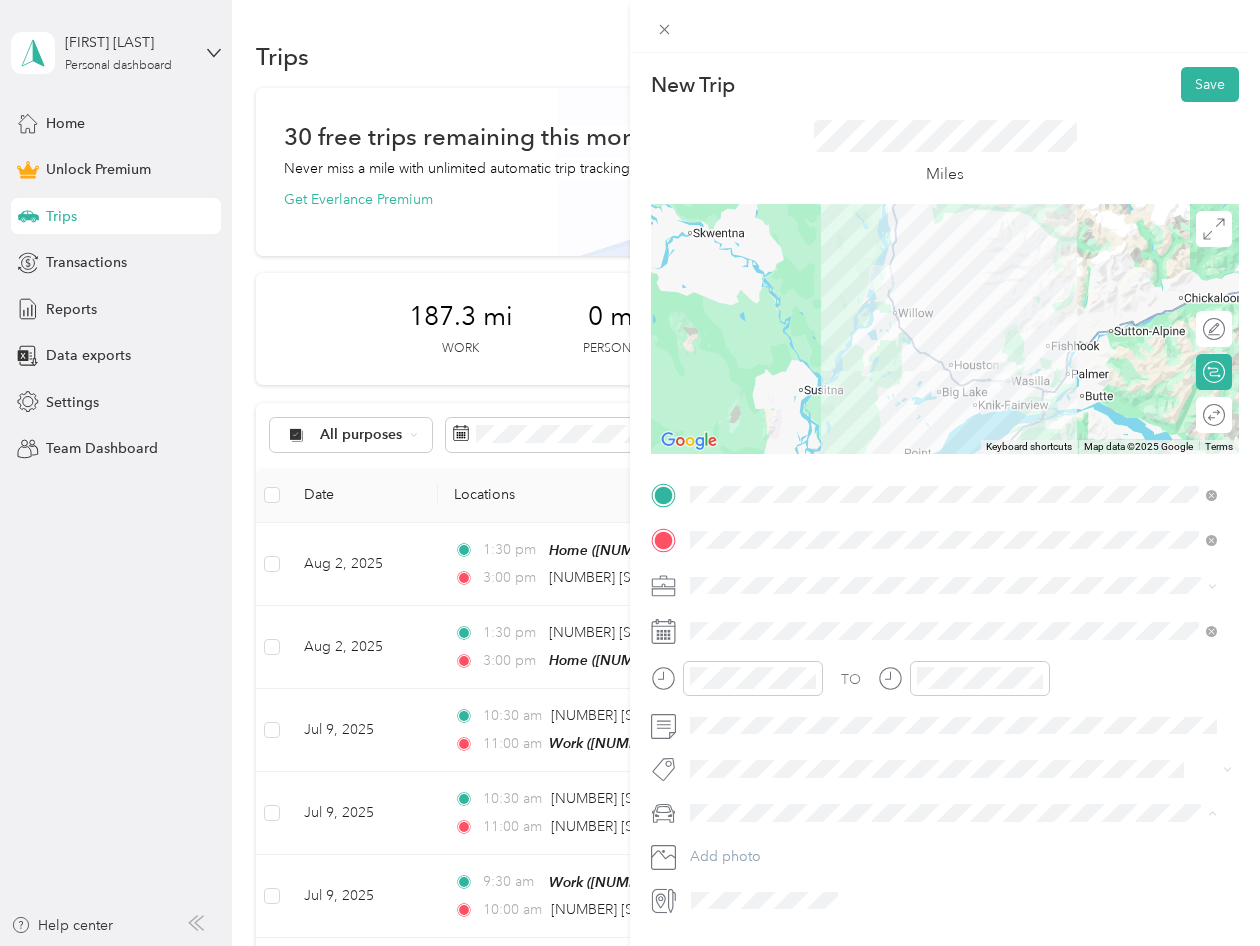 click on "Chevrolet Silverado" at bounding box center [759, 848] 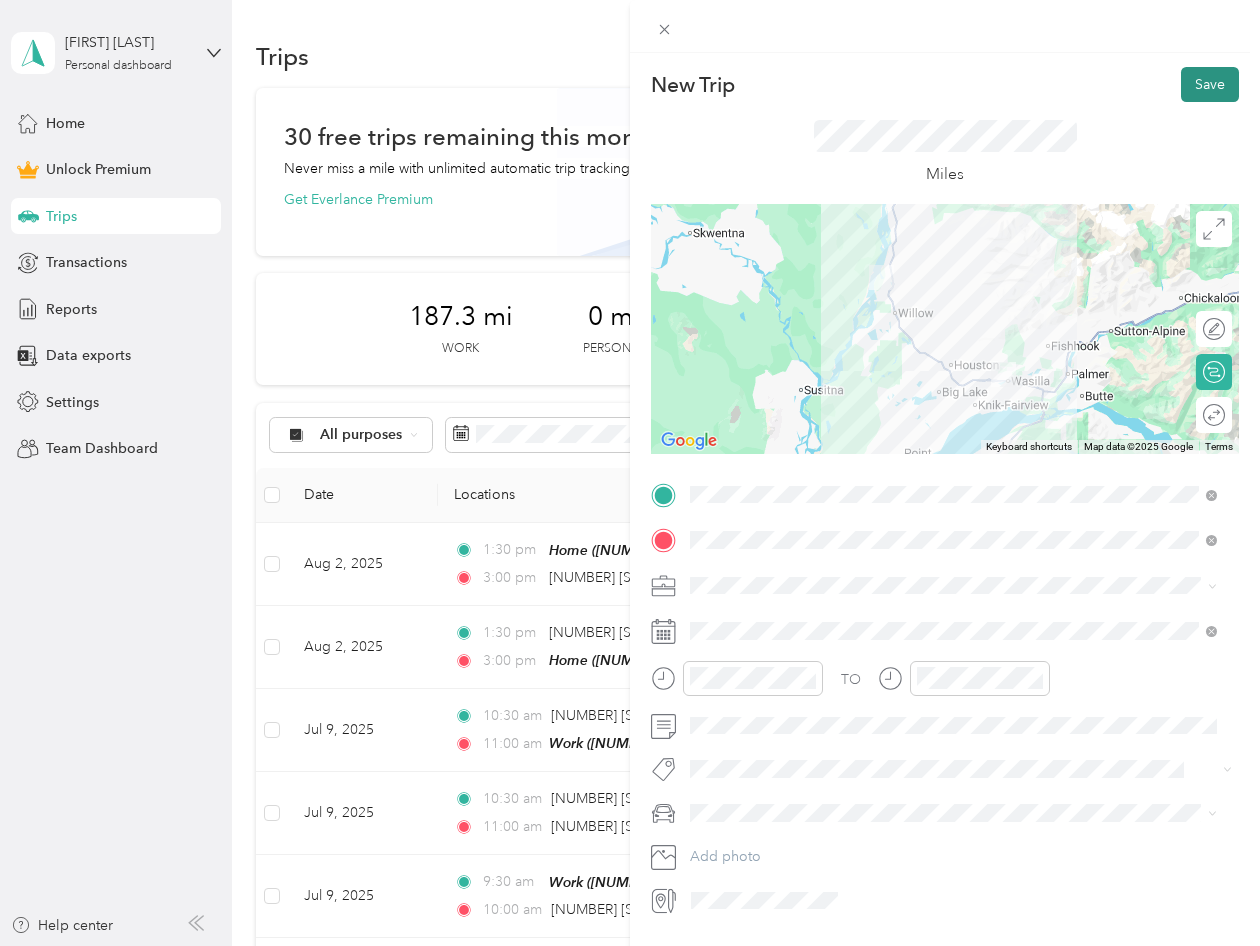 click on "Save" at bounding box center [1210, 84] 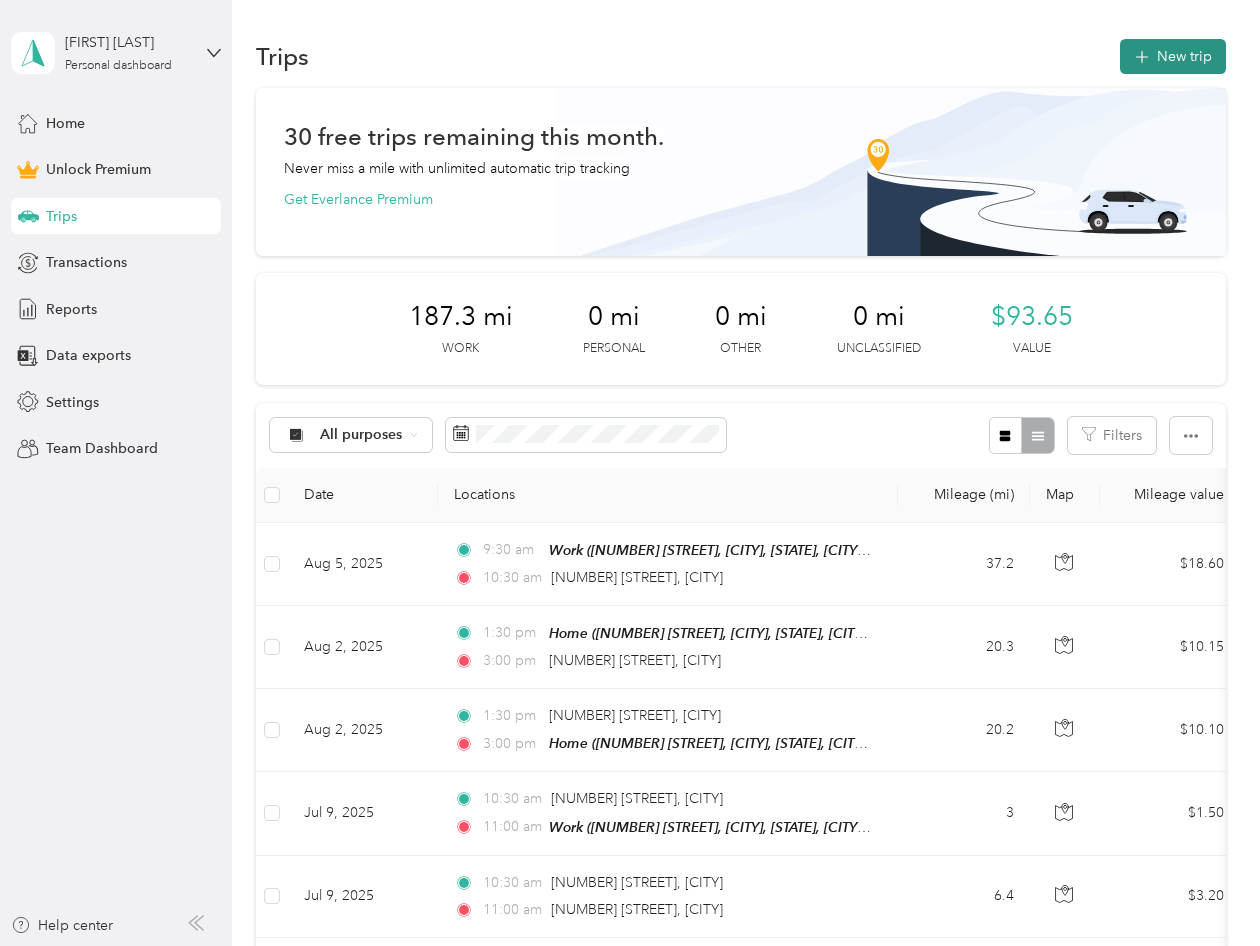 click on "New trip" at bounding box center (1173, 56) 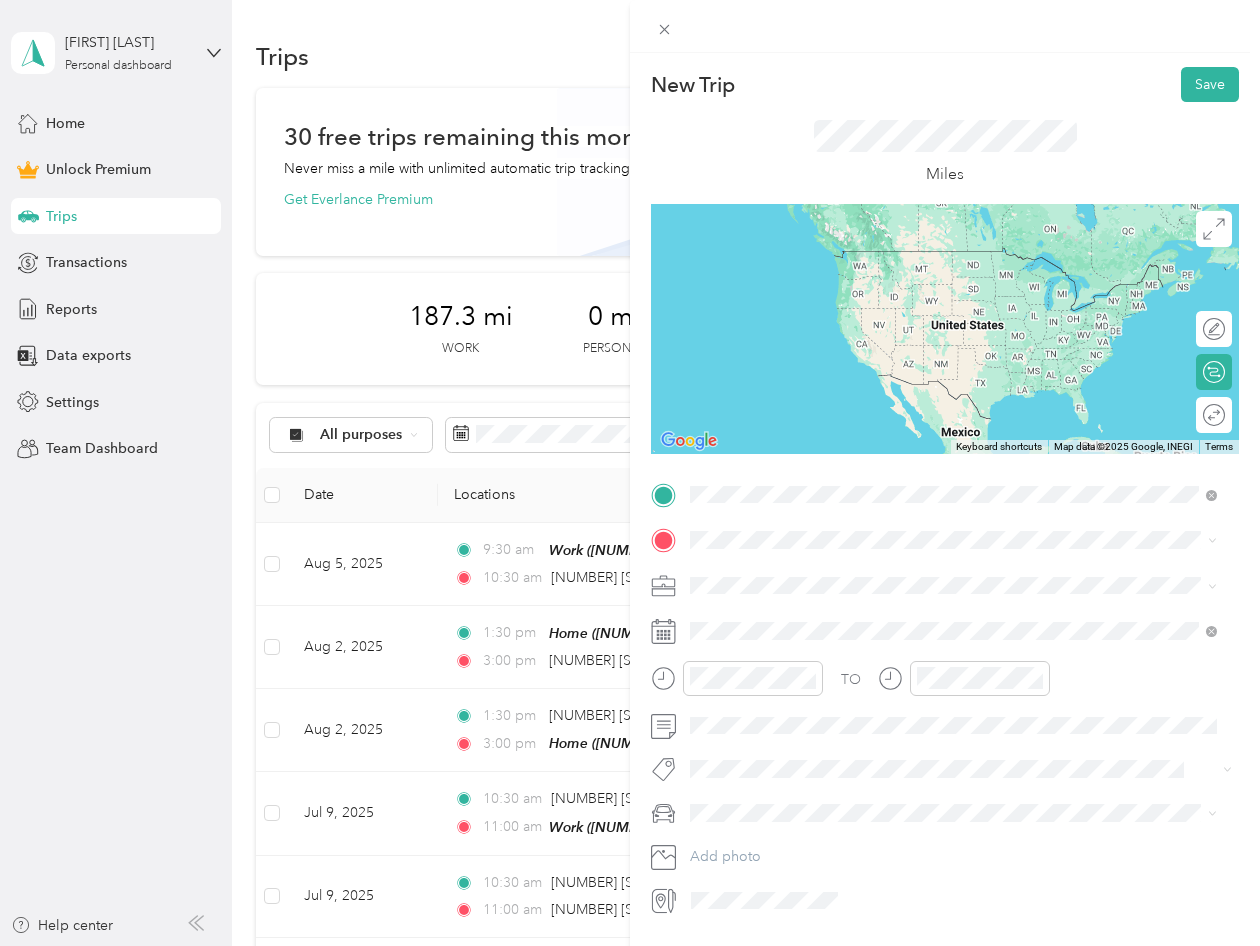 click on "[NUMBER] [STREET]
[CITY], [STATE] [POSTAL_CODE], [COUNTRY]" at bounding box center (872, 575) 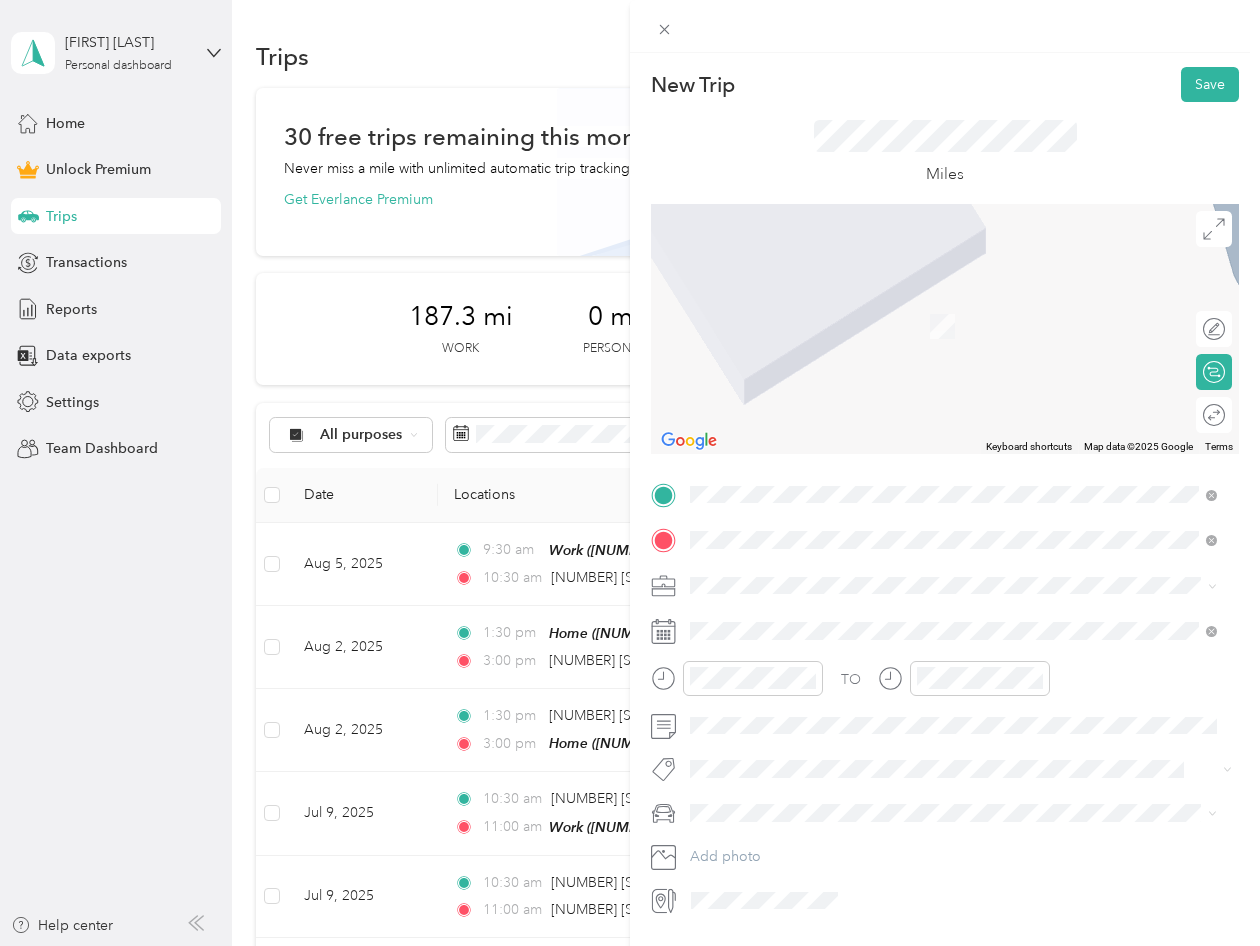 click on "[NUMBER] [STREET]
[CITY], [STATE] [POSTAL_CODE], [COUNTRY]" at bounding box center [872, 620] 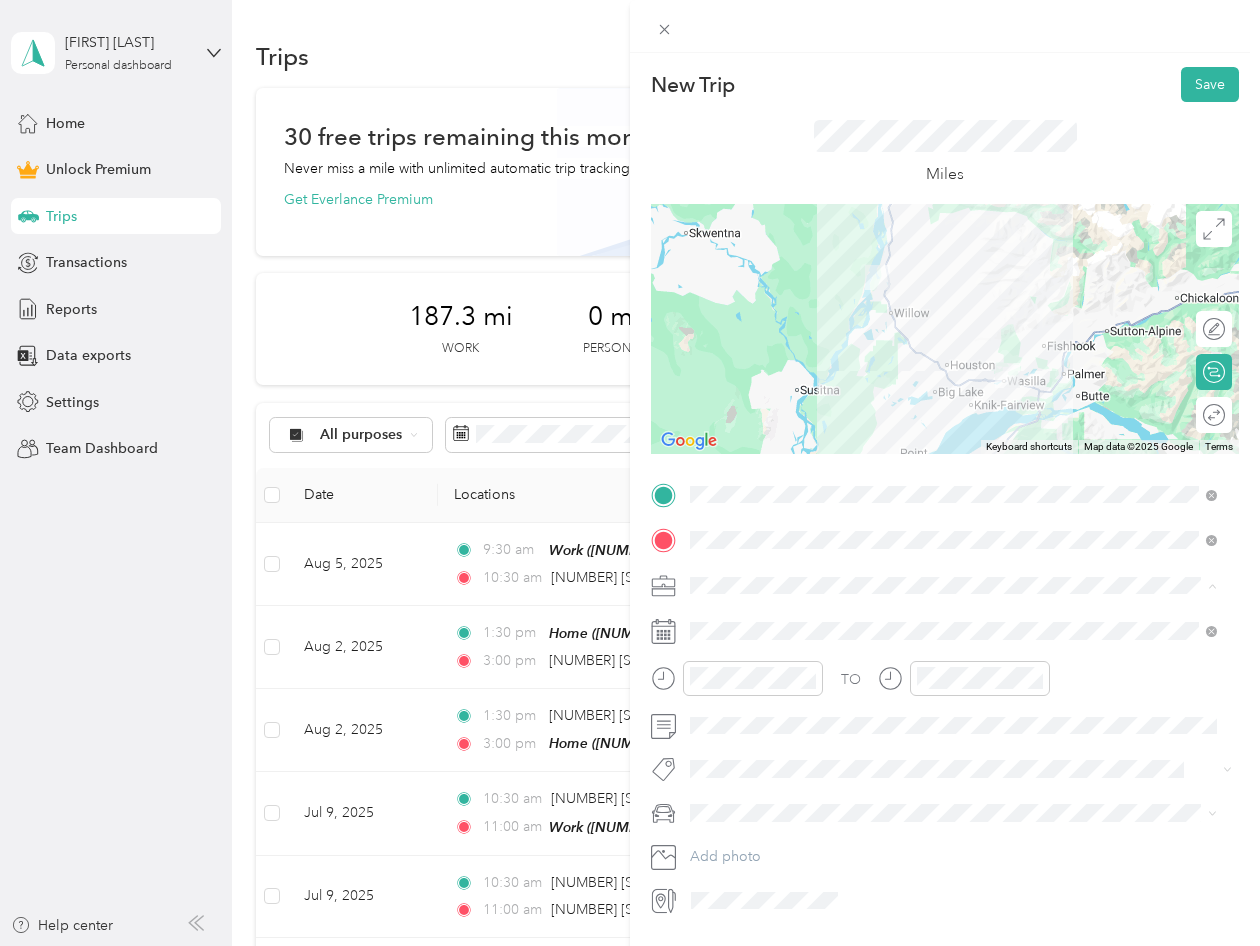 click on "Work" at bounding box center (714, 620) 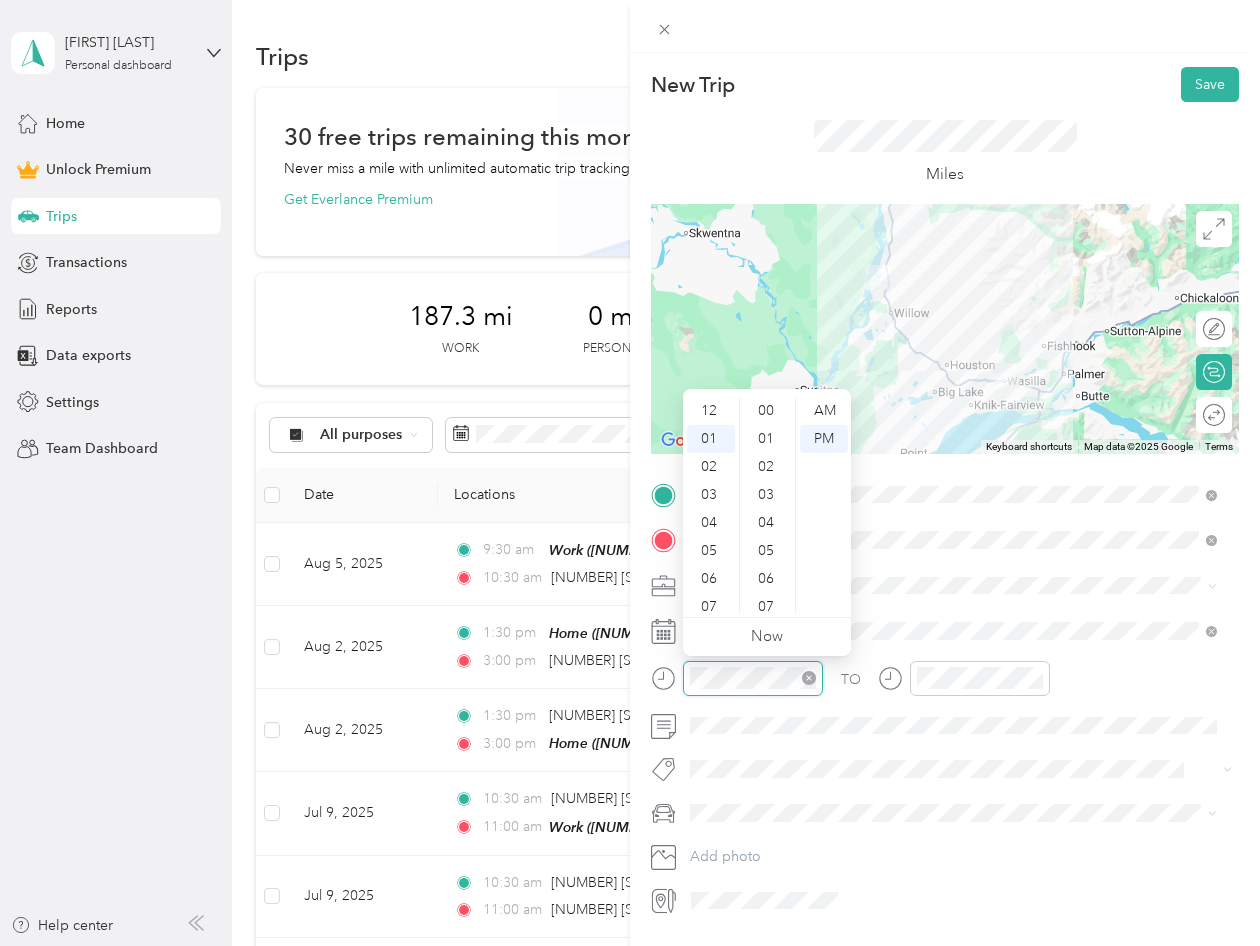 scroll, scrollTop: 392, scrollLeft: 0, axis: vertical 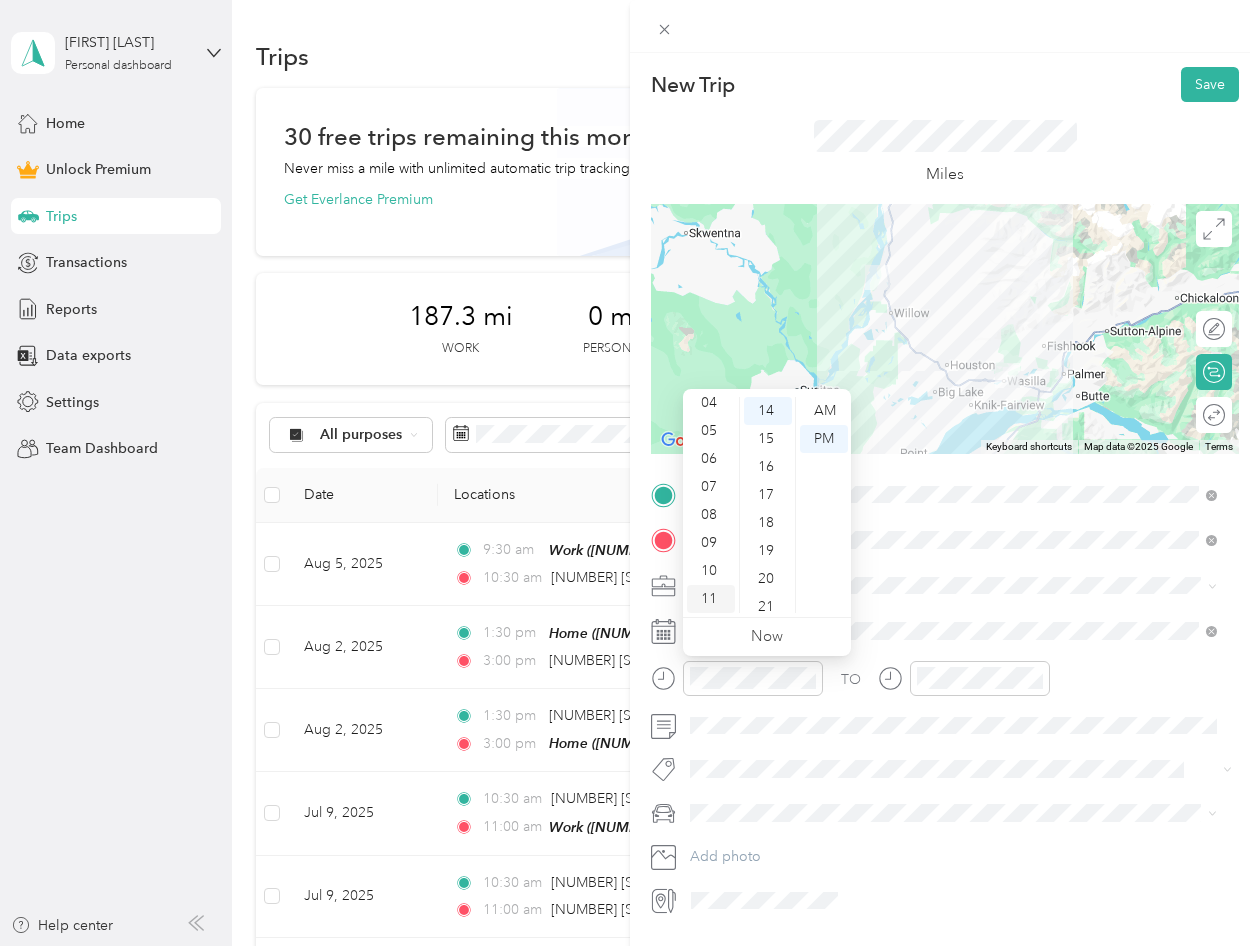 click on "11" at bounding box center [711, 599] 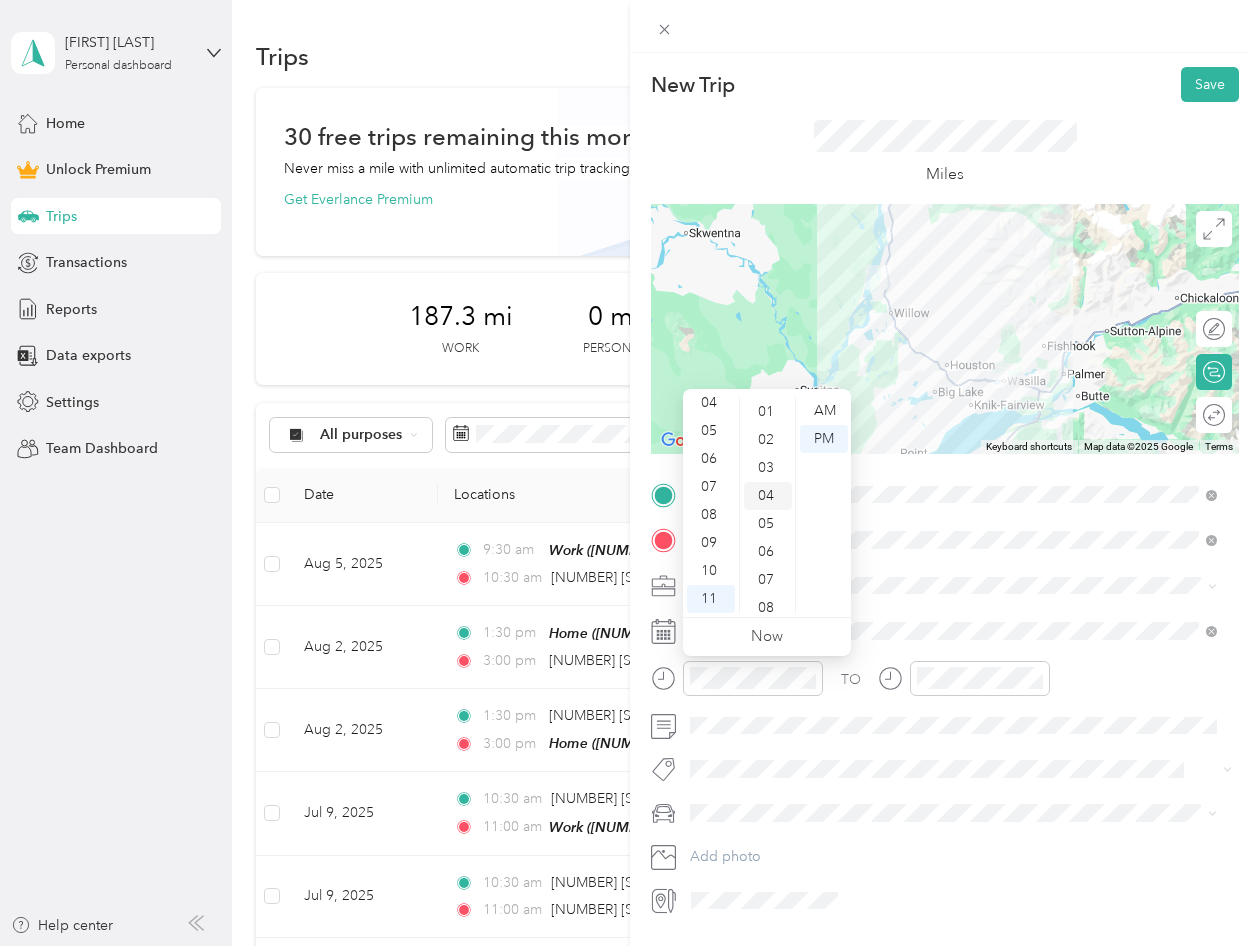 scroll, scrollTop: 0, scrollLeft: 0, axis: both 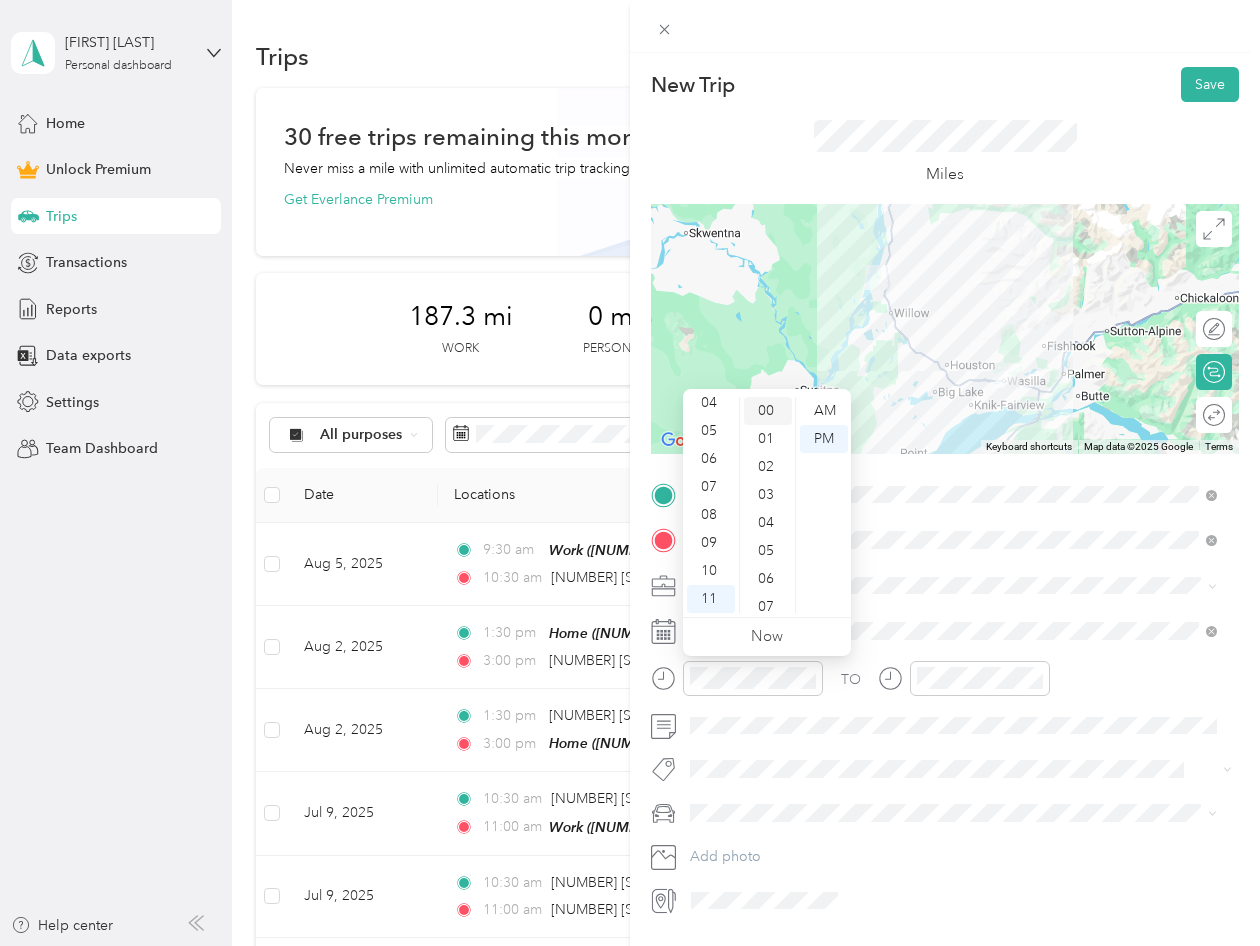 click on "00" at bounding box center (768, 411) 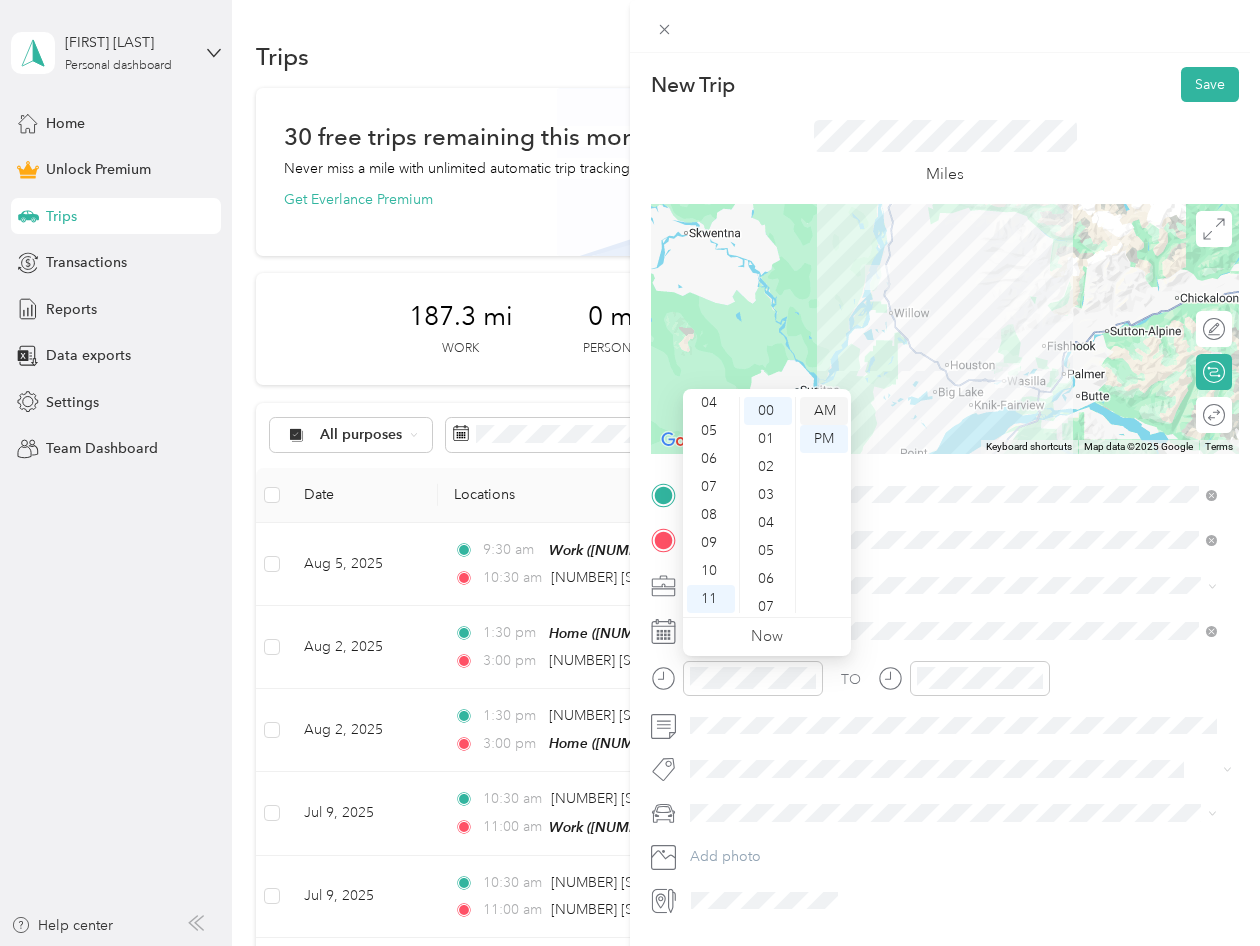 click on "AM" at bounding box center (824, 411) 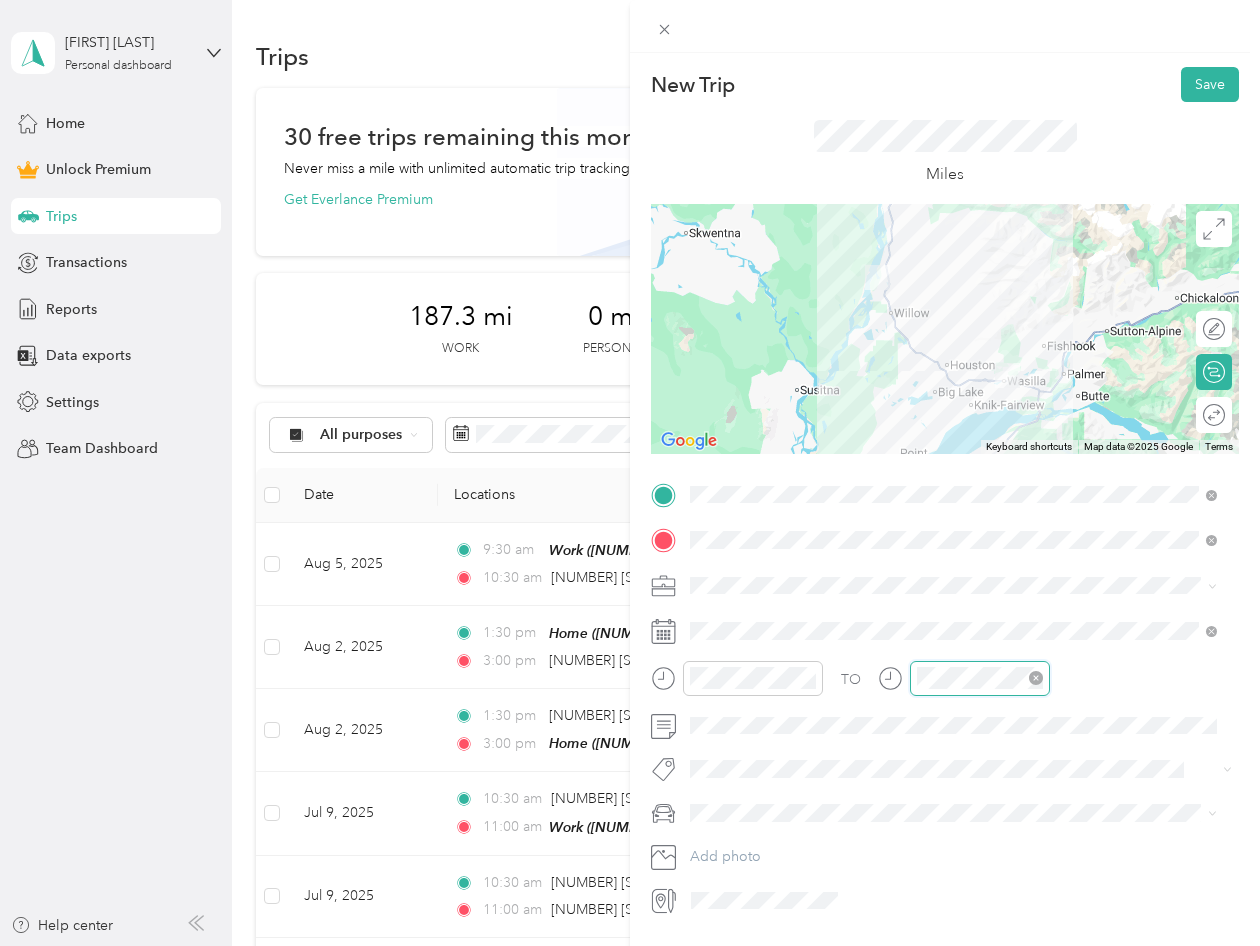 scroll, scrollTop: 28, scrollLeft: 0, axis: vertical 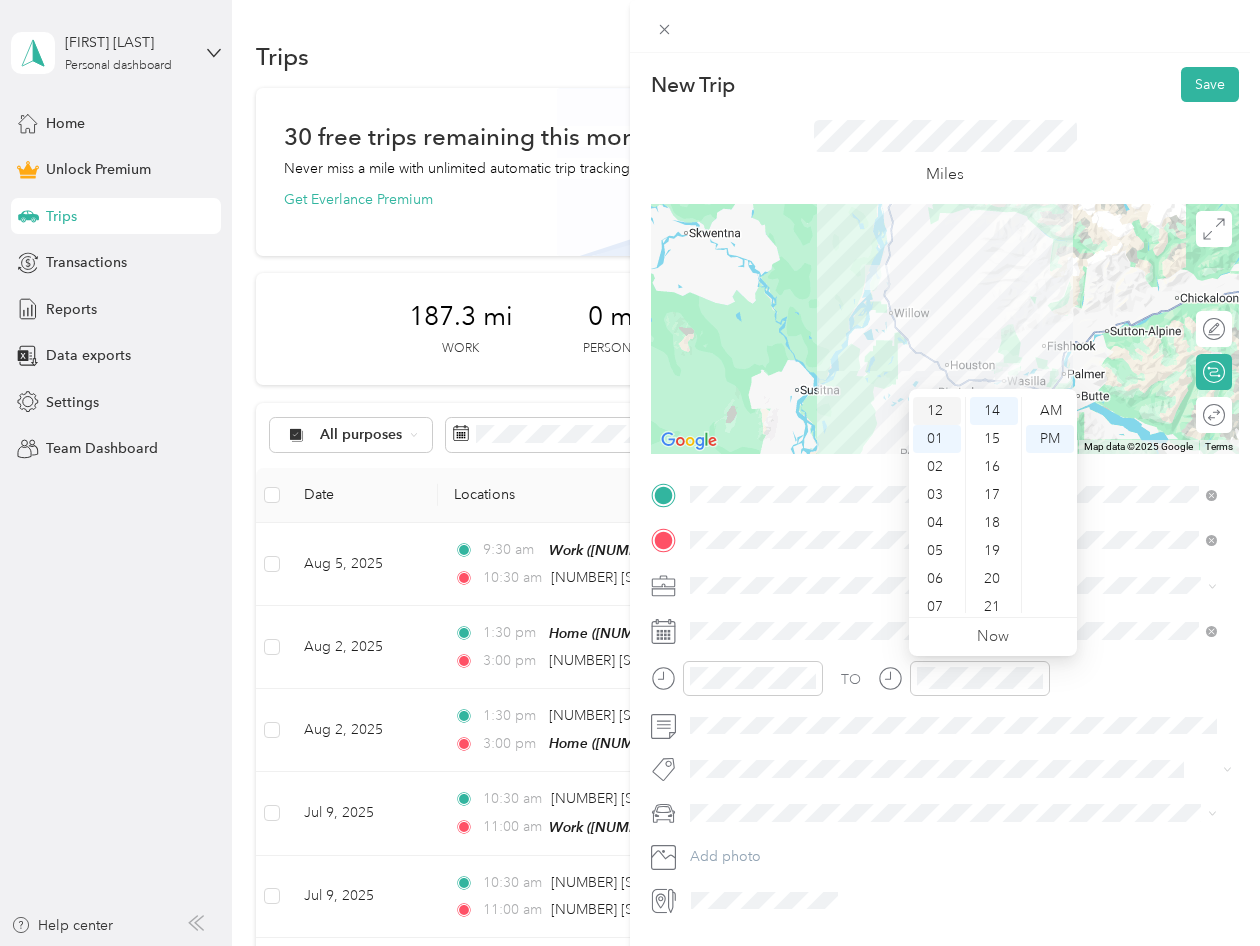 click on "12" at bounding box center (937, 411) 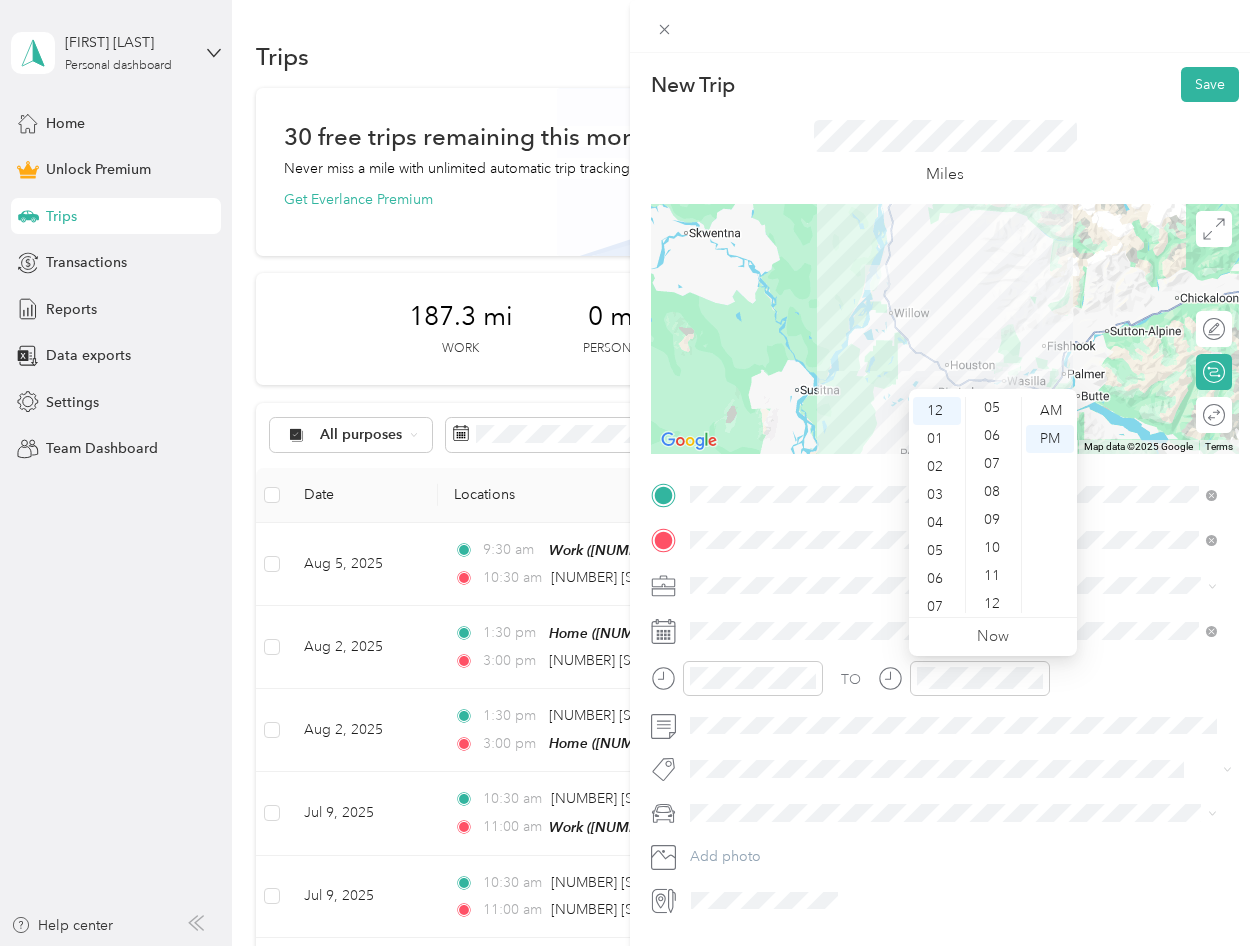 scroll, scrollTop: 0, scrollLeft: 0, axis: both 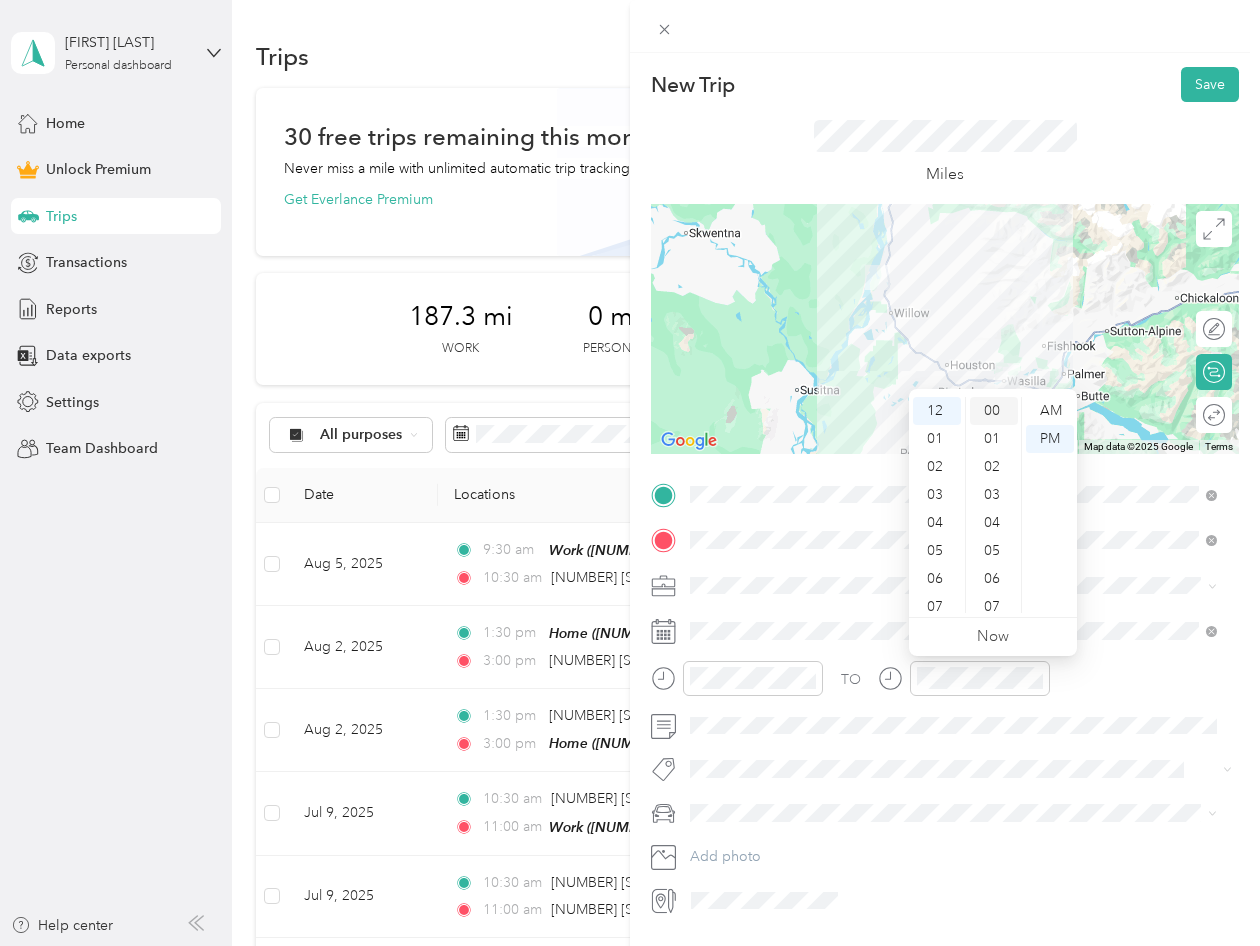 click on "00" at bounding box center (994, 411) 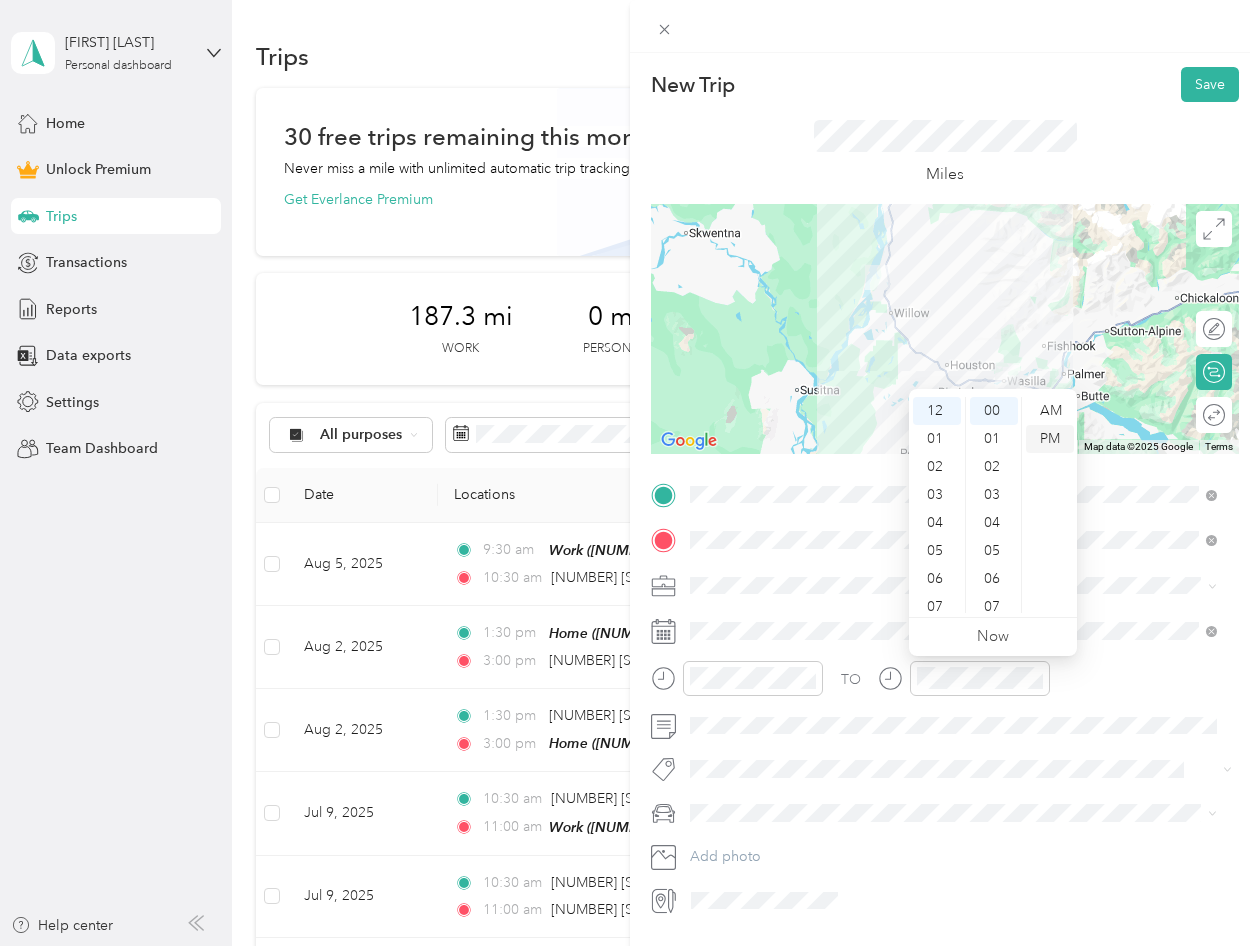 click on "PM" at bounding box center (1050, 439) 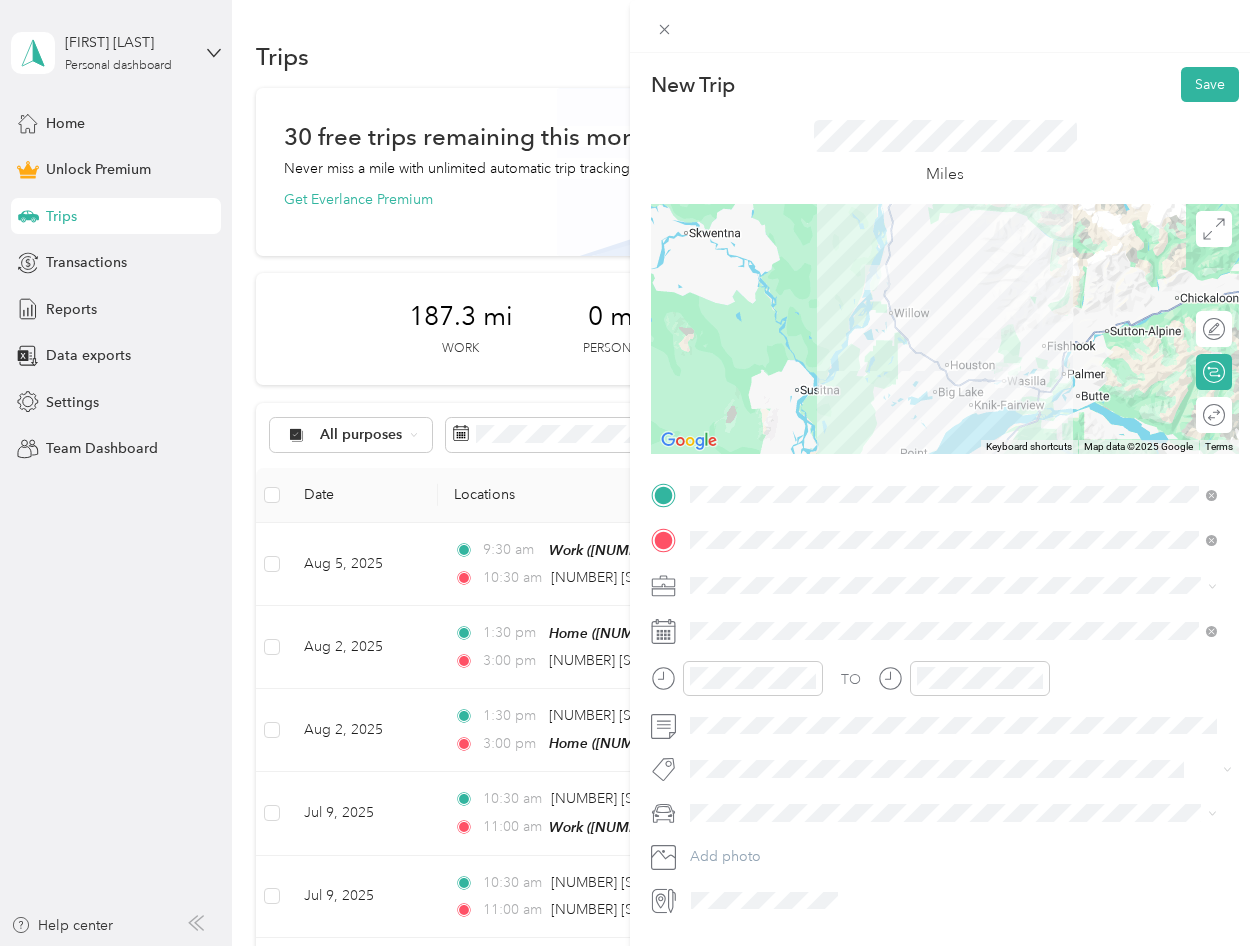 click on "TO Add photo" at bounding box center (945, 698) 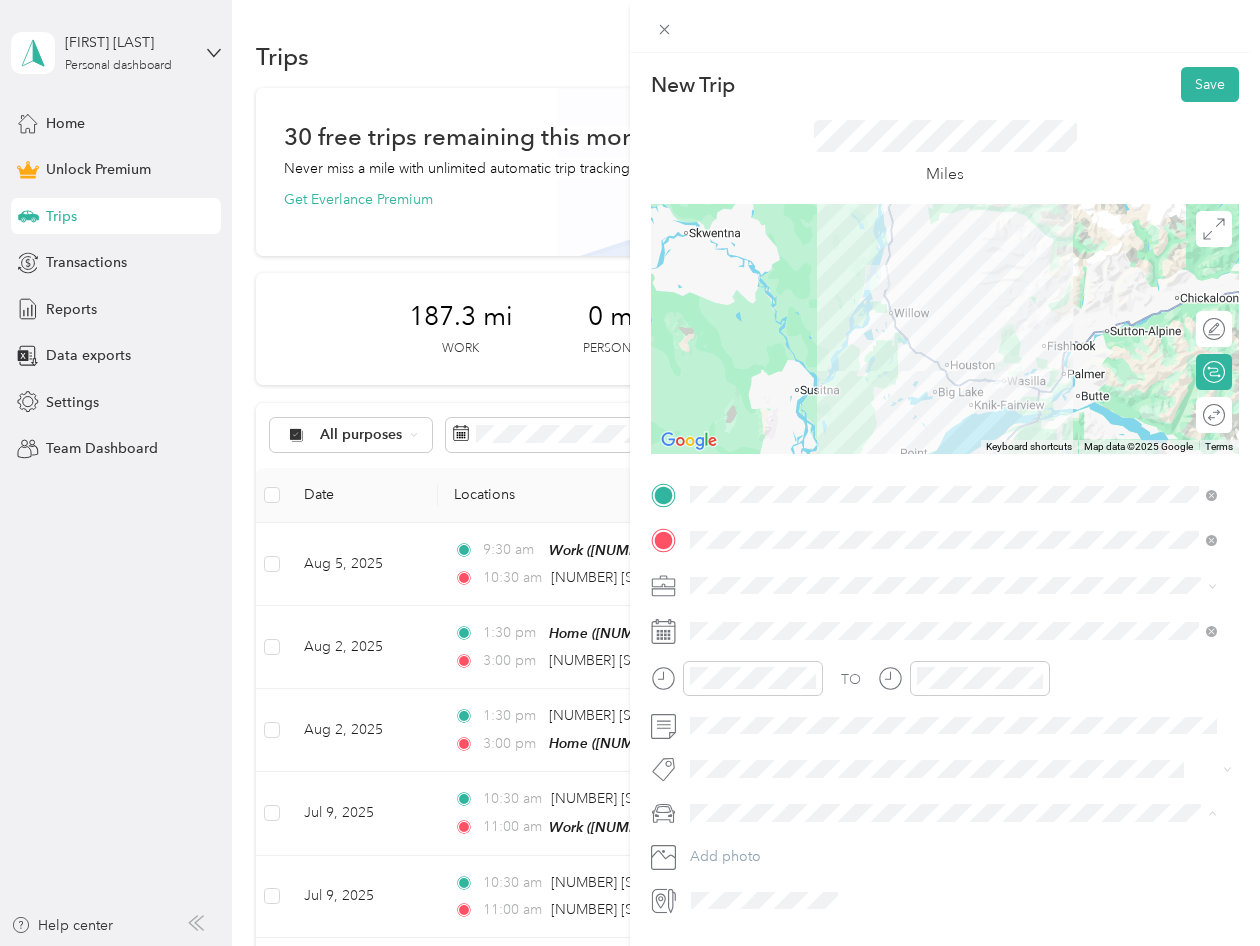 click on "Chevrolet Silverado" at bounding box center (759, 848) 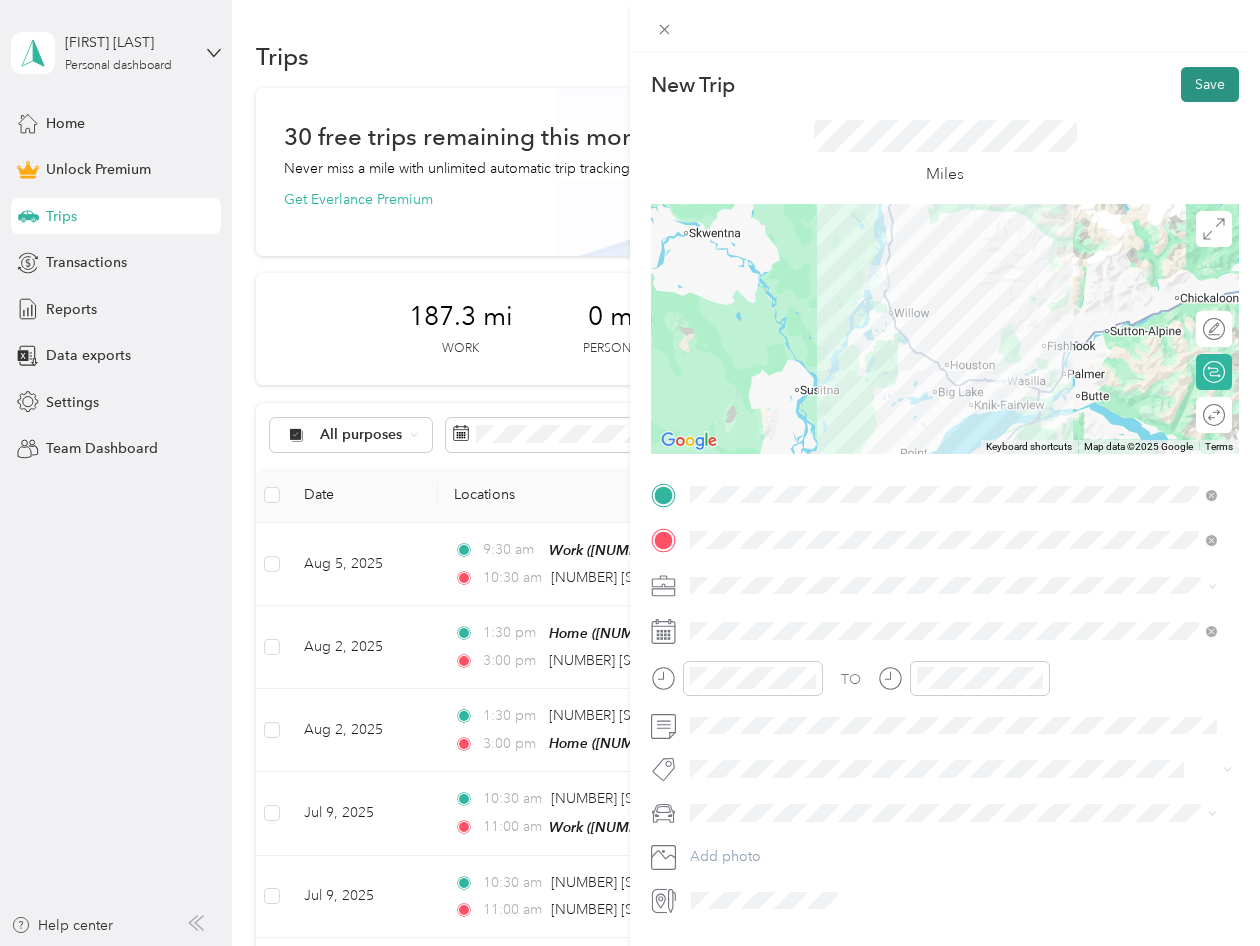 click on "Save" at bounding box center (1210, 84) 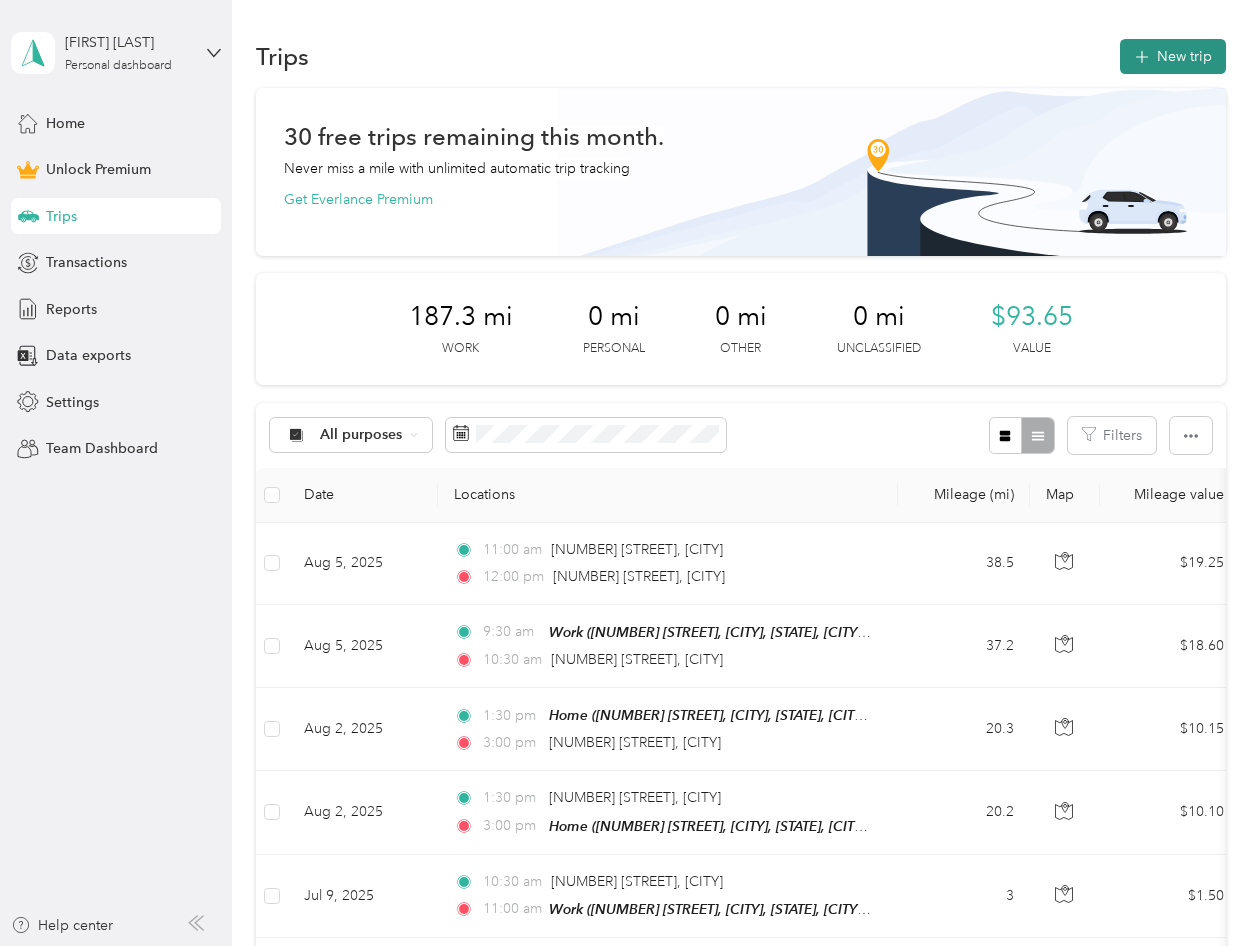 click 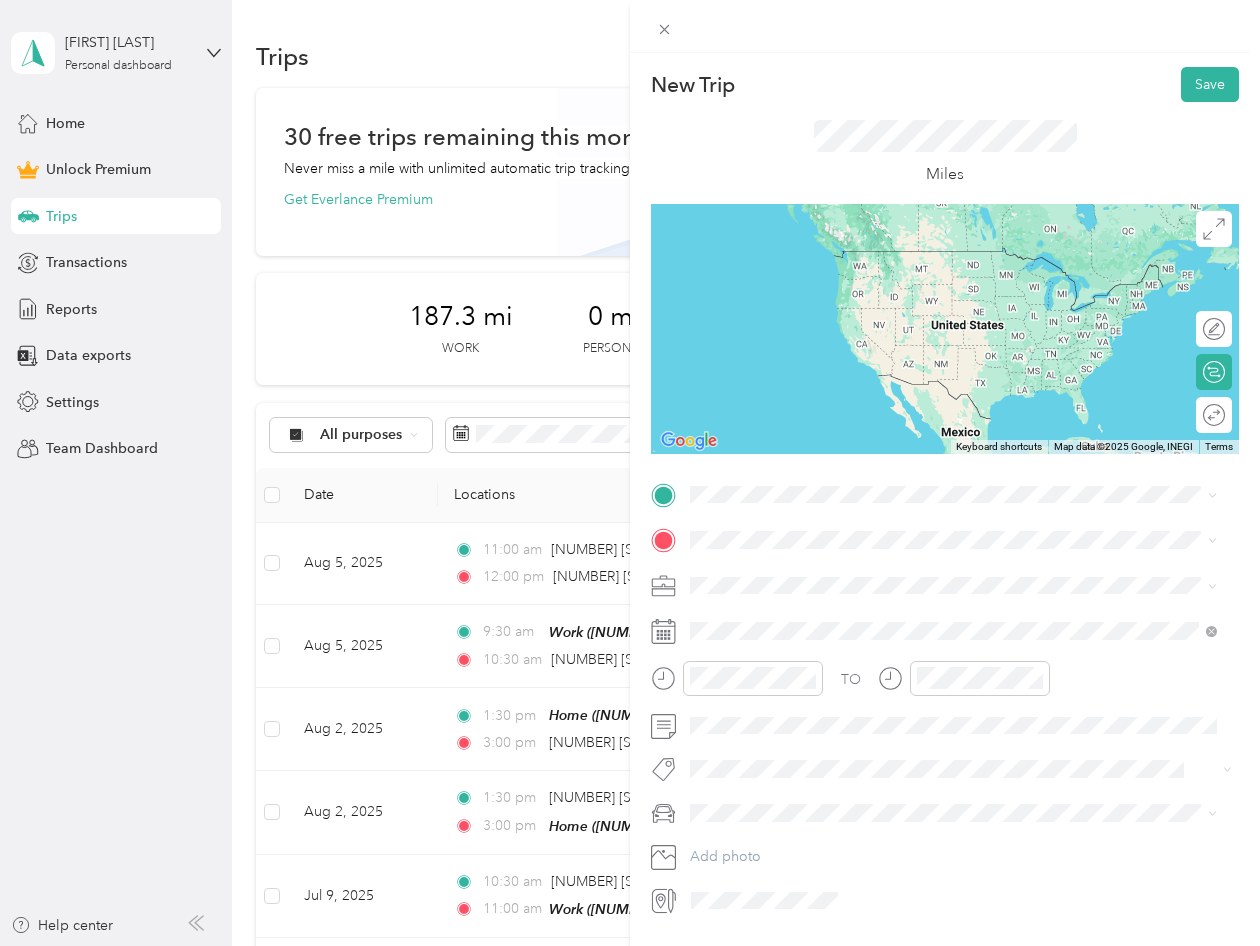 click on "[NUMBER] [STREET]
[CITY], [STATE] [POSTAL_CODE], [COUNTRY]" at bounding box center (872, 574) 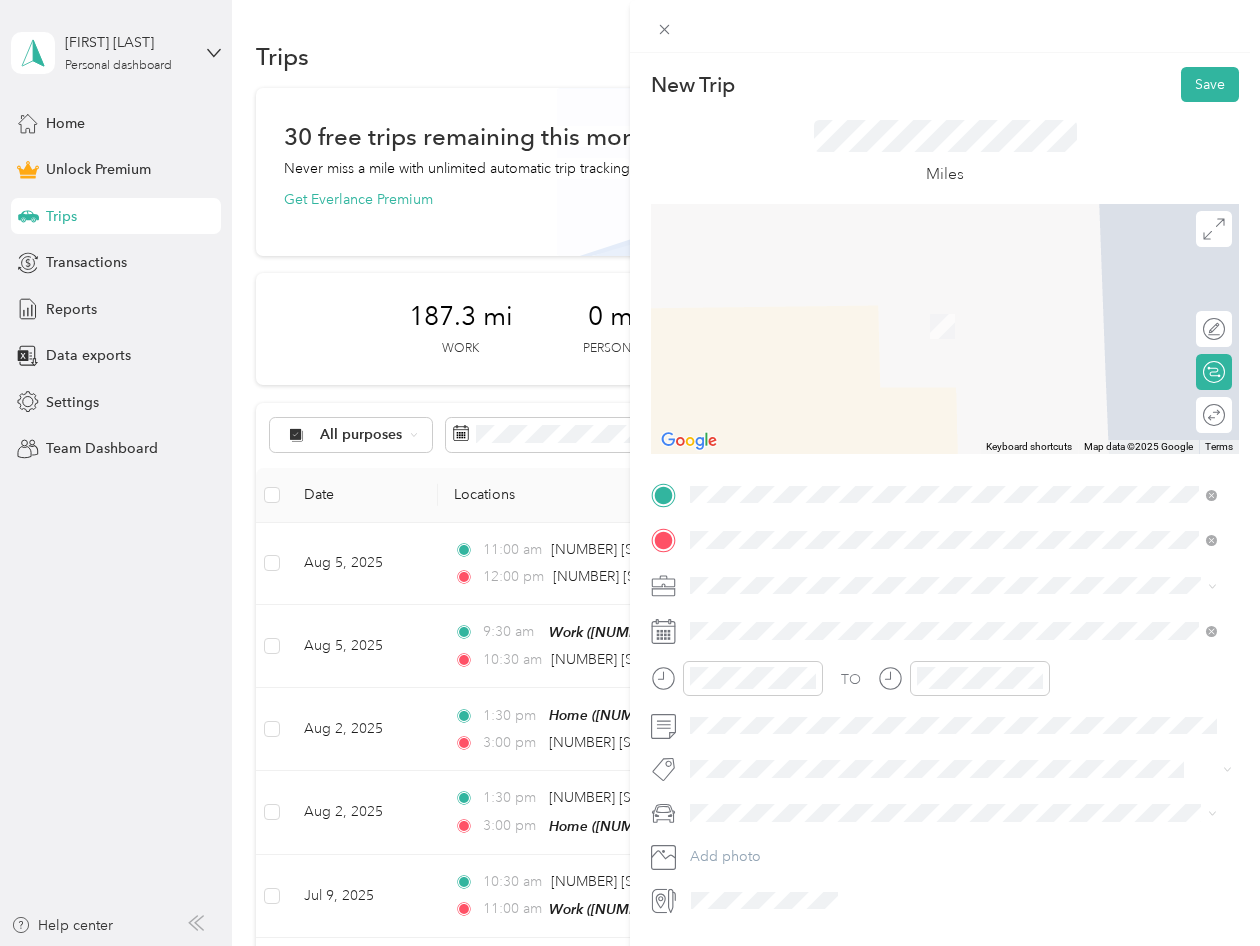 click on "[NUMBER] [STREET]
[CITY], [STATE] [POSTAL_CODE], [COUNTRY]" at bounding box center (872, 676) 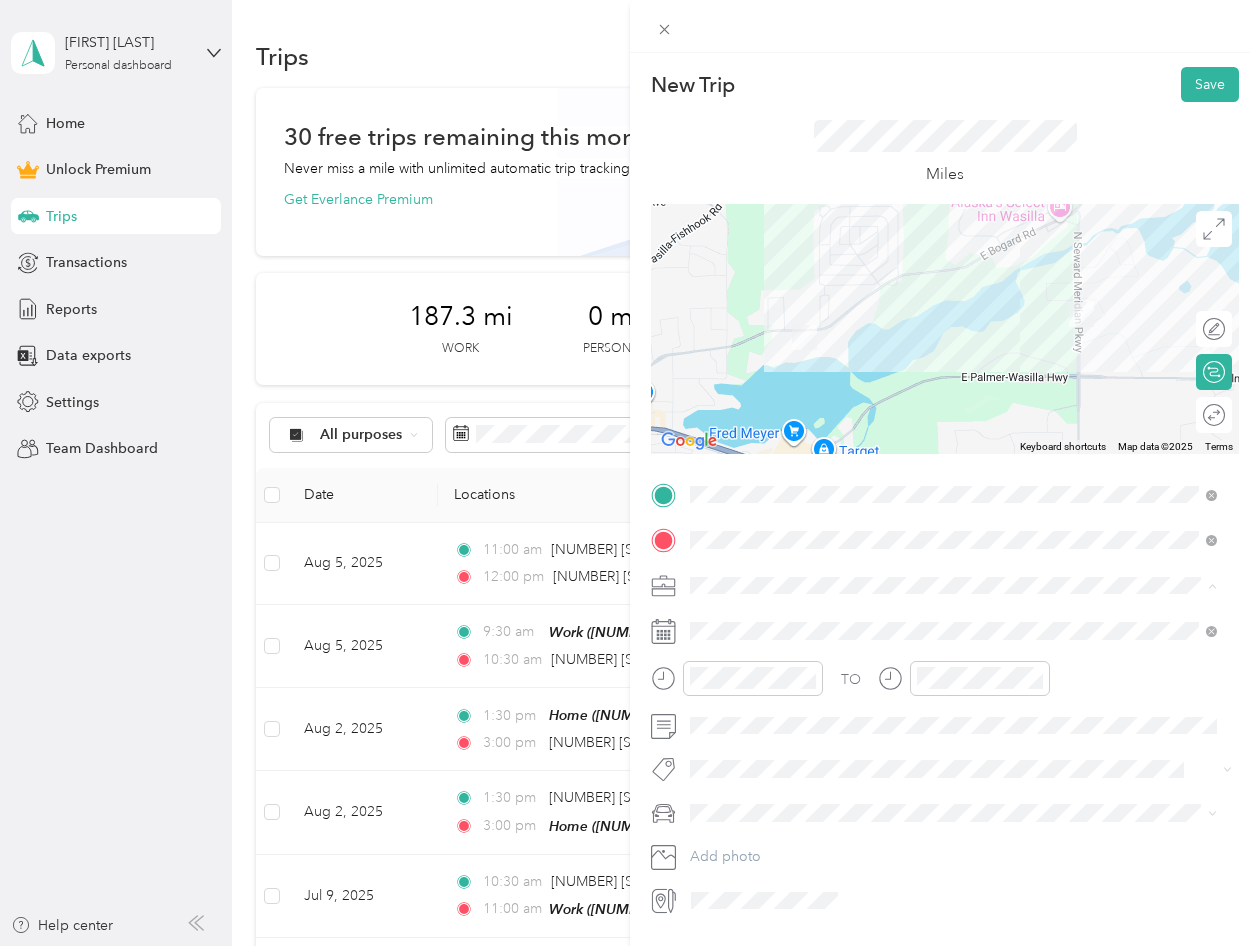 click on "Work" at bounding box center [714, 620] 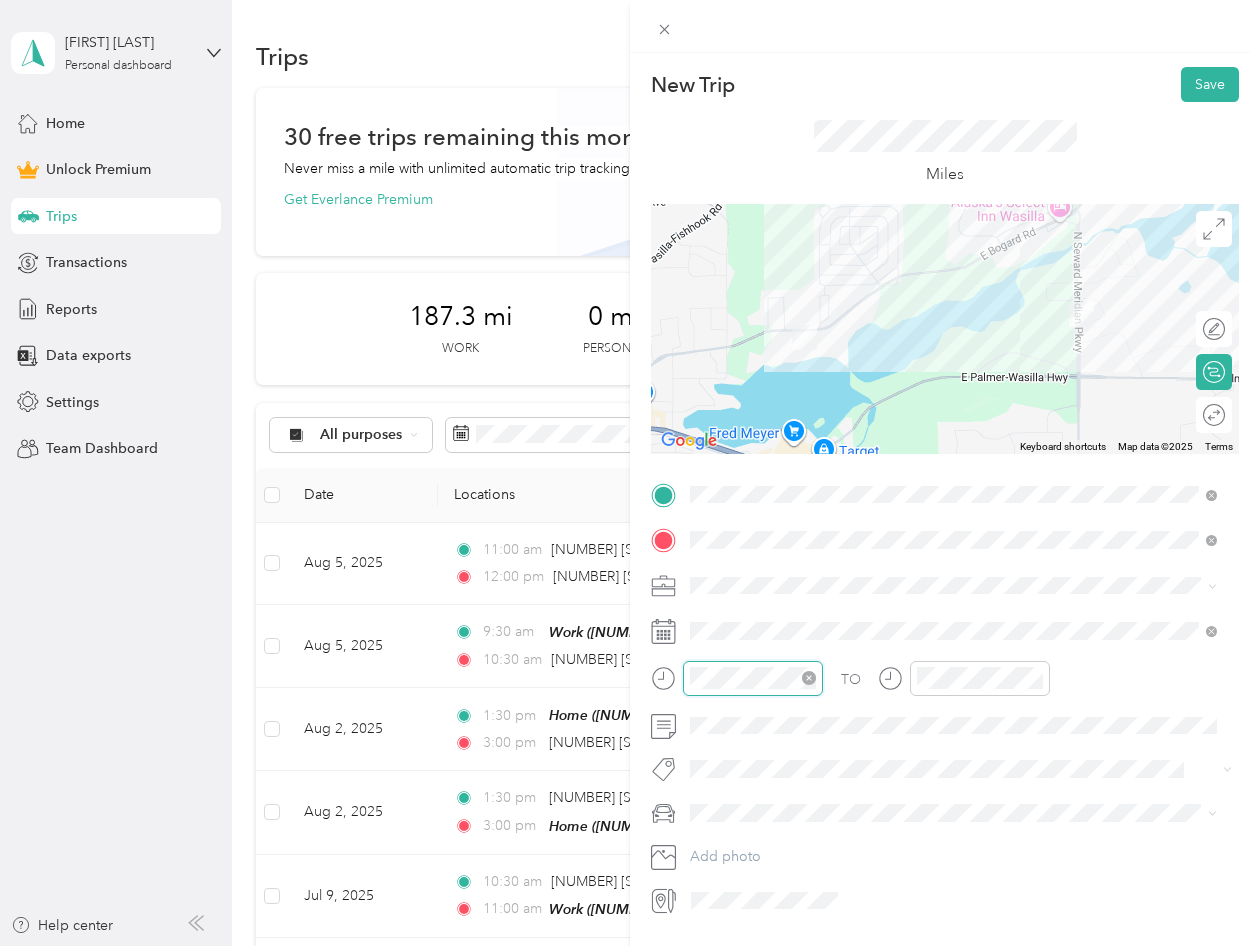 scroll, scrollTop: 28, scrollLeft: 0, axis: vertical 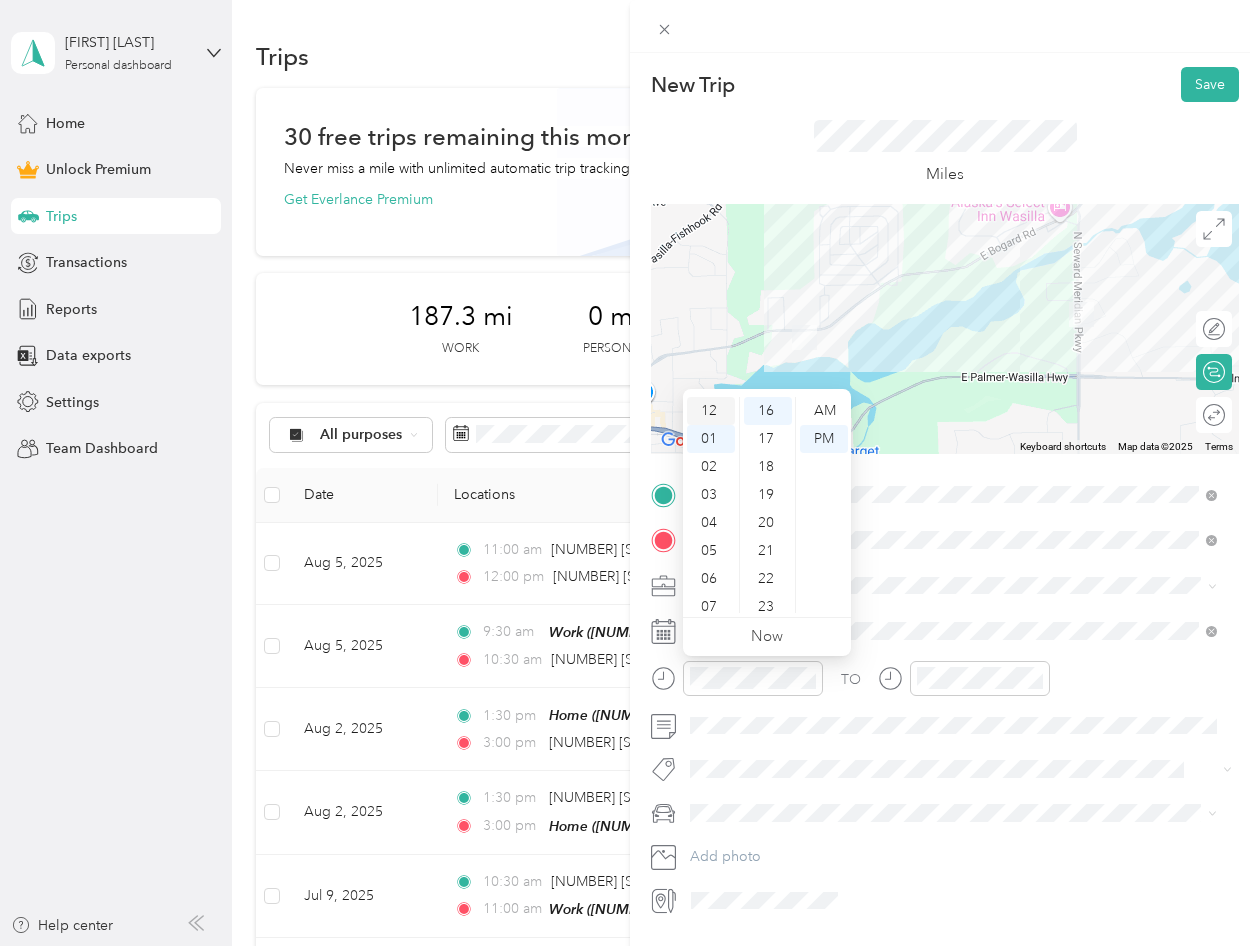 click on "12" at bounding box center [711, 411] 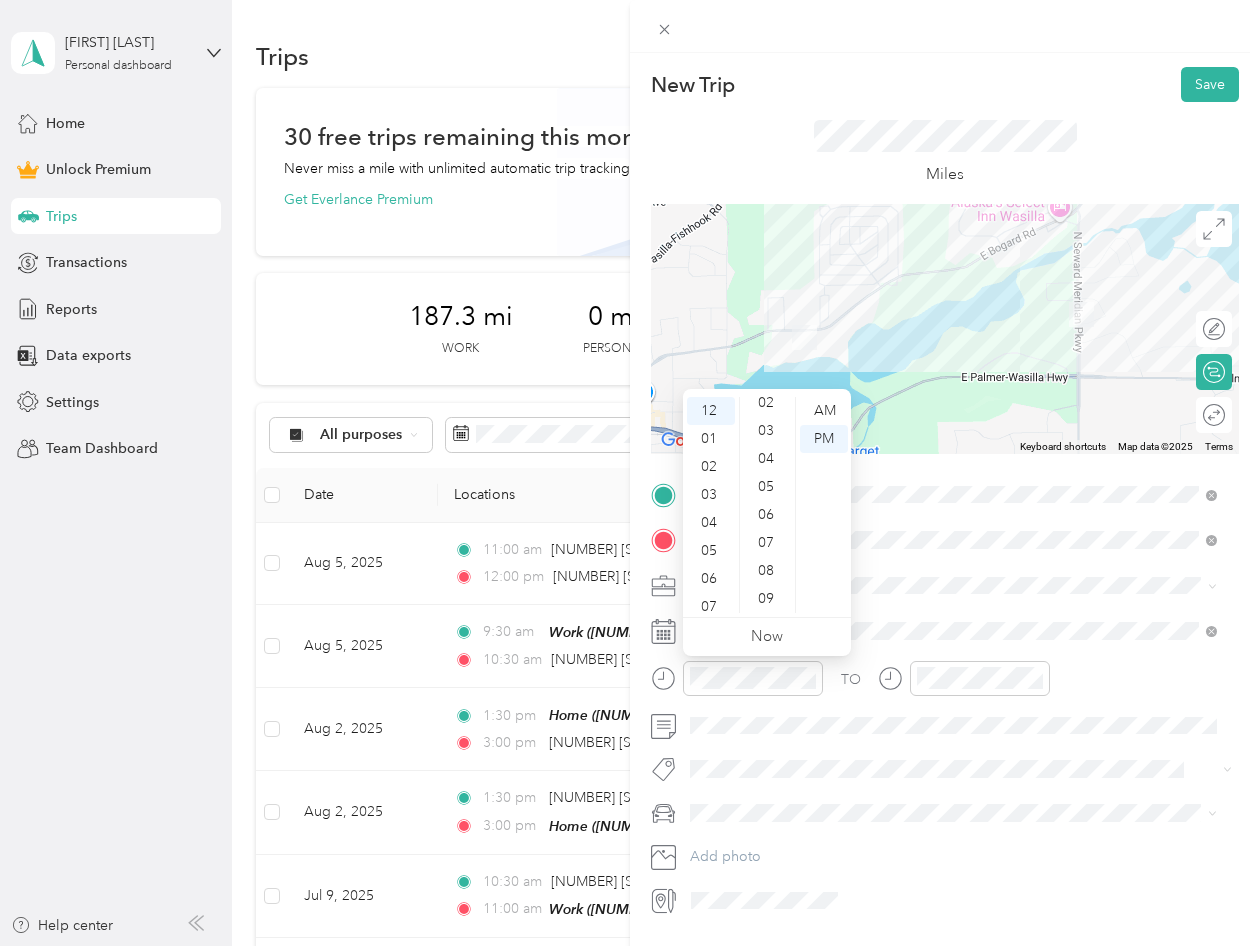 scroll, scrollTop: 0, scrollLeft: 0, axis: both 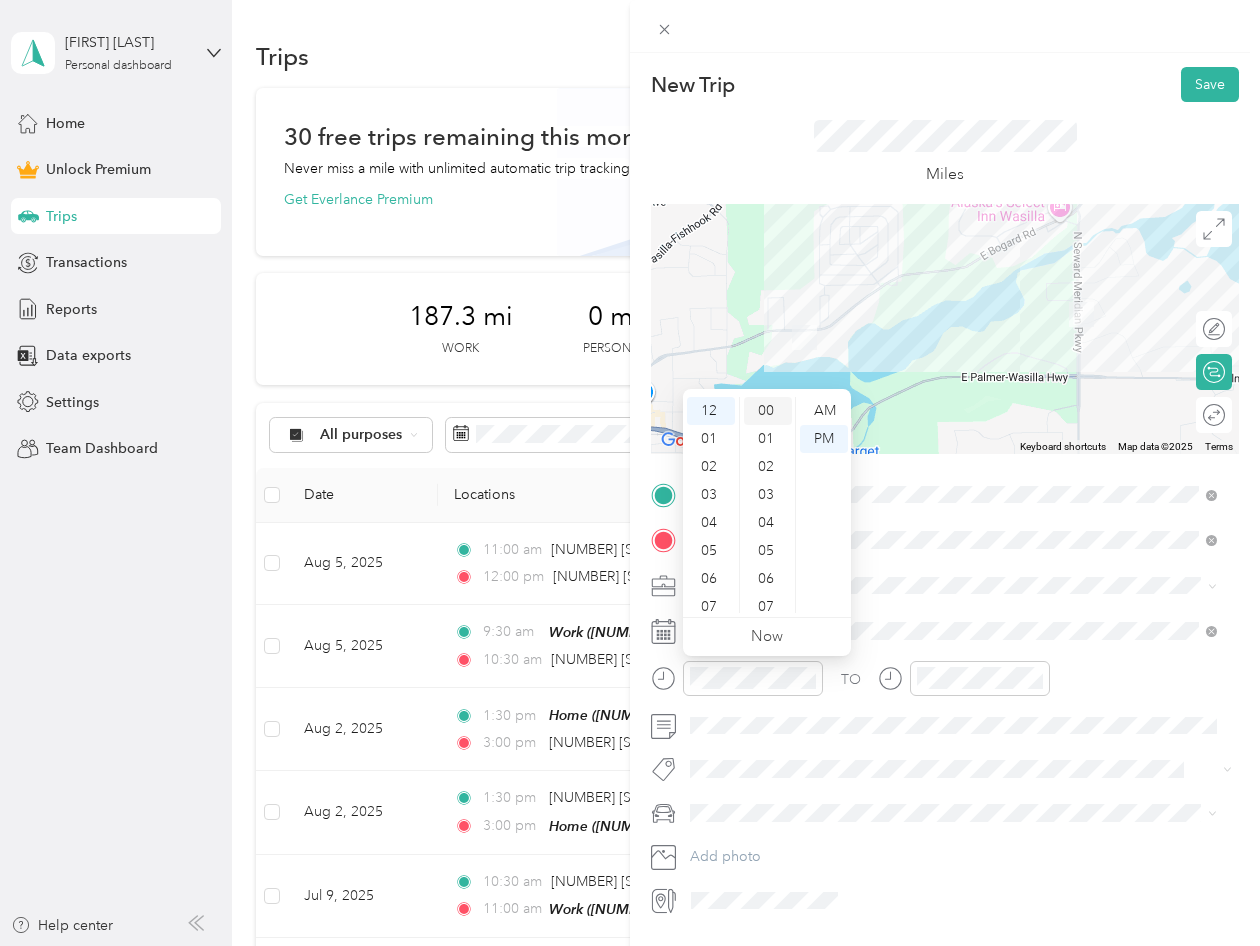 click on "00" at bounding box center (768, 411) 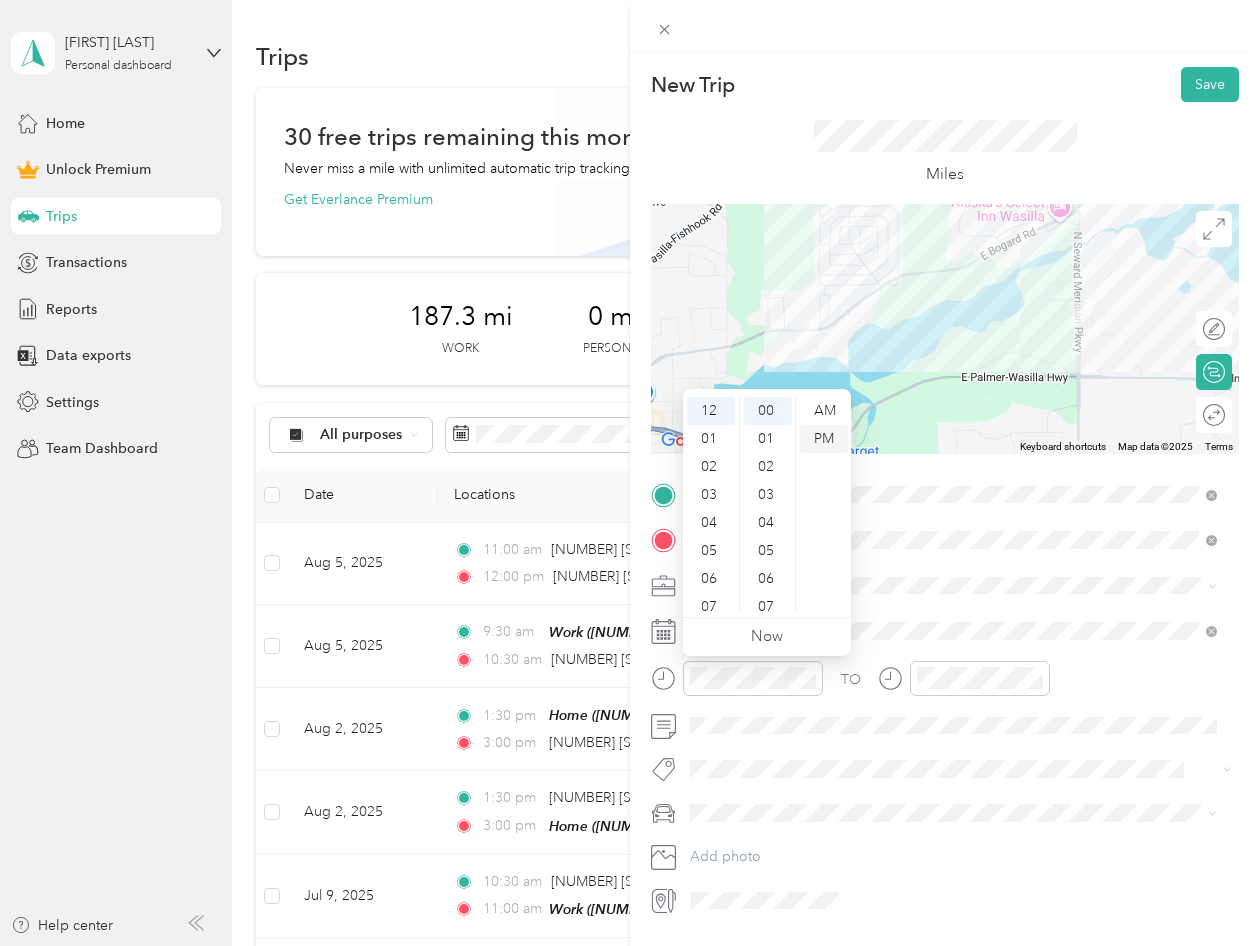 click on "PM" at bounding box center [824, 439] 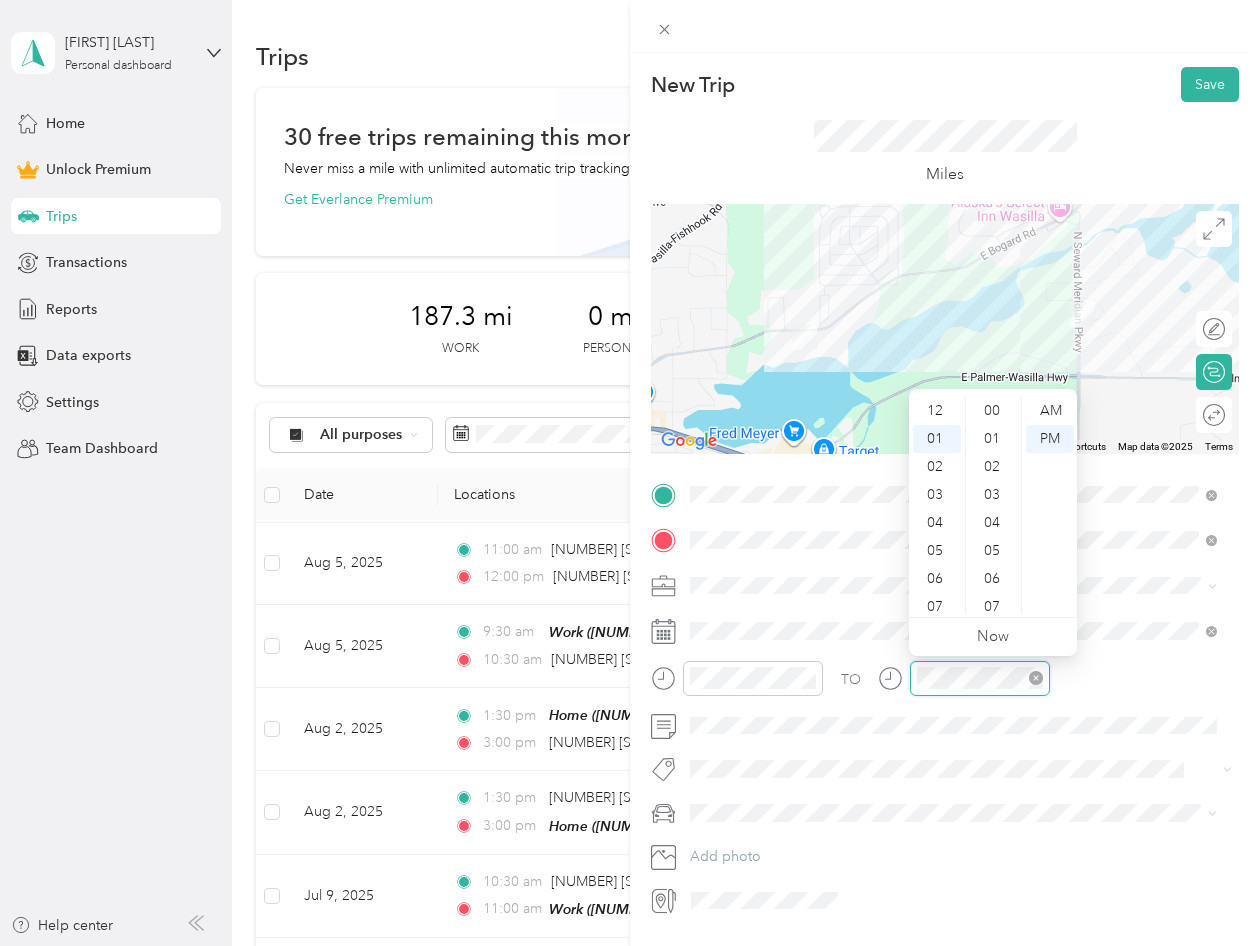 scroll, scrollTop: 448, scrollLeft: 0, axis: vertical 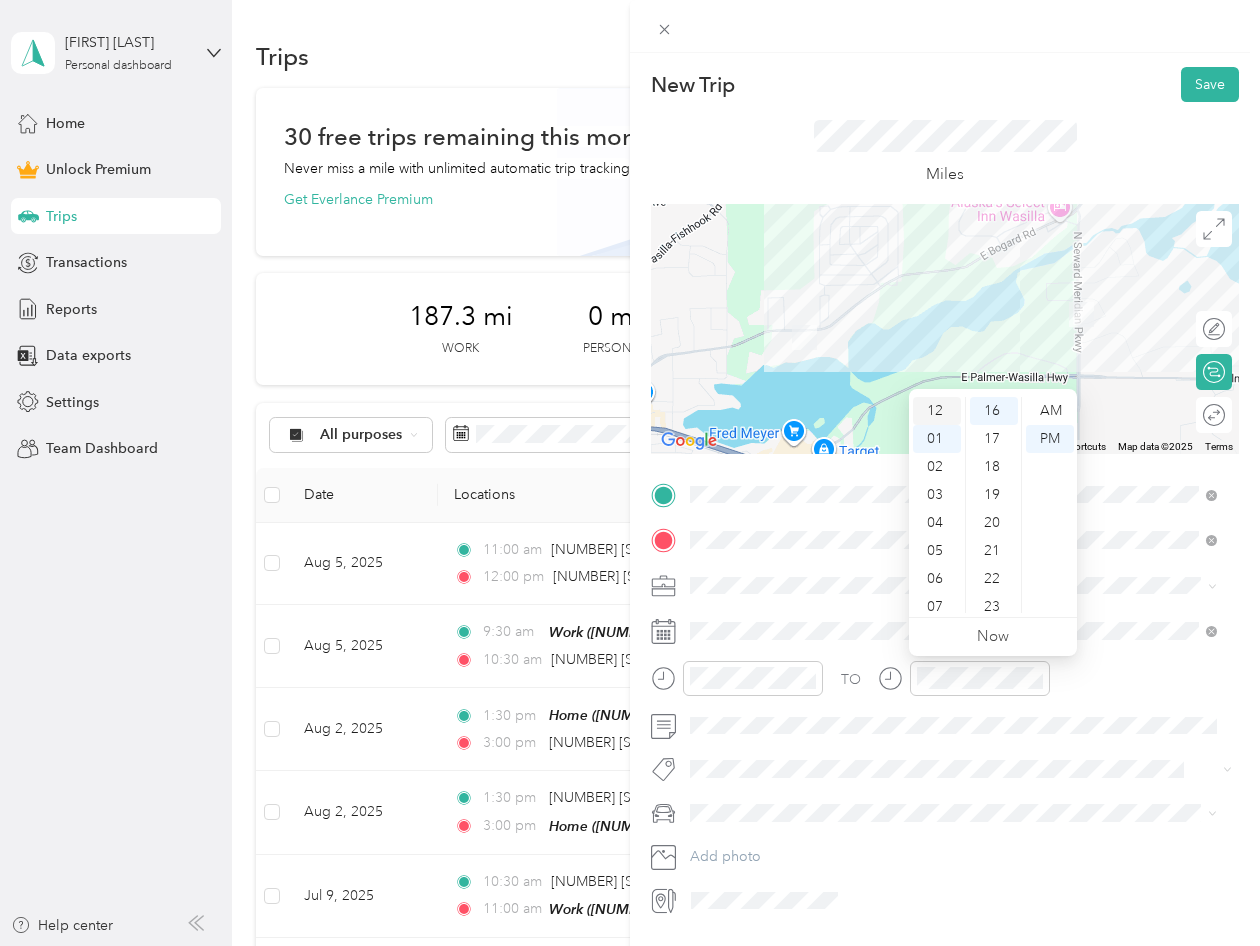 click on "12" at bounding box center [937, 411] 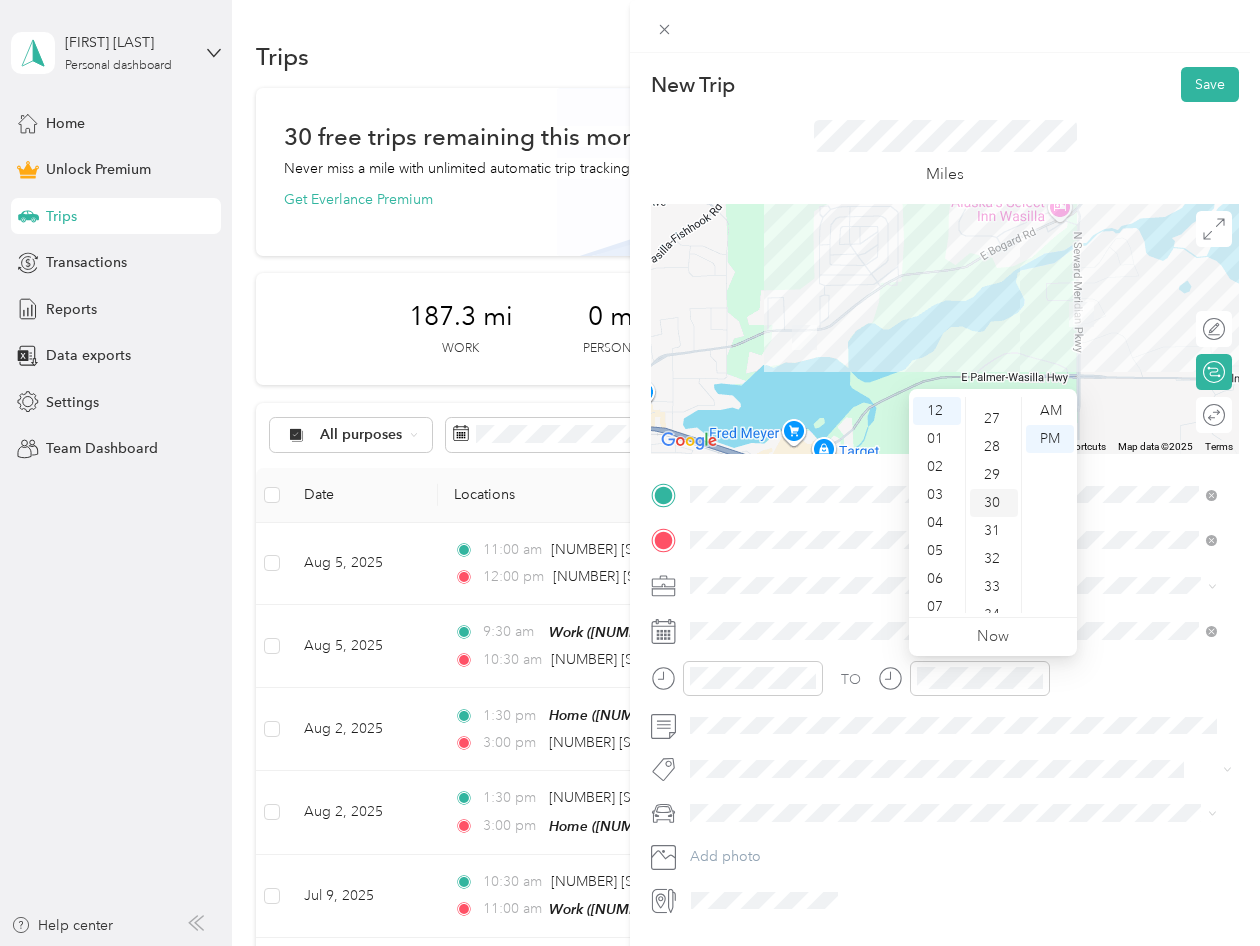 click on "30" at bounding box center [994, 503] 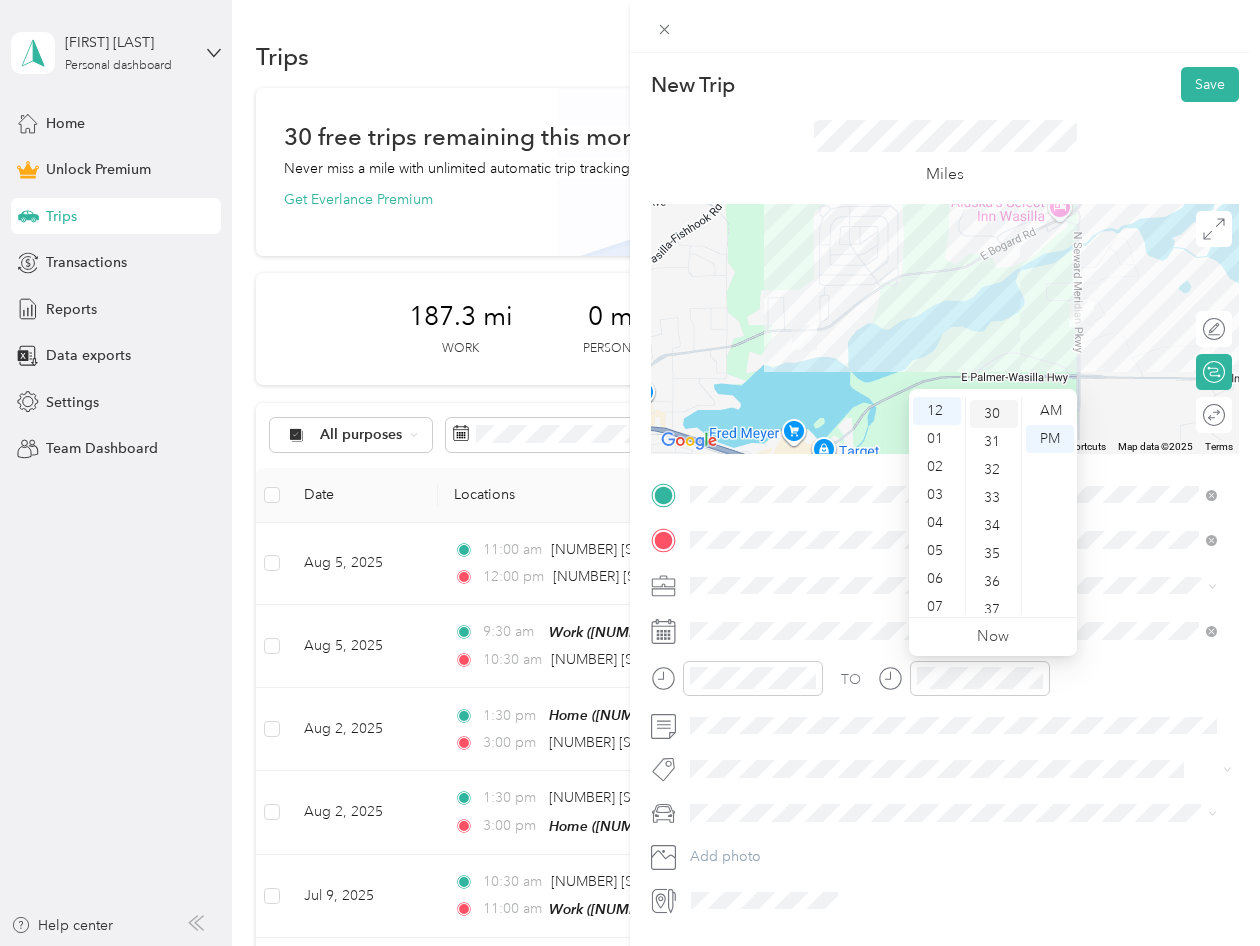 scroll, scrollTop: 840, scrollLeft: 0, axis: vertical 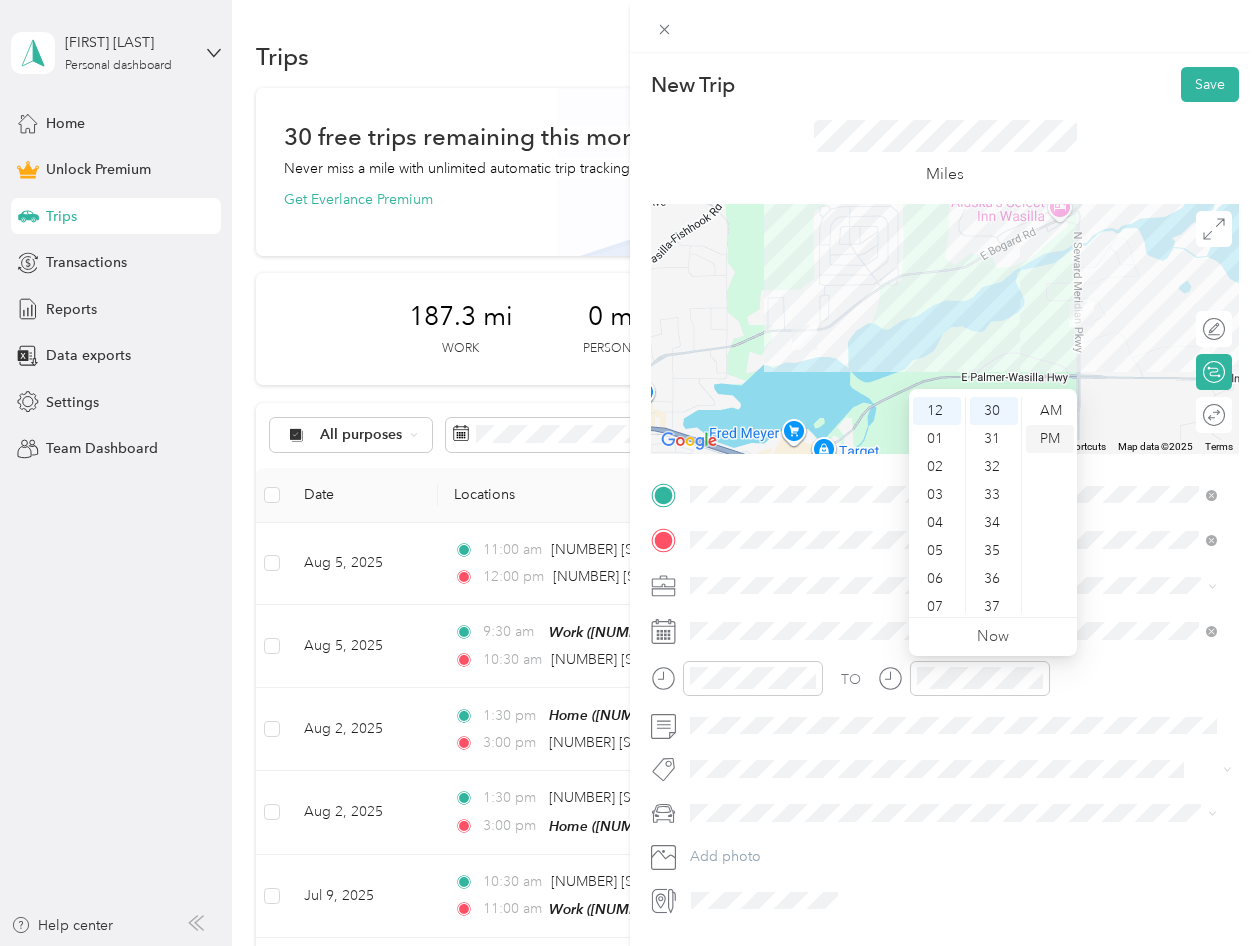 click on "PM" at bounding box center [1050, 439] 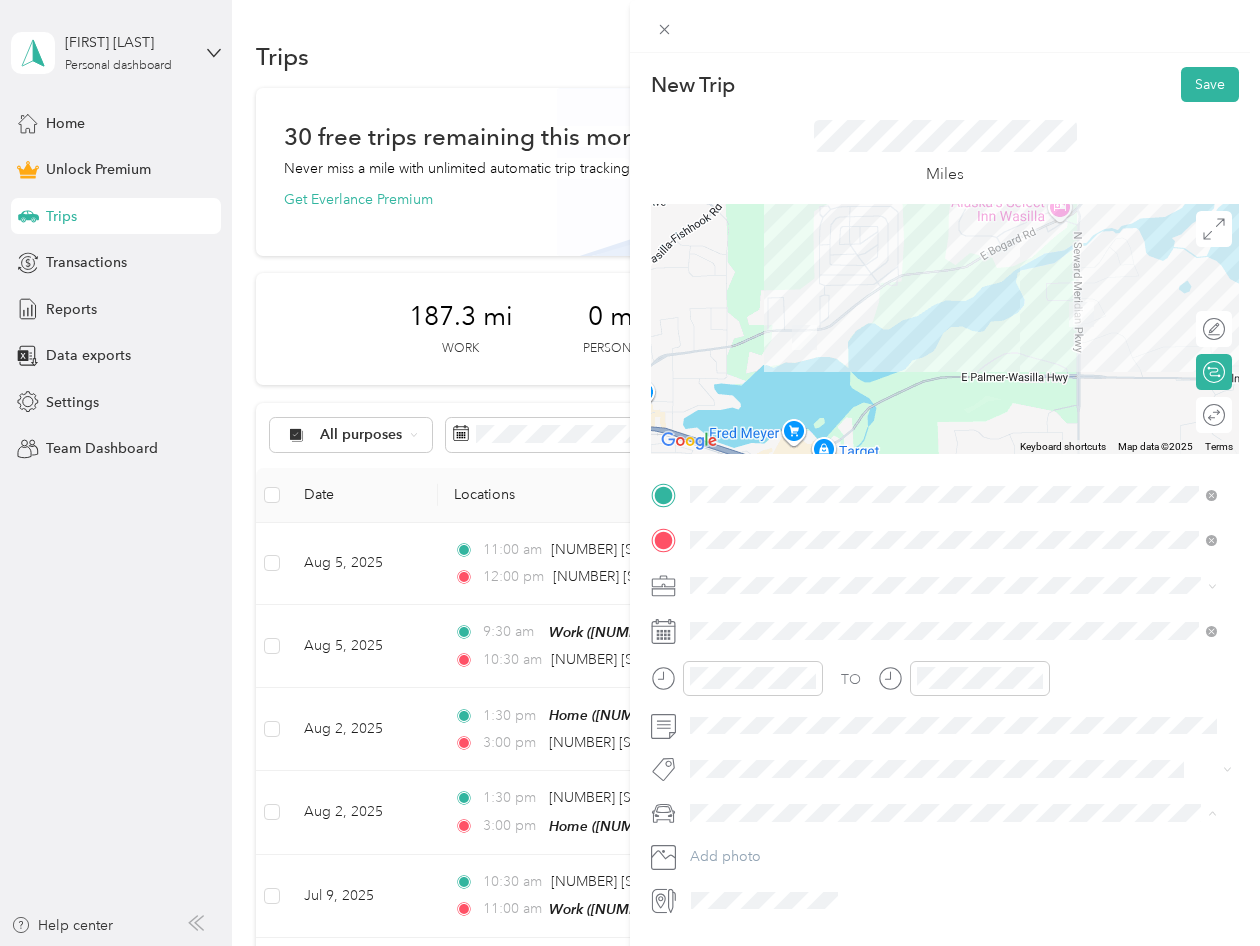 click on "Chevrolet Silverado" at bounding box center [759, 848] 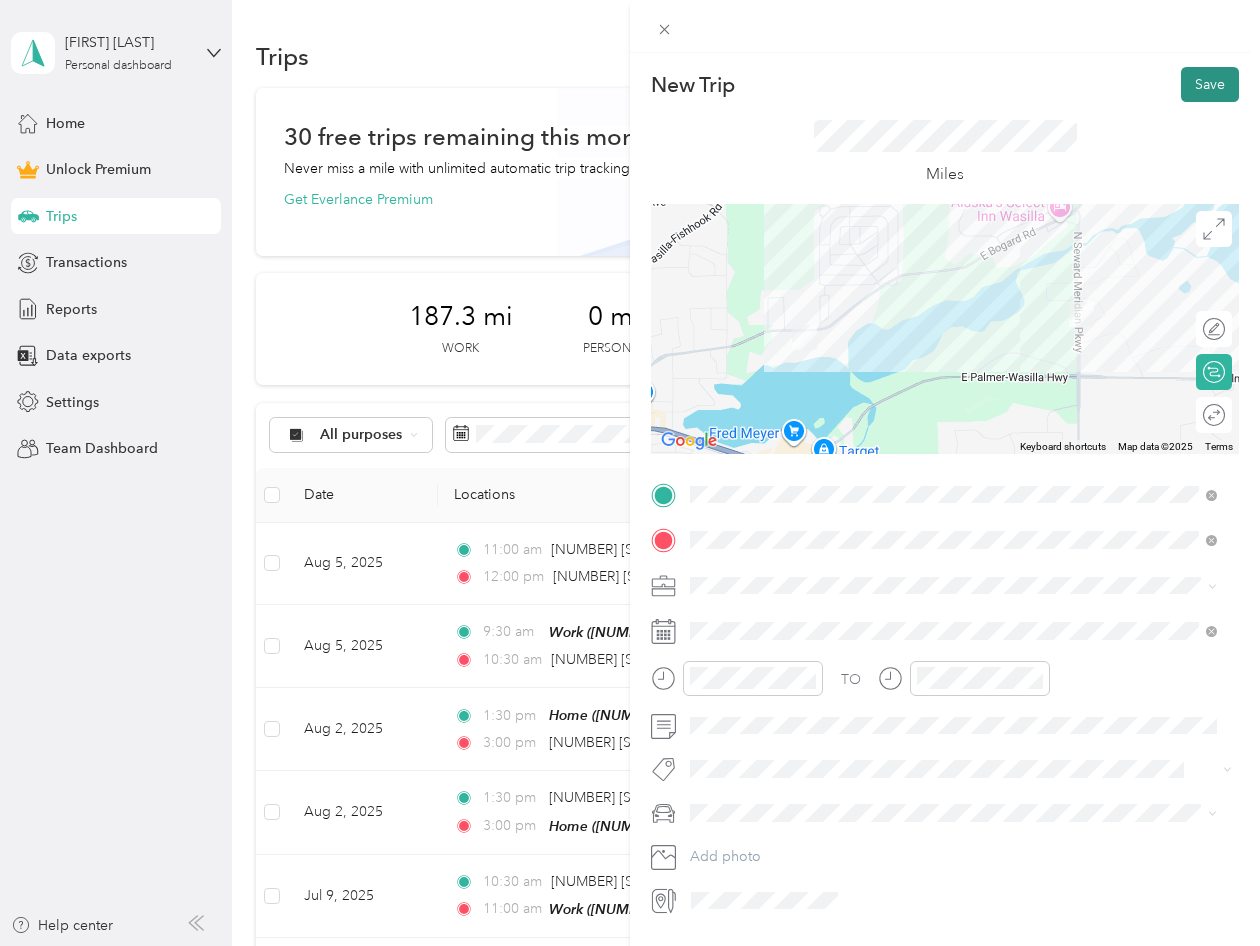 click on "Save" at bounding box center (1210, 84) 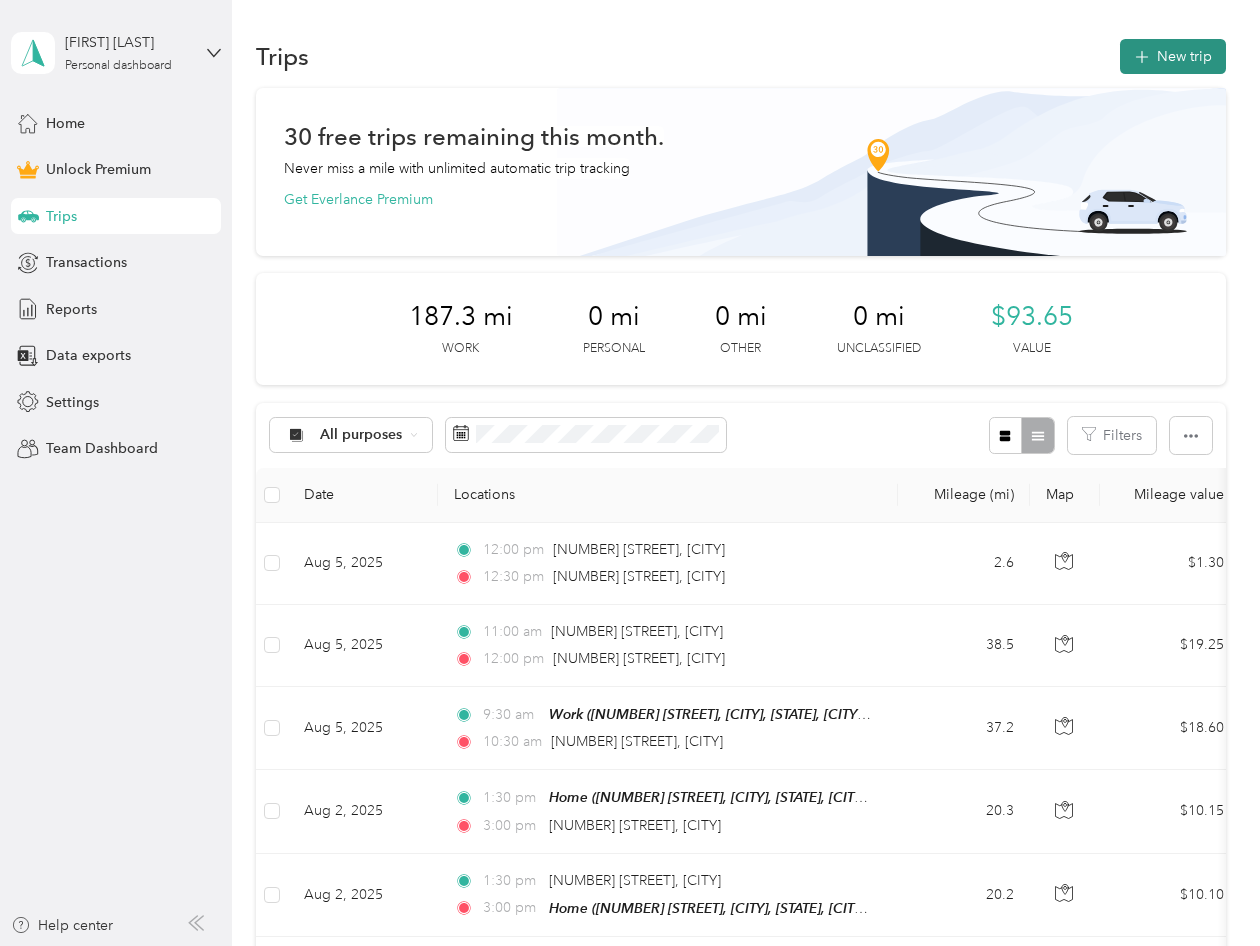 click 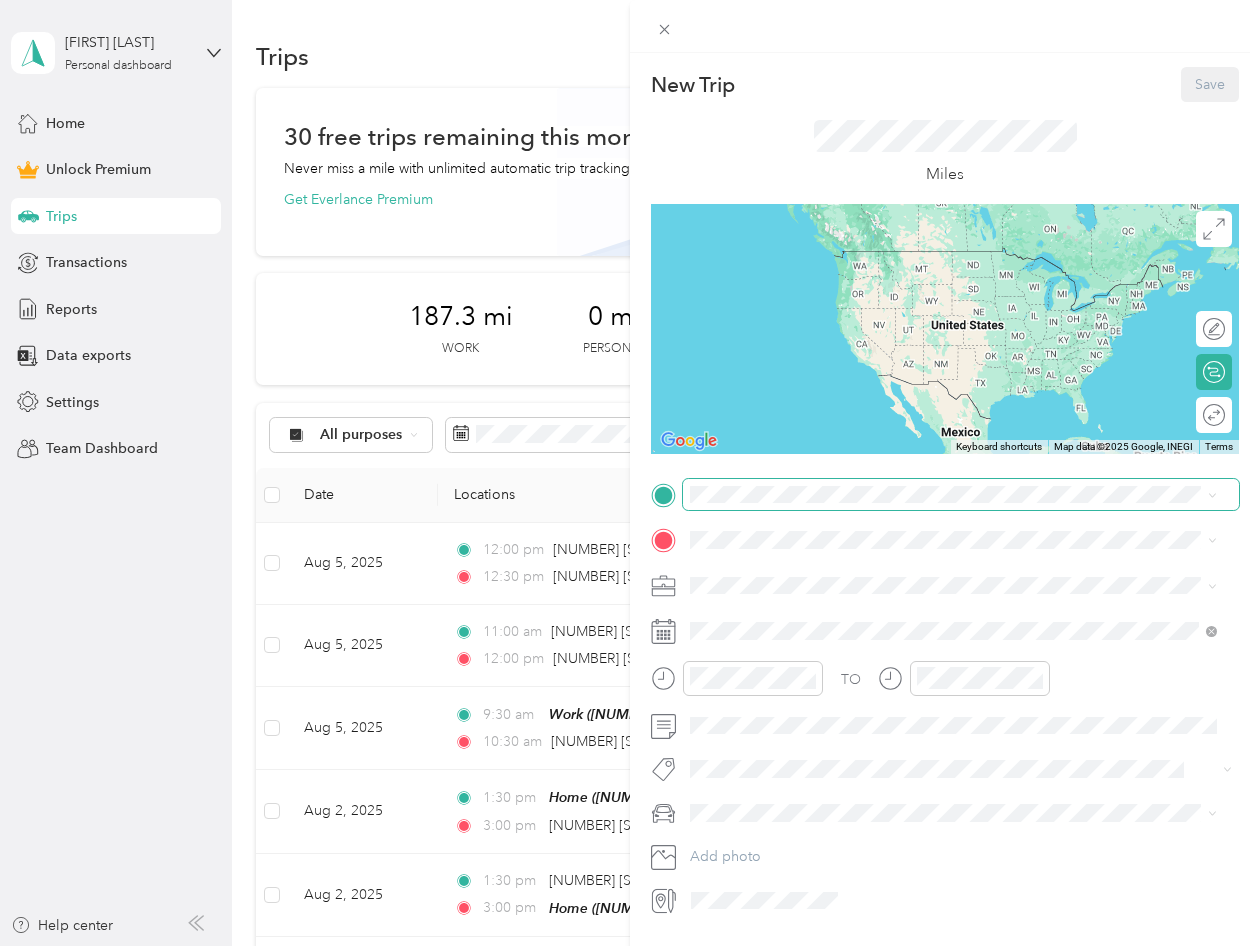 click at bounding box center (961, 495) 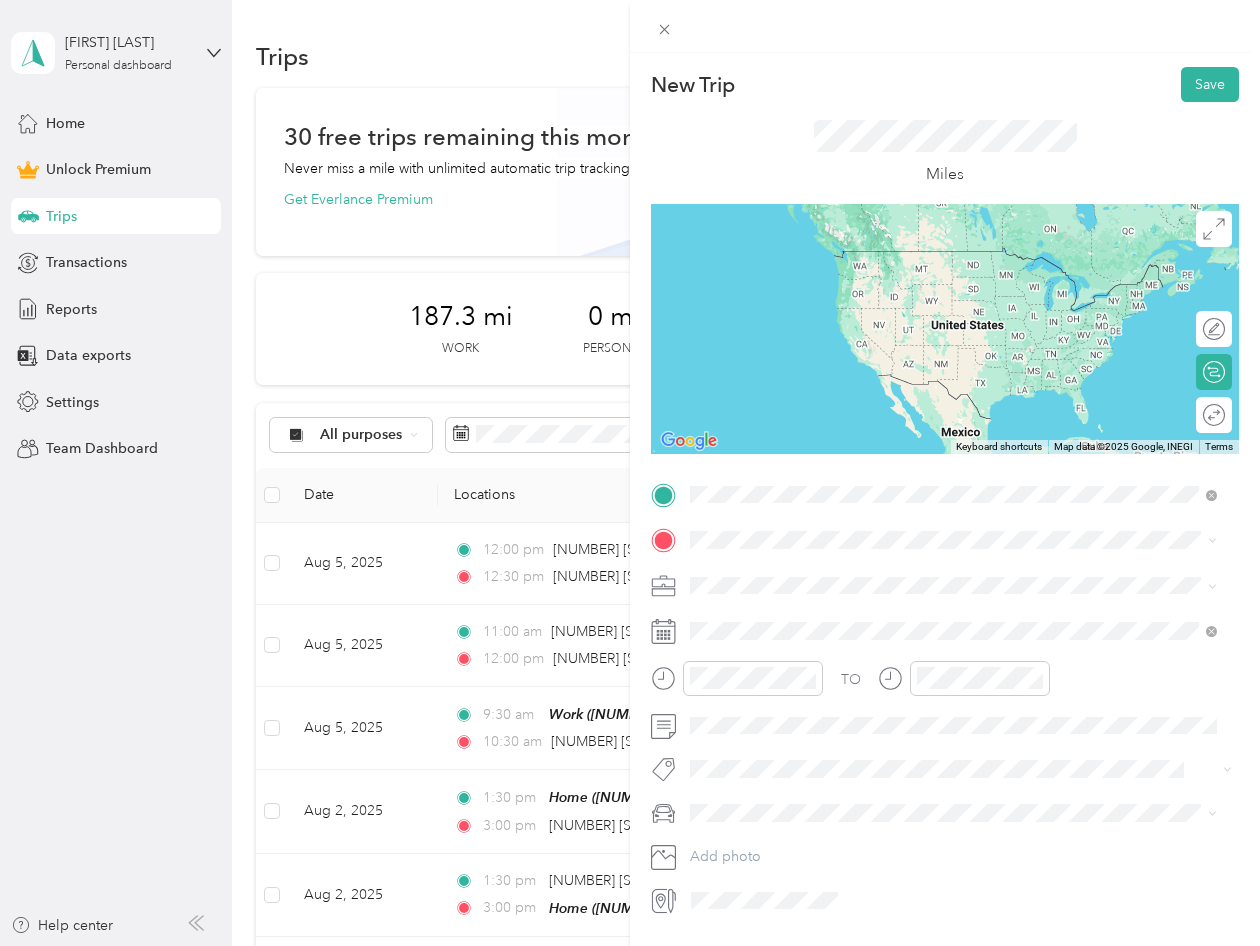 click on "[NUMBER] [STREET]
[CITY], [STATE] [POSTAL_CODE], [COUNTRY]" at bounding box center [872, 631] 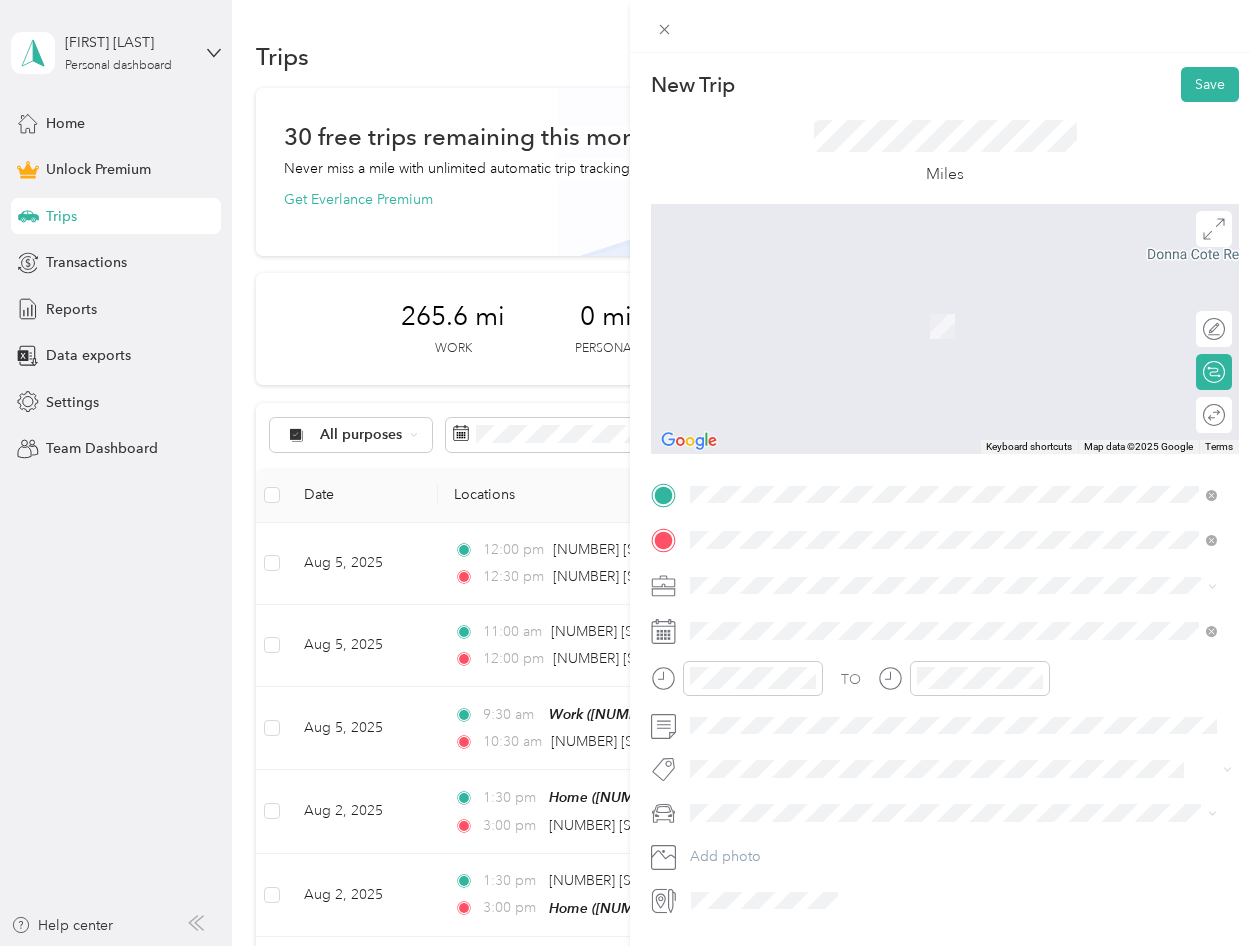 click on "[NUMBER] [STREET]
[CITY], [STATE] [POSTAL_CODE], [COUNTRY]" at bounding box center (872, 620) 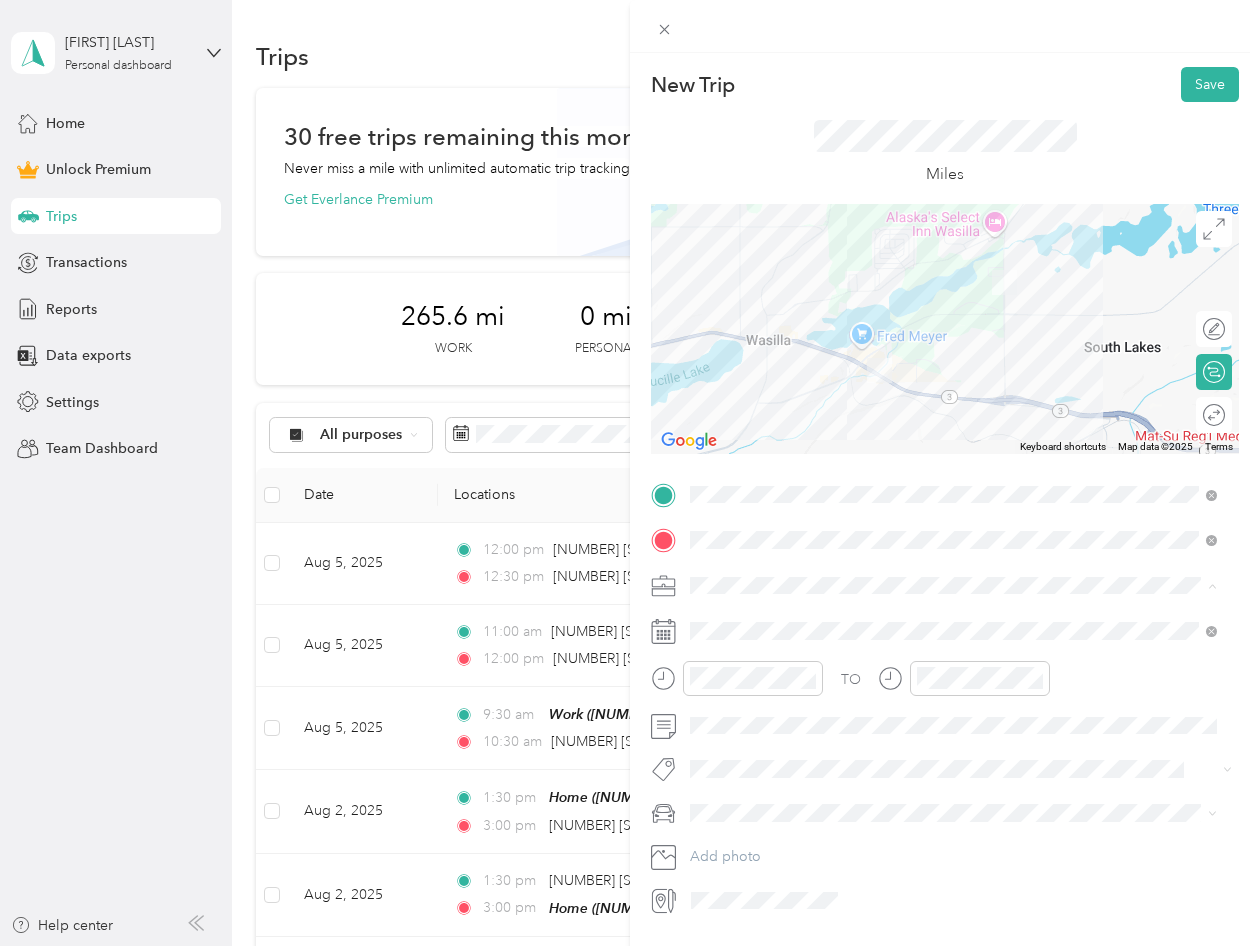 click on "Work" at bounding box center (714, 620) 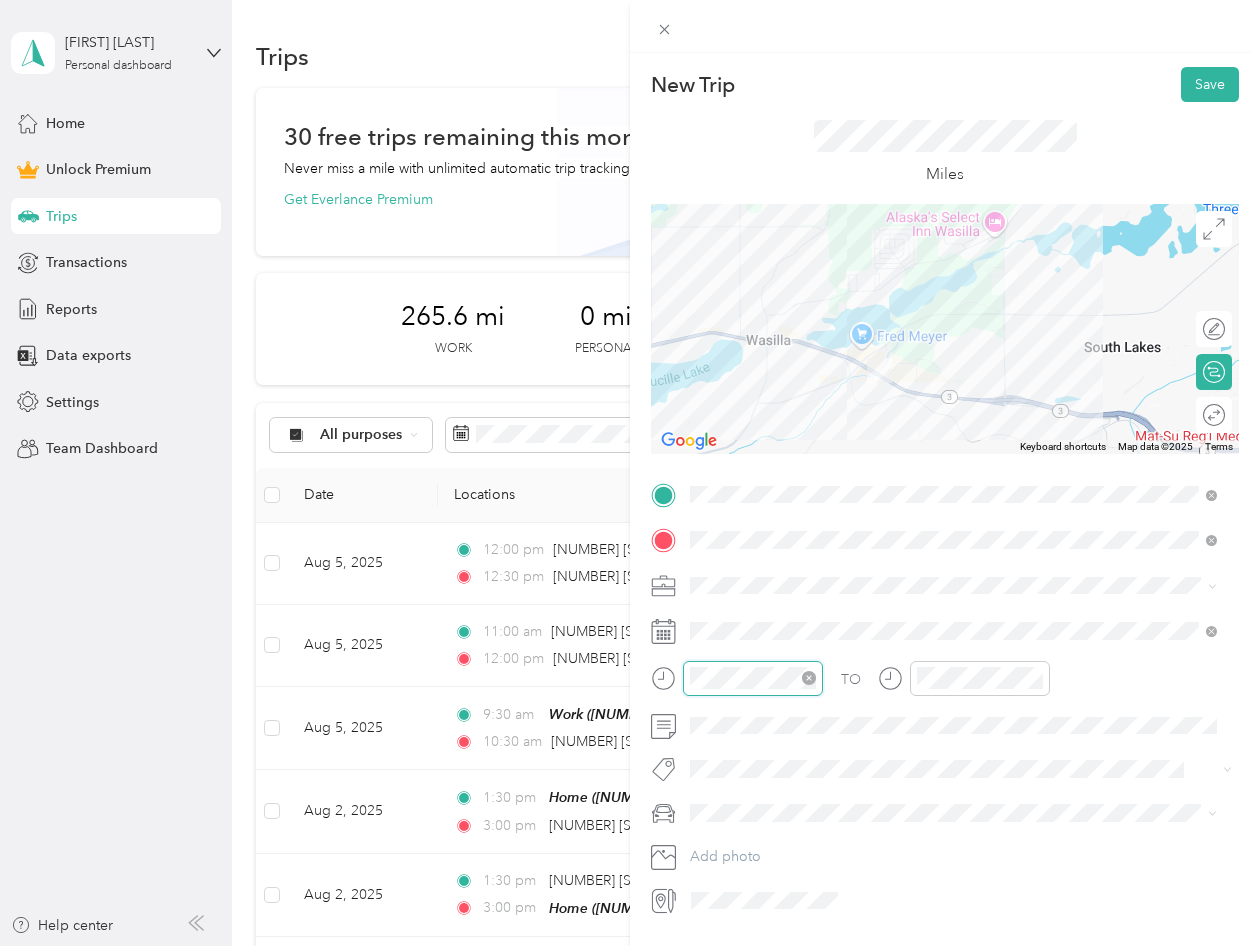 scroll, scrollTop: 28, scrollLeft: 0, axis: vertical 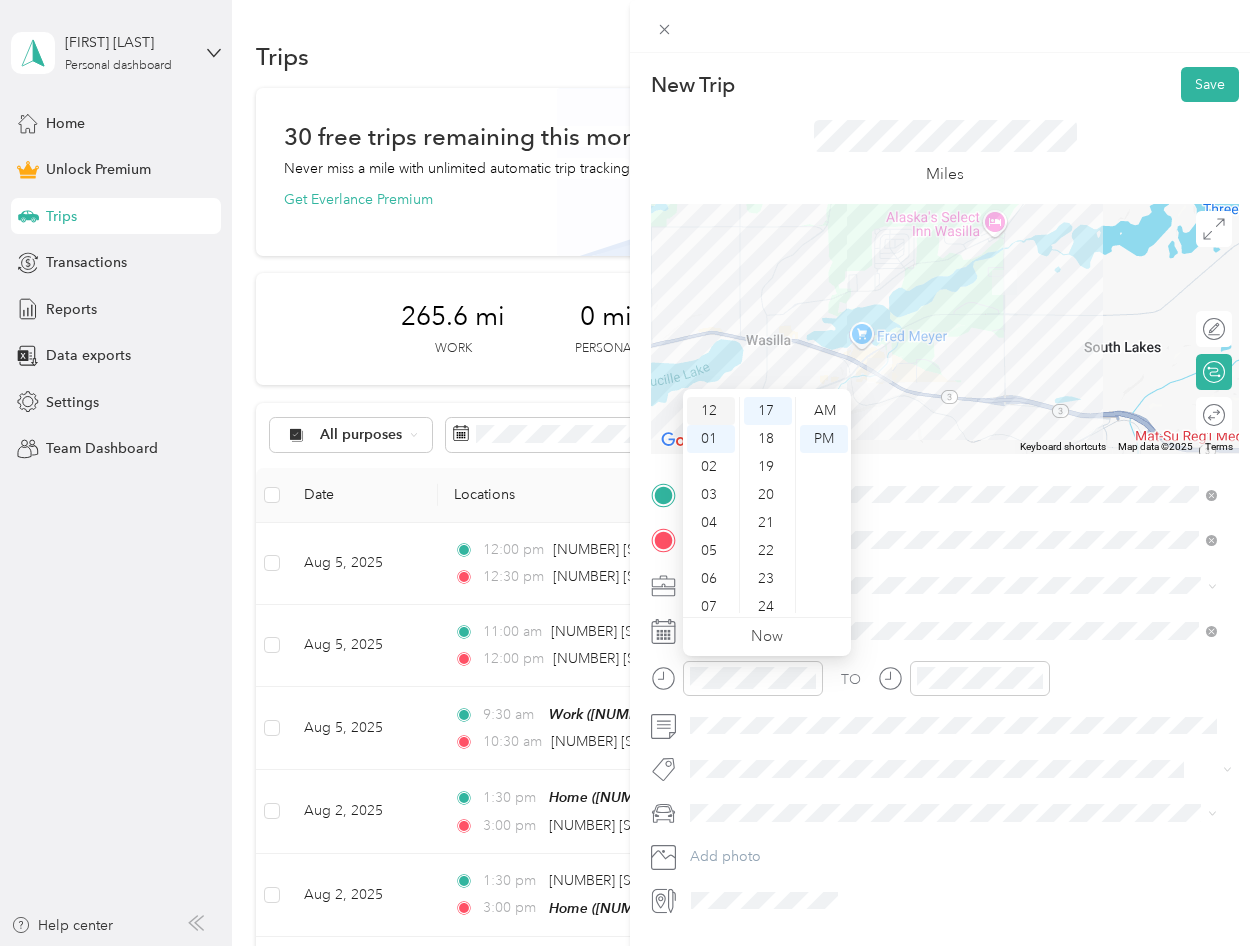 click on "12" at bounding box center (711, 411) 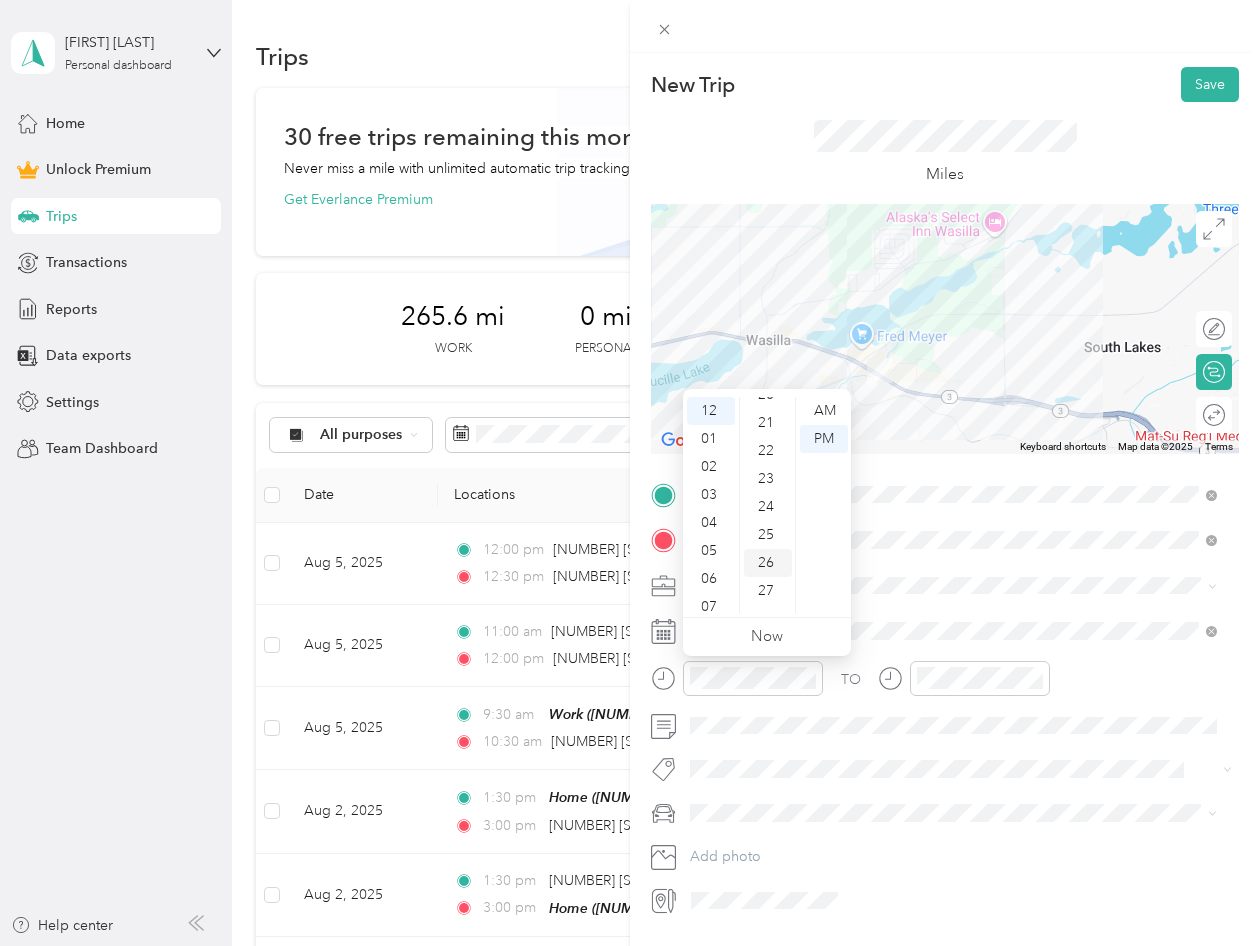 scroll, scrollTop: 676, scrollLeft: 0, axis: vertical 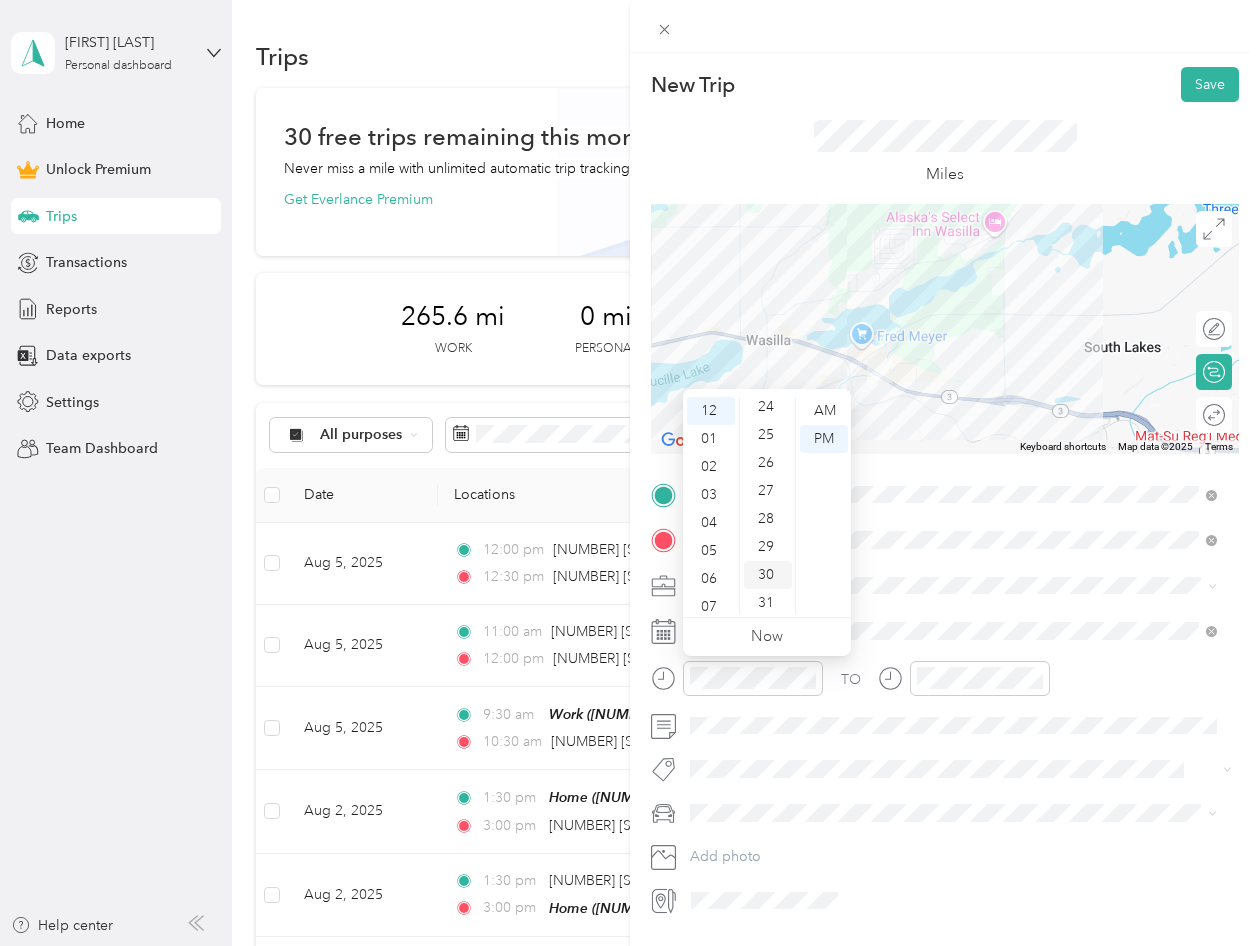 click on "30" at bounding box center (768, 575) 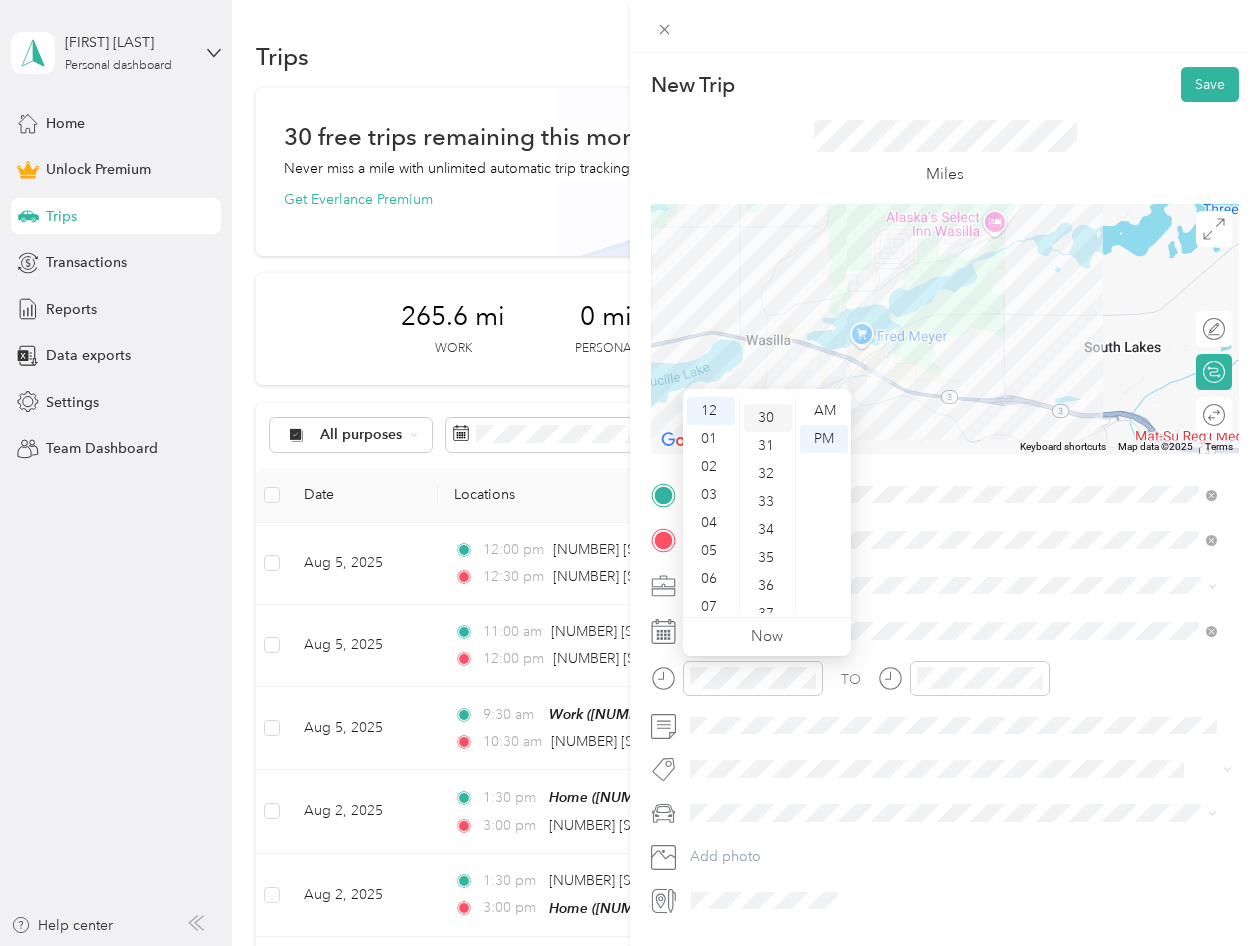 scroll, scrollTop: 840, scrollLeft: 0, axis: vertical 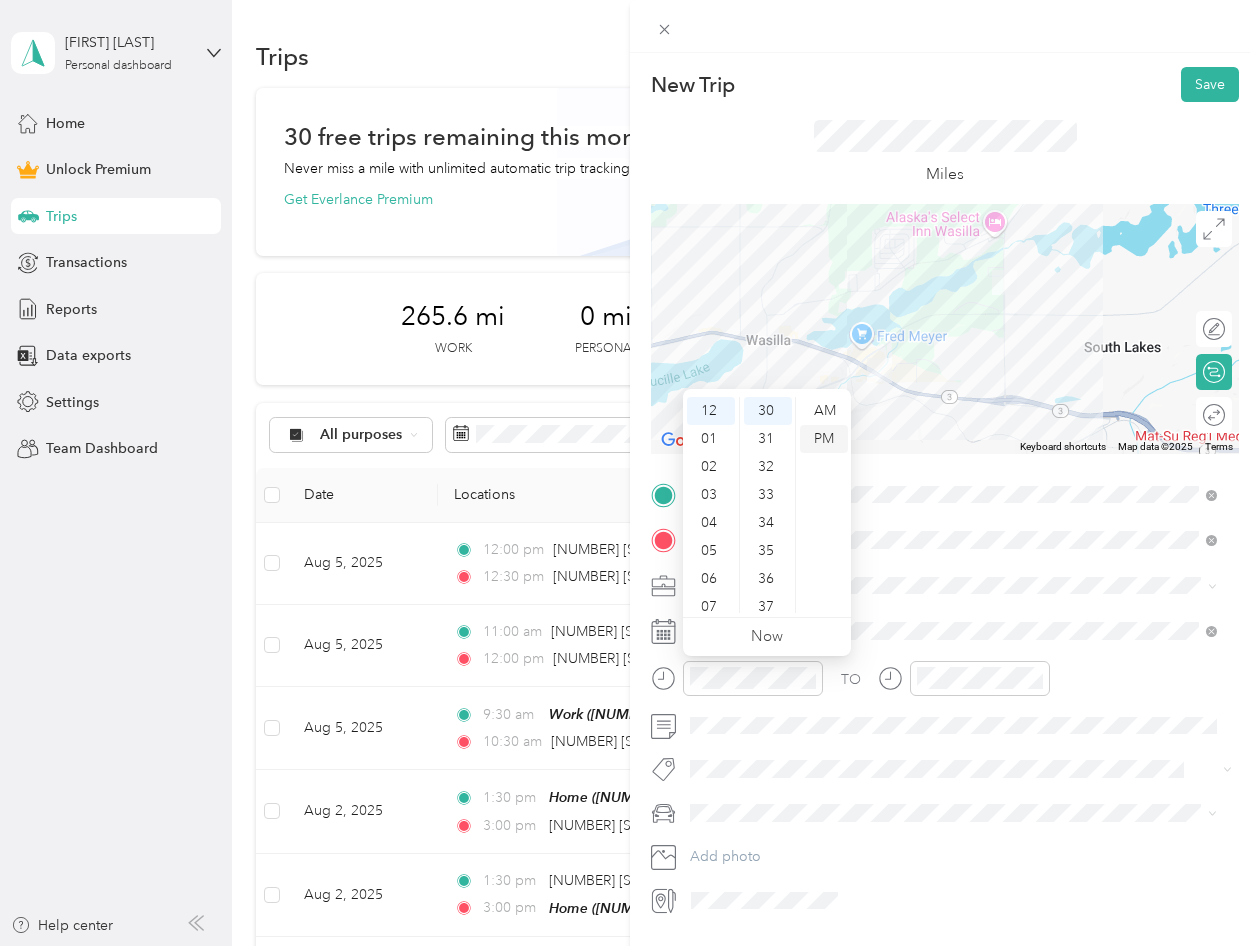 click on "PM" at bounding box center (824, 439) 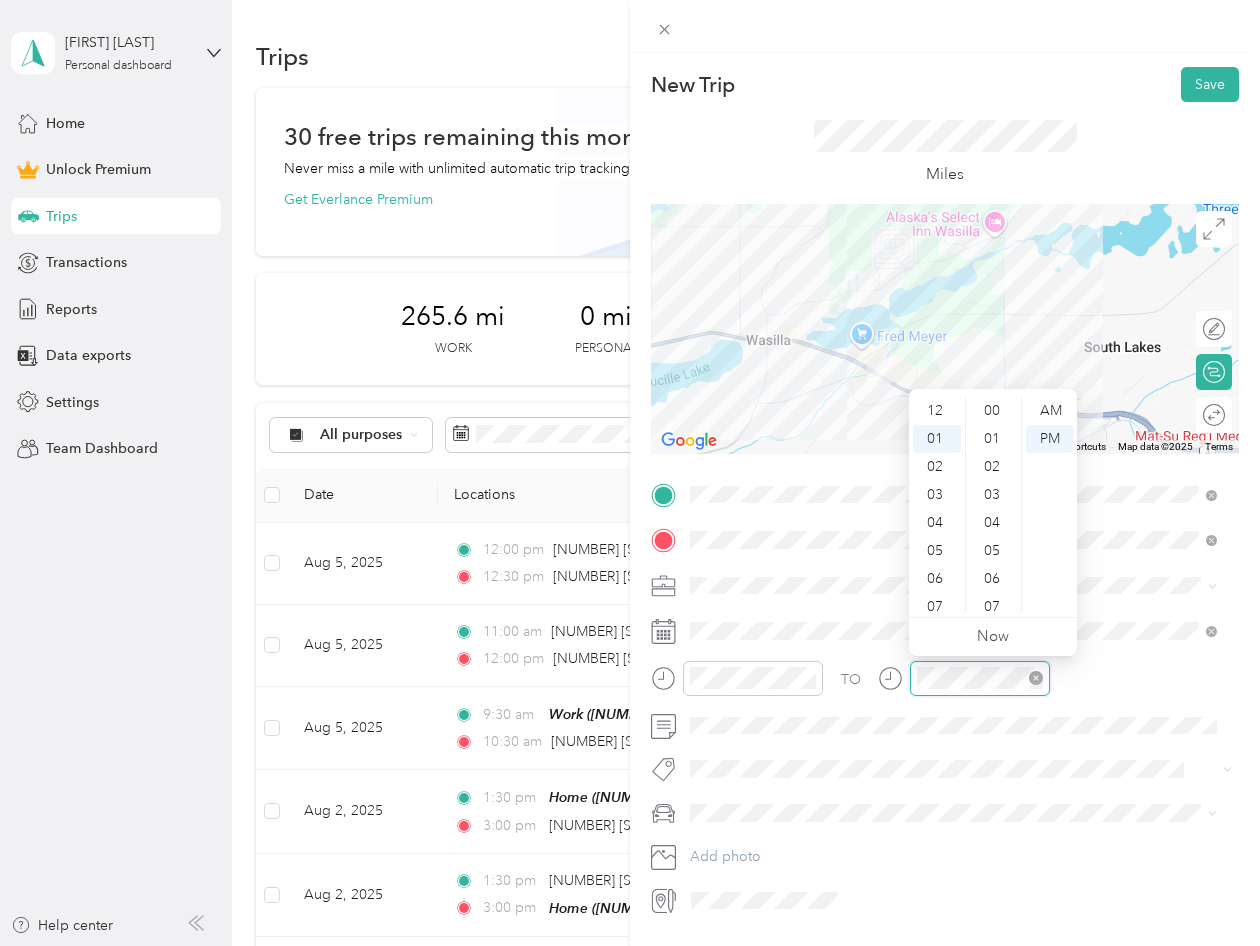 scroll, scrollTop: 476, scrollLeft: 0, axis: vertical 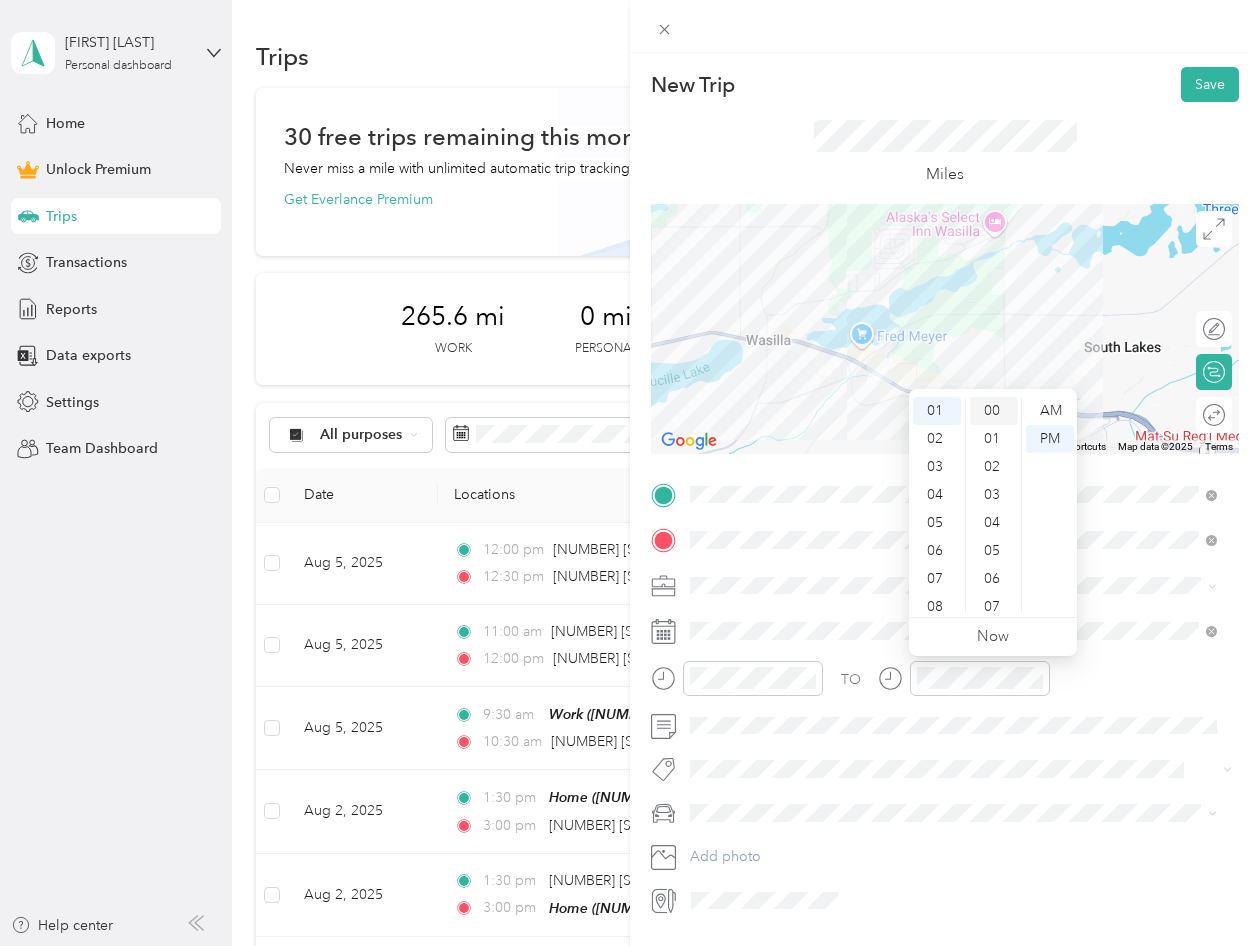 click on "00" at bounding box center [994, 411] 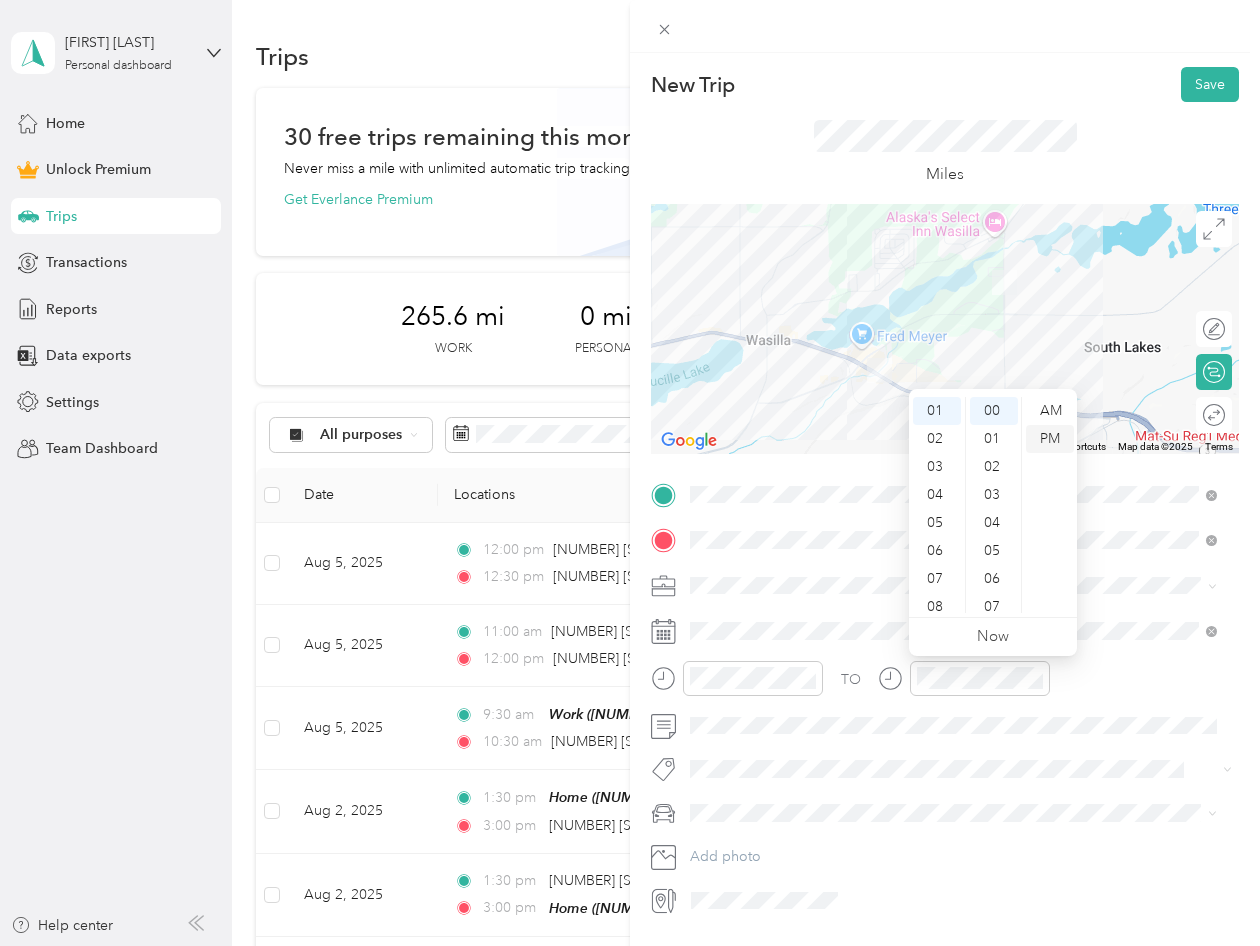 click on "PM" at bounding box center (1050, 439) 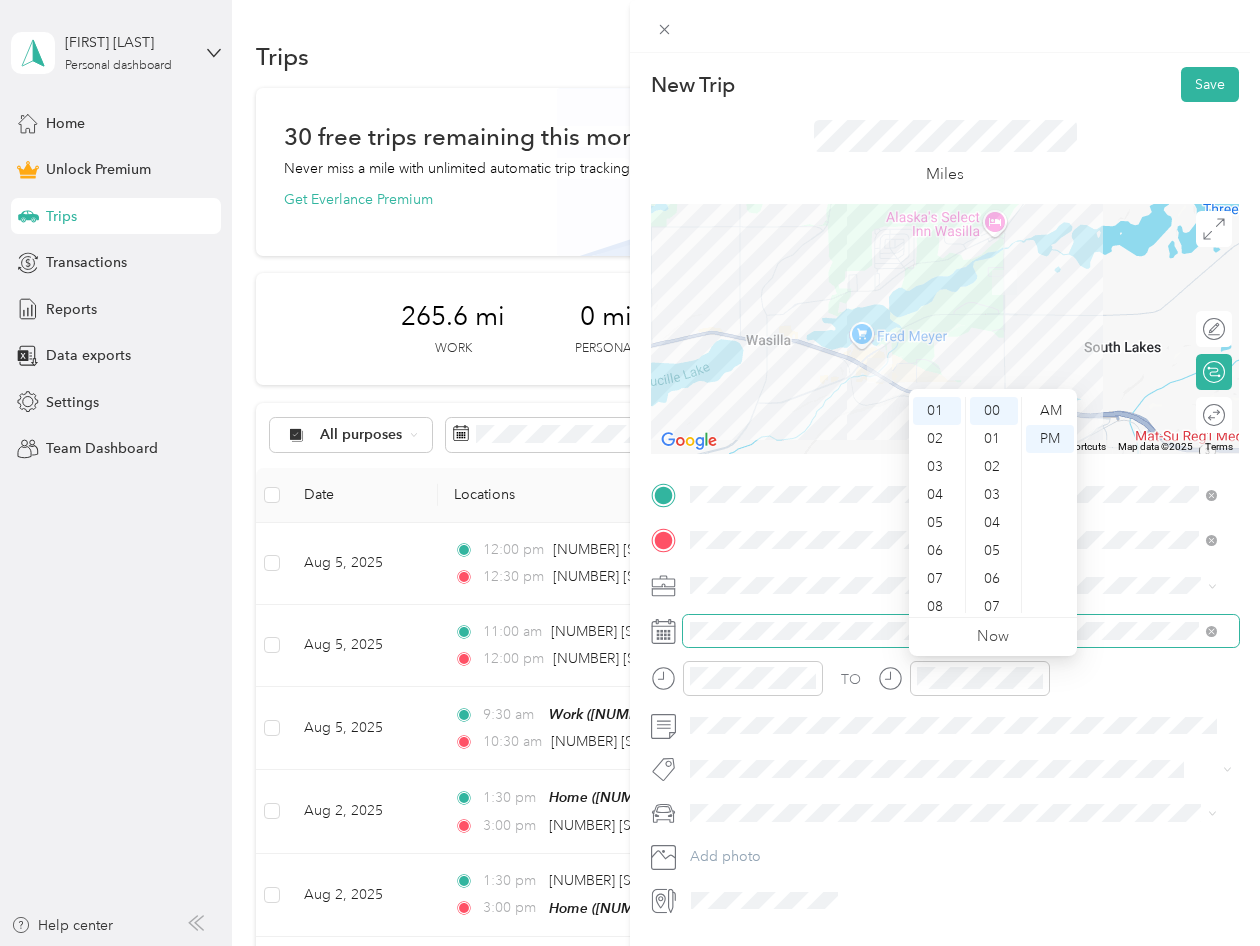click at bounding box center (961, 631) 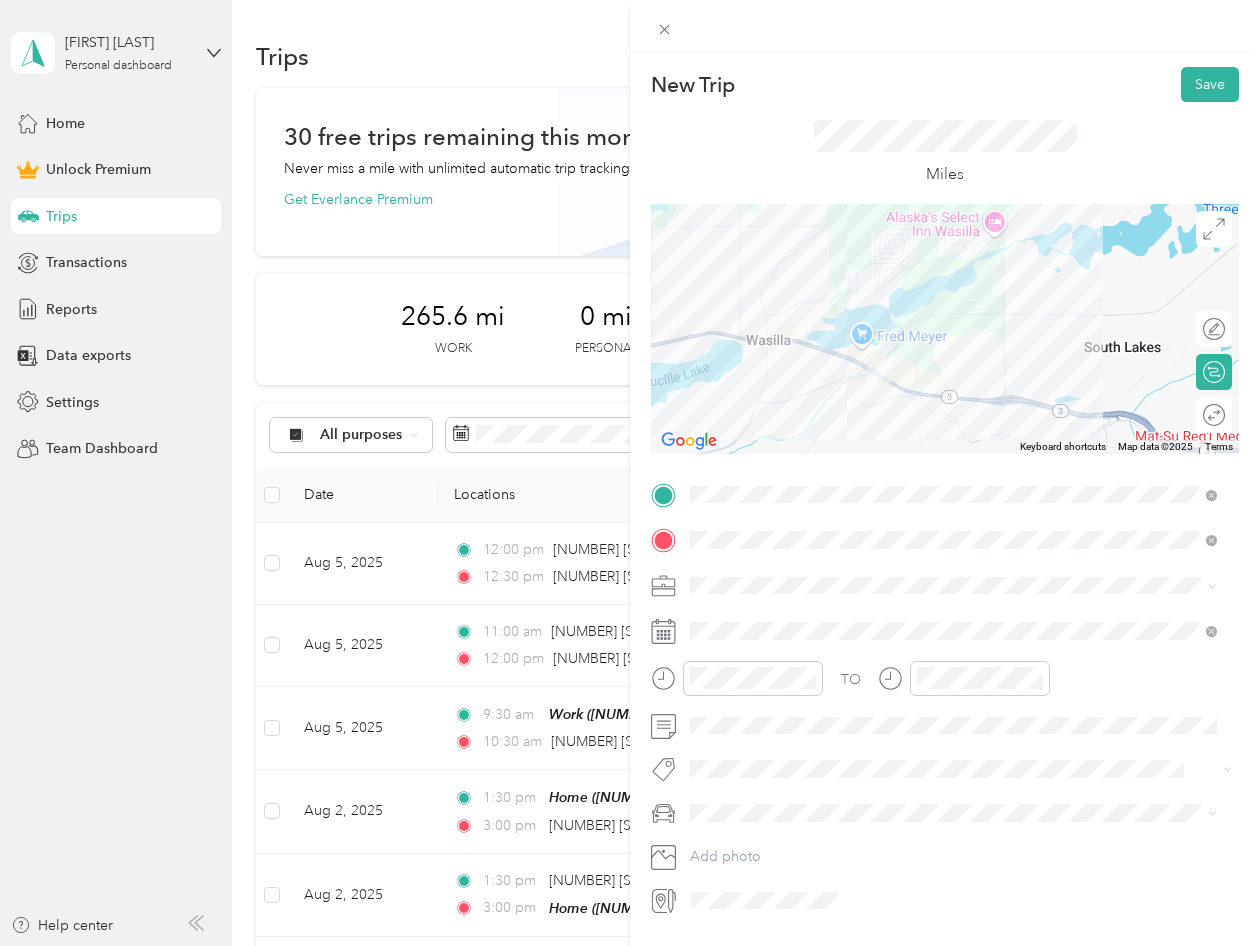 click on "Chevrolet Silverado" at bounding box center (759, 848) 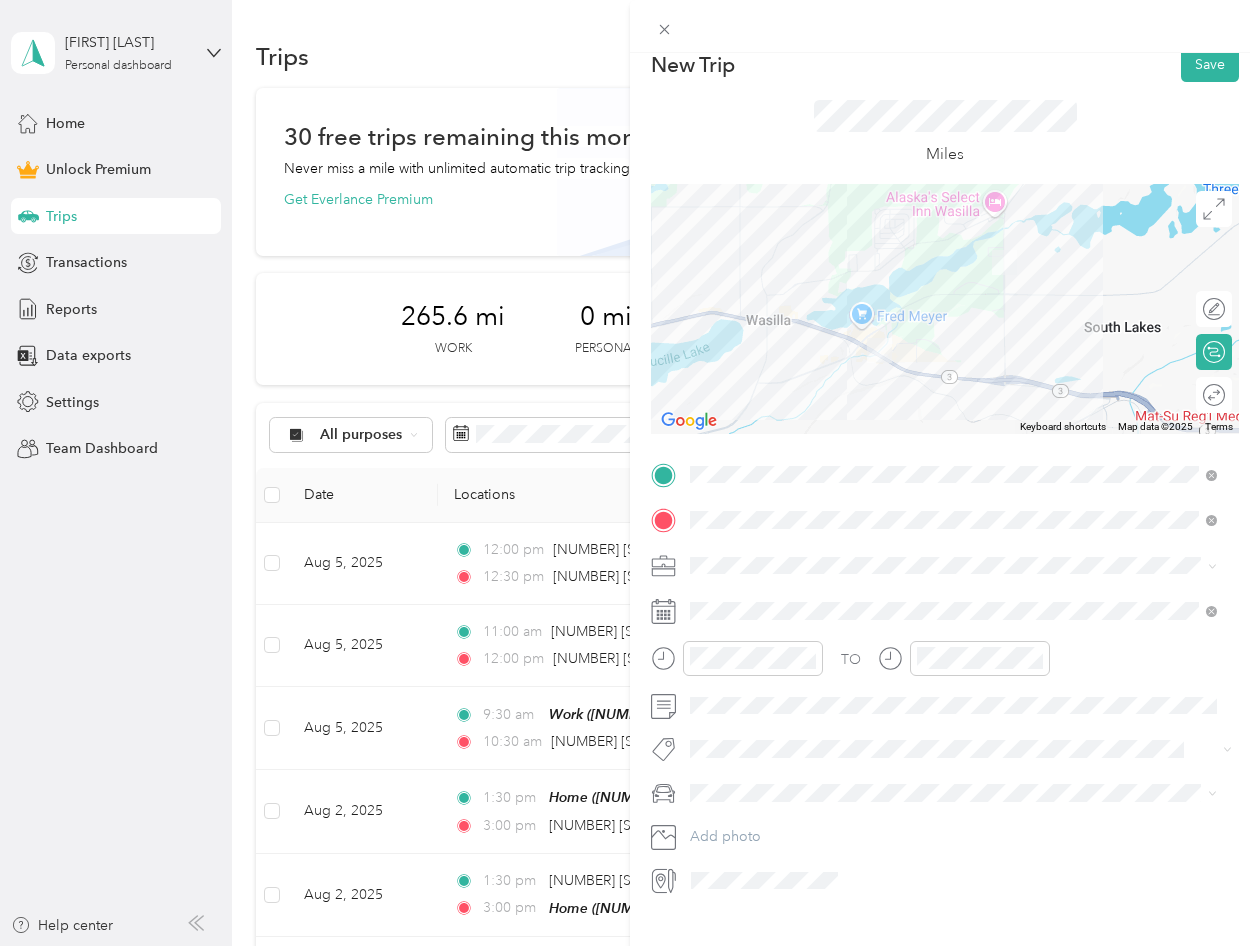scroll, scrollTop: 0, scrollLeft: 0, axis: both 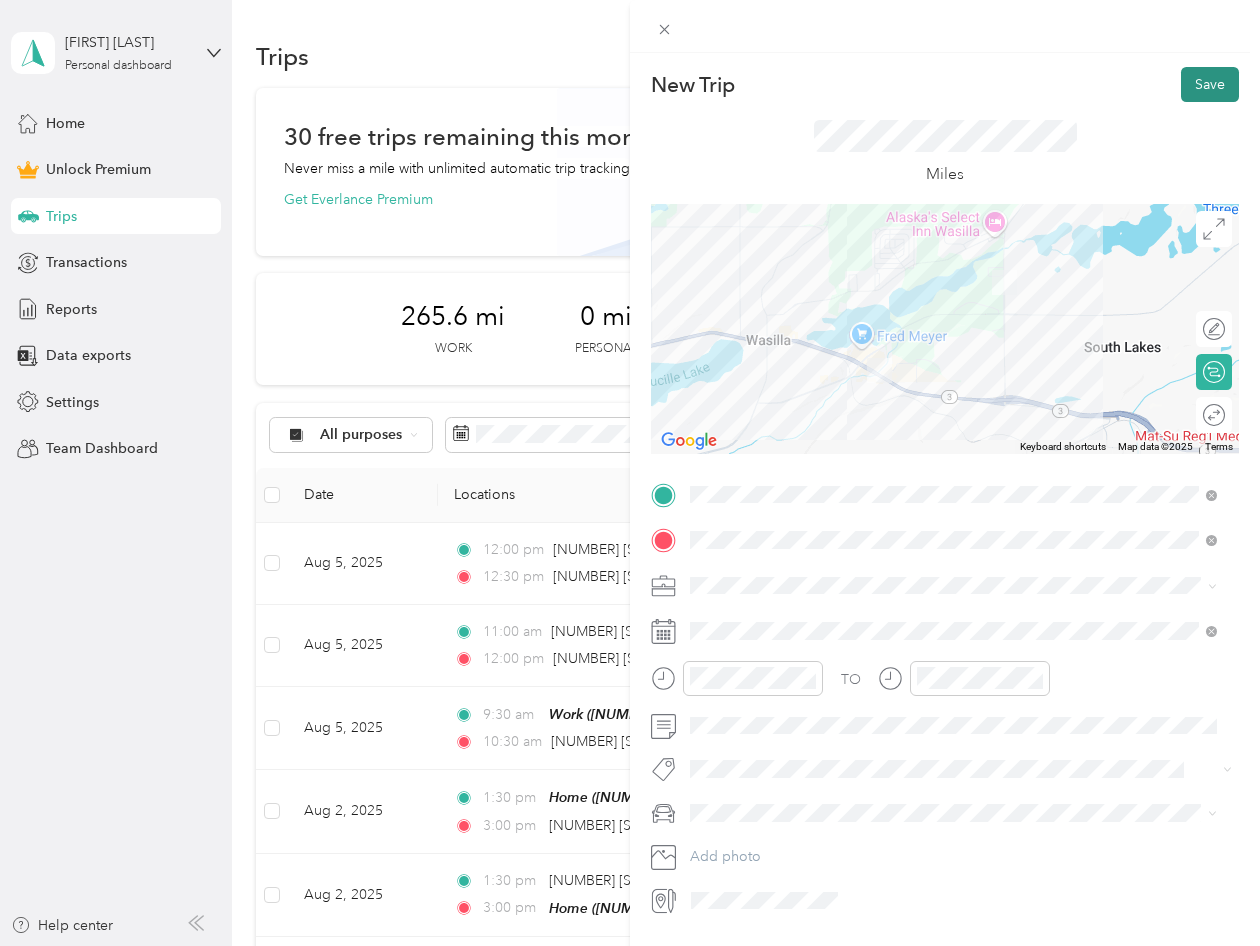click on "Save" at bounding box center (1210, 84) 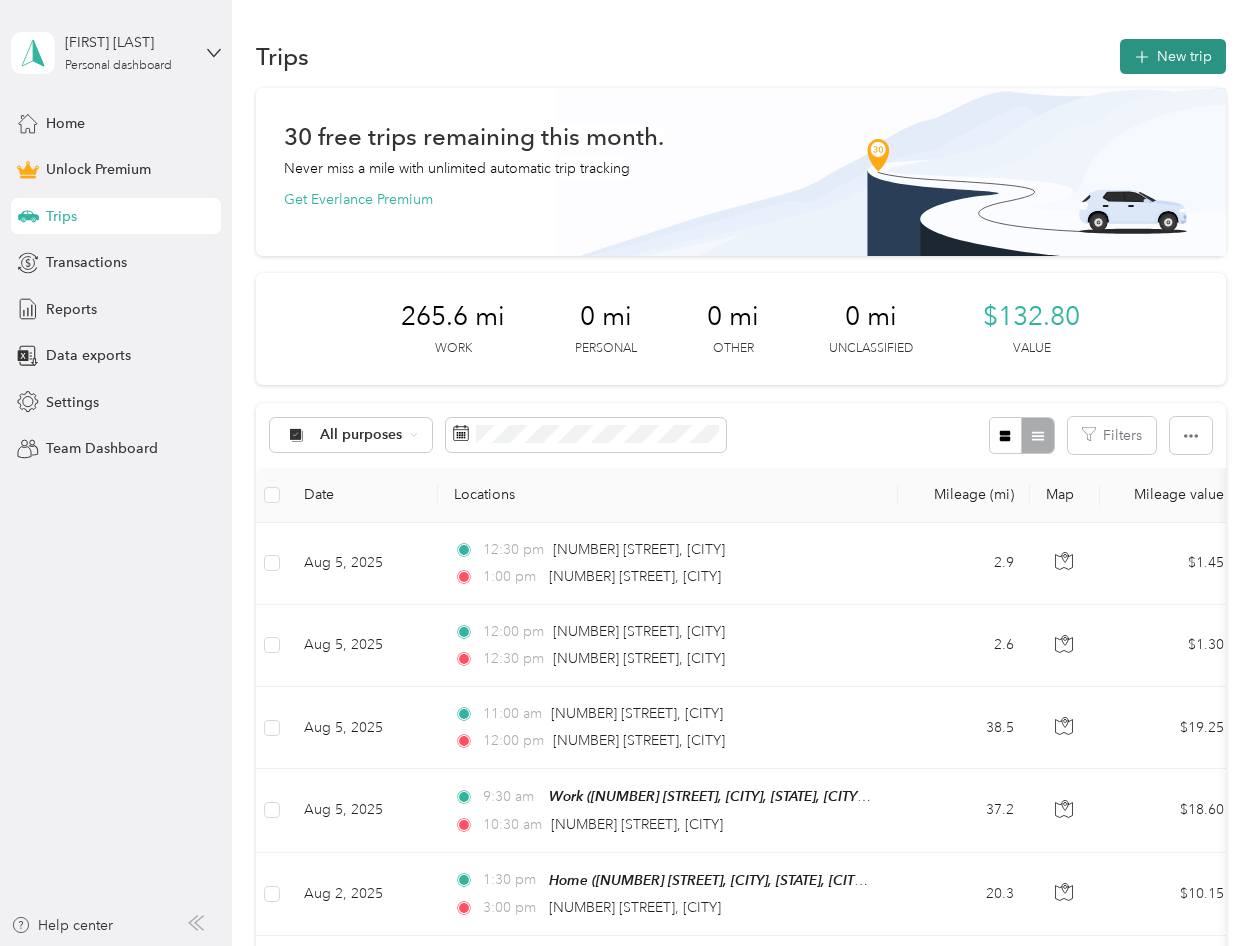 click on "New trip" at bounding box center (1173, 56) 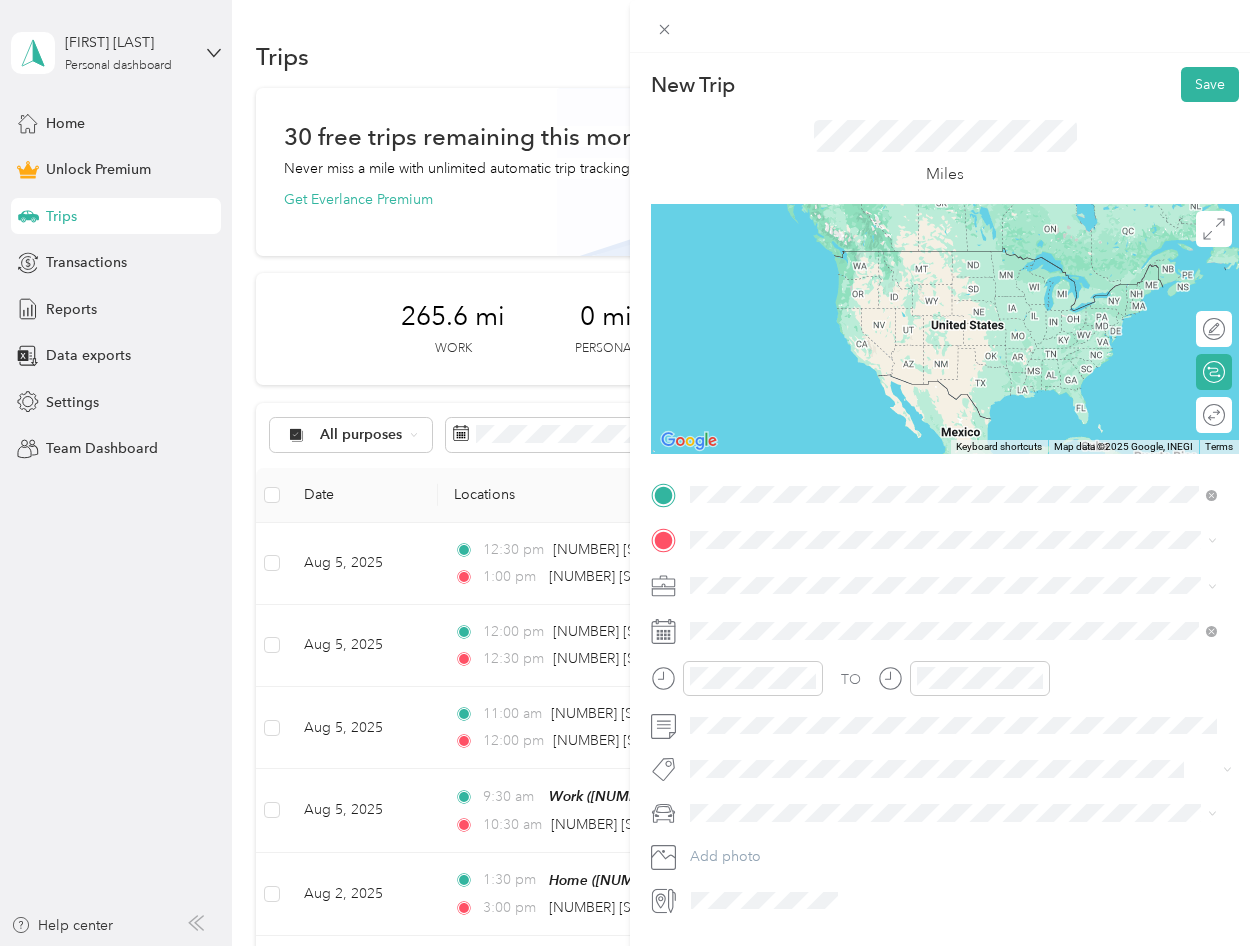 click on "[NUMBER] [STREET]
[CITY], [STATE] [POSTAL_CODE], [COUNTRY]" at bounding box center (872, 631) 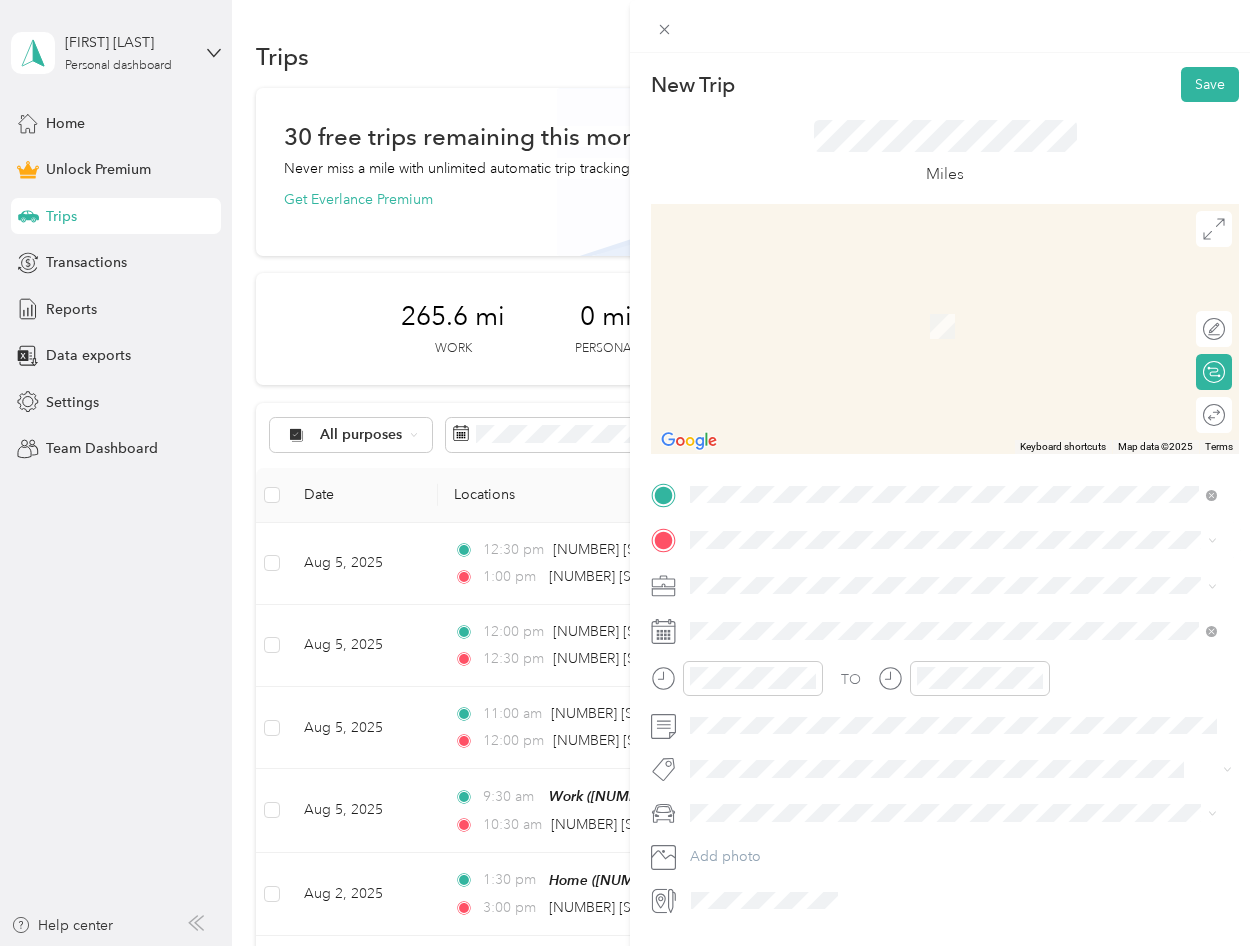 click on "[NUMBER] [STREET], [CITY], [STATE], [POSTAL_CODE], [CITY], [STATE]" at bounding box center [951, 766] 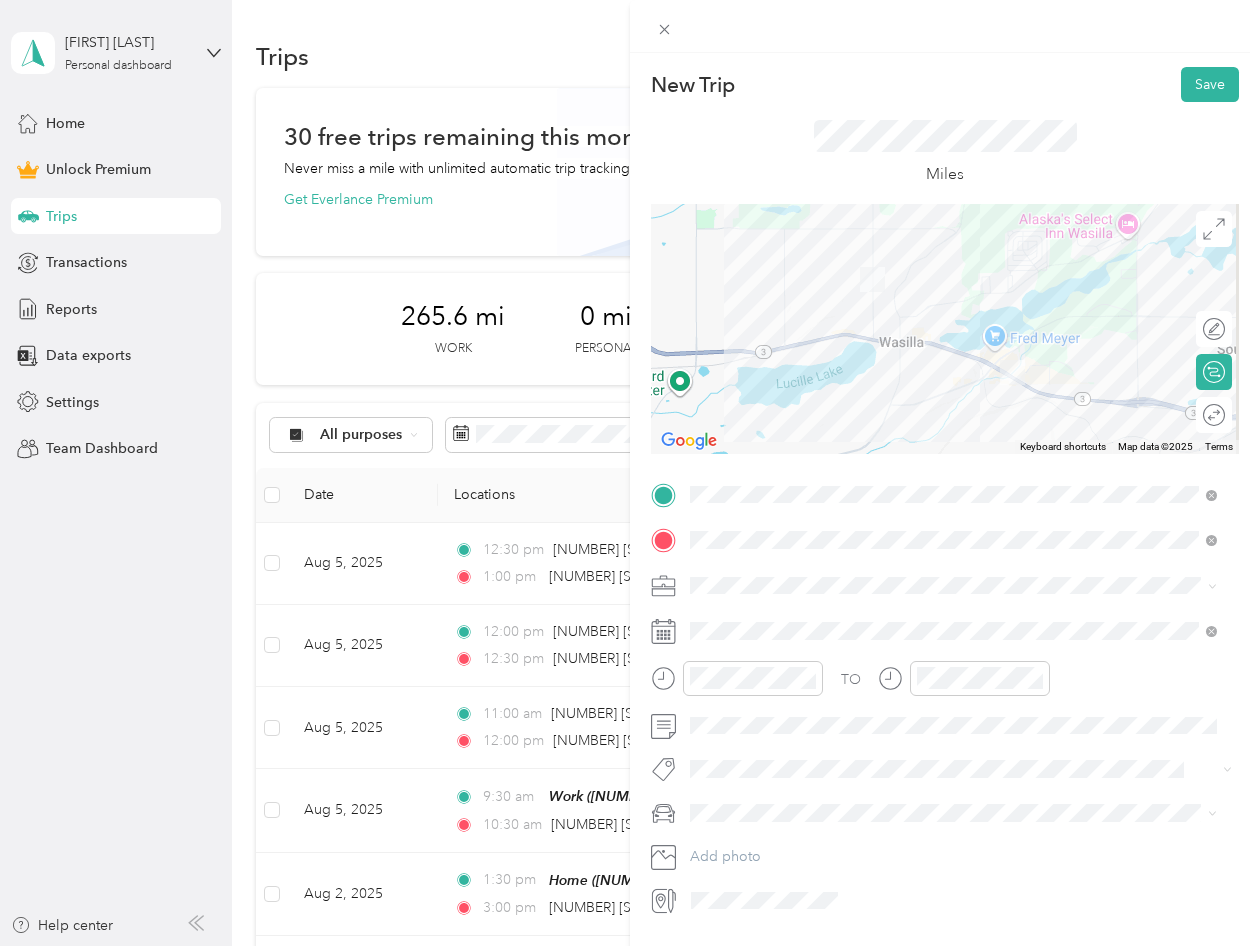 click on "Work" at bounding box center (714, 620) 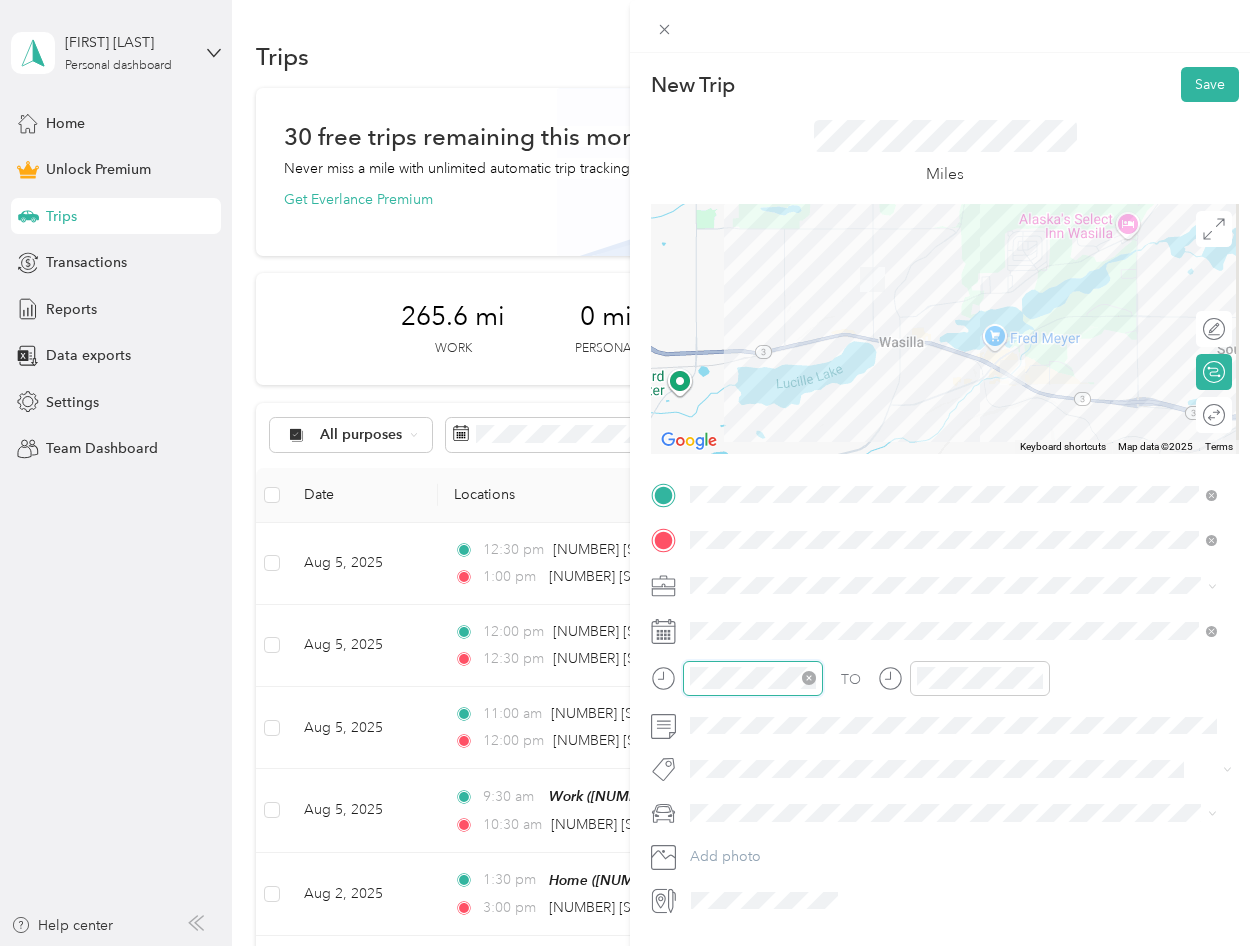 scroll, scrollTop: 28, scrollLeft: 0, axis: vertical 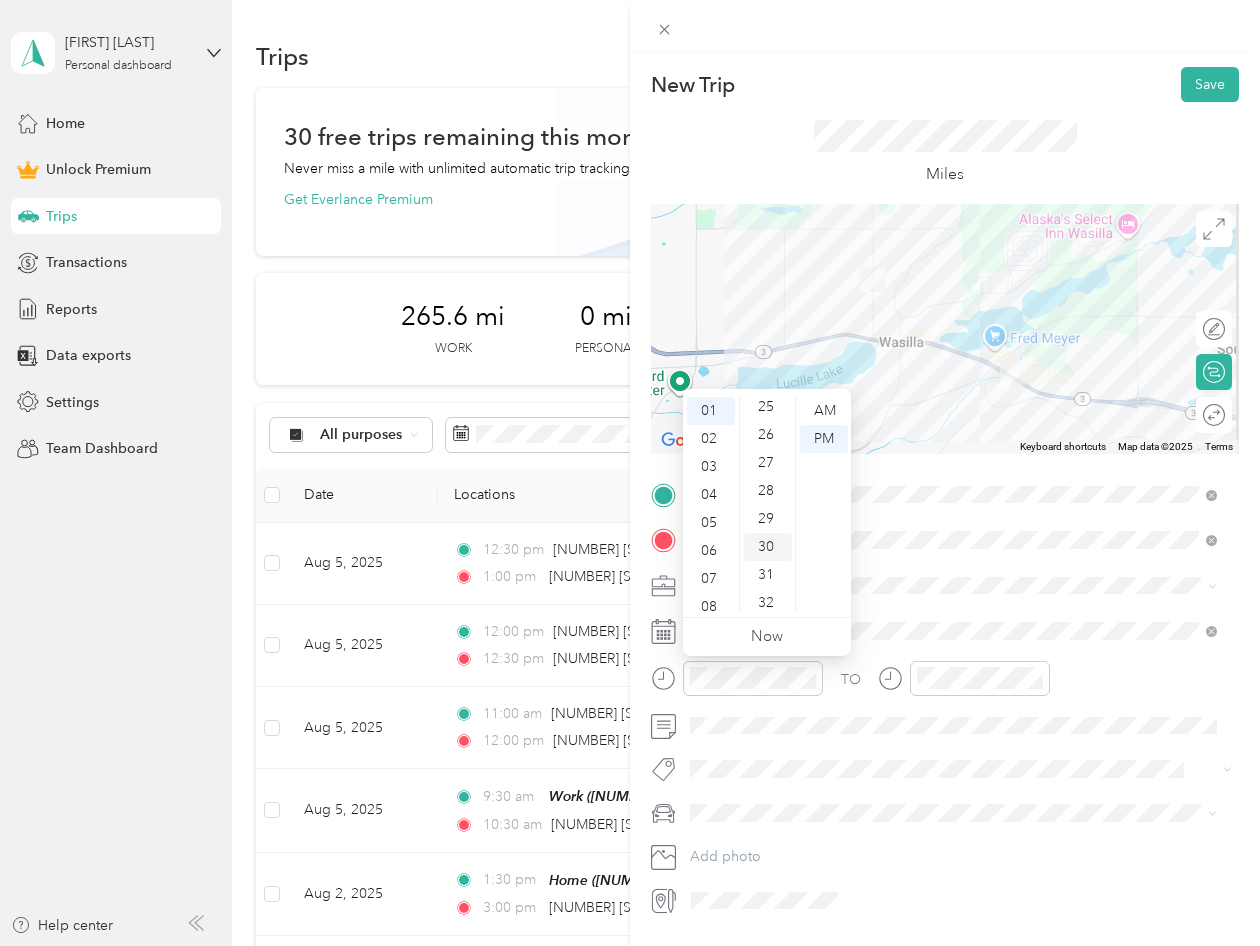 click on "30" at bounding box center (768, 547) 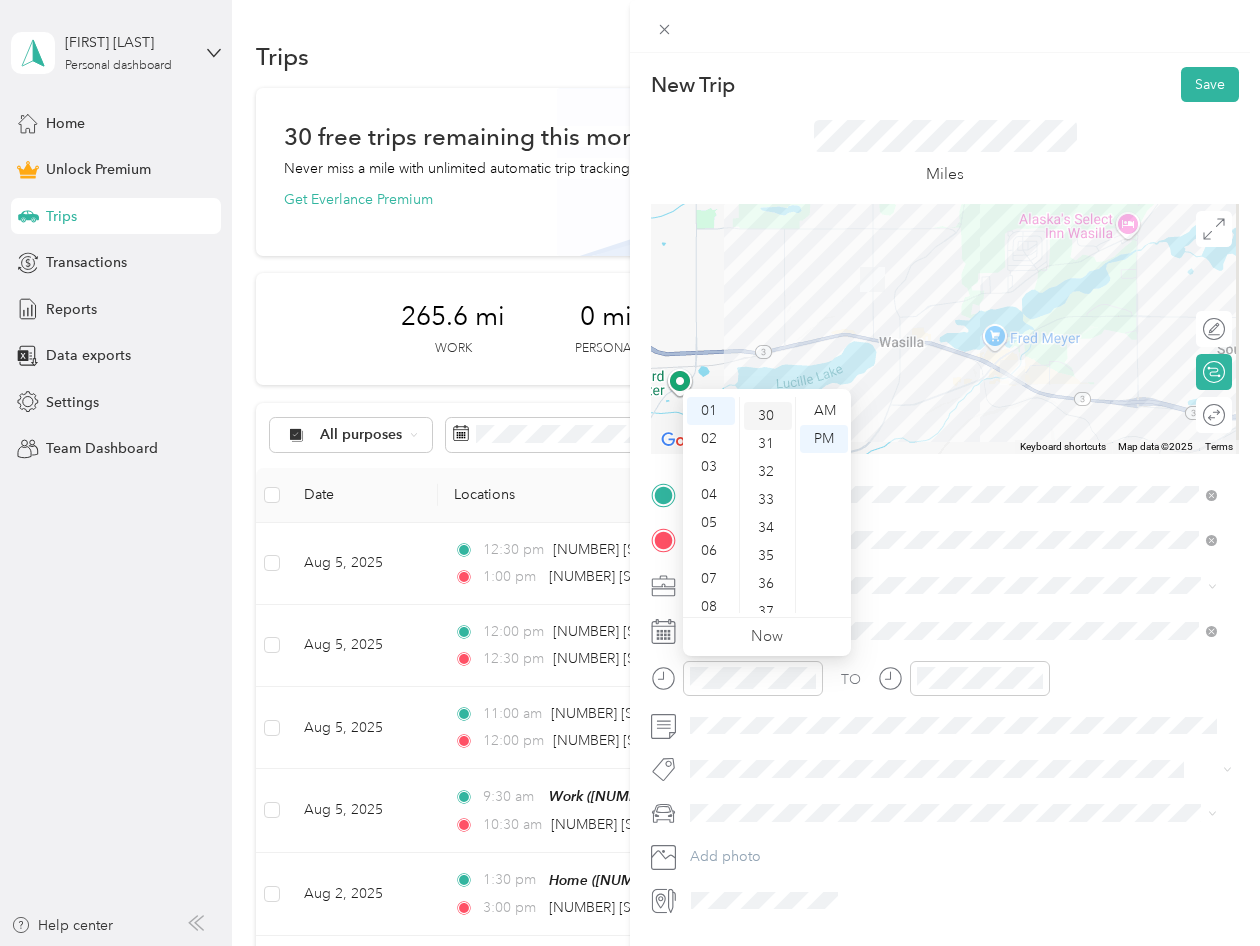 scroll, scrollTop: 840, scrollLeft: 0, axis: vertical 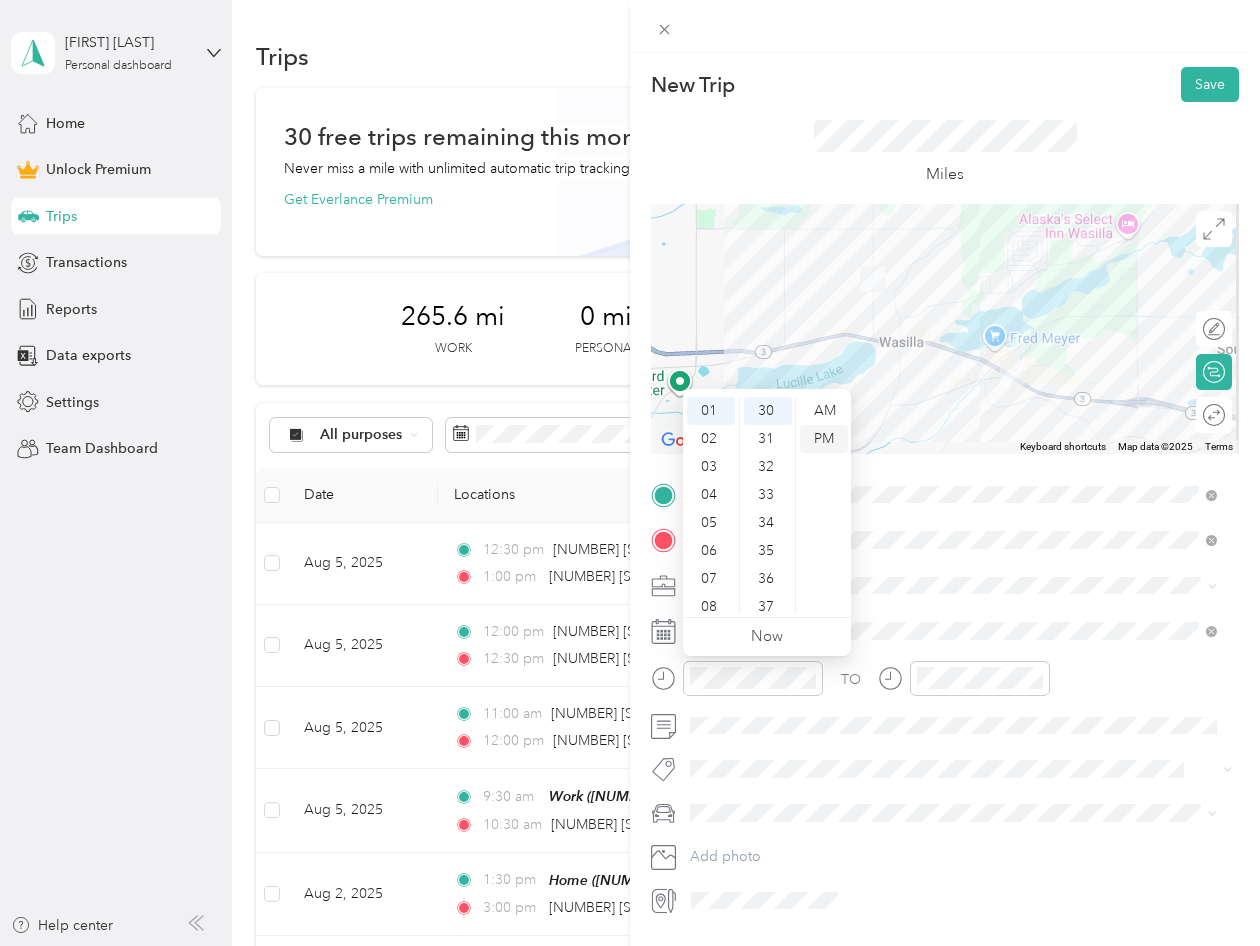 click on "PM" at bounding box center [824, 439] 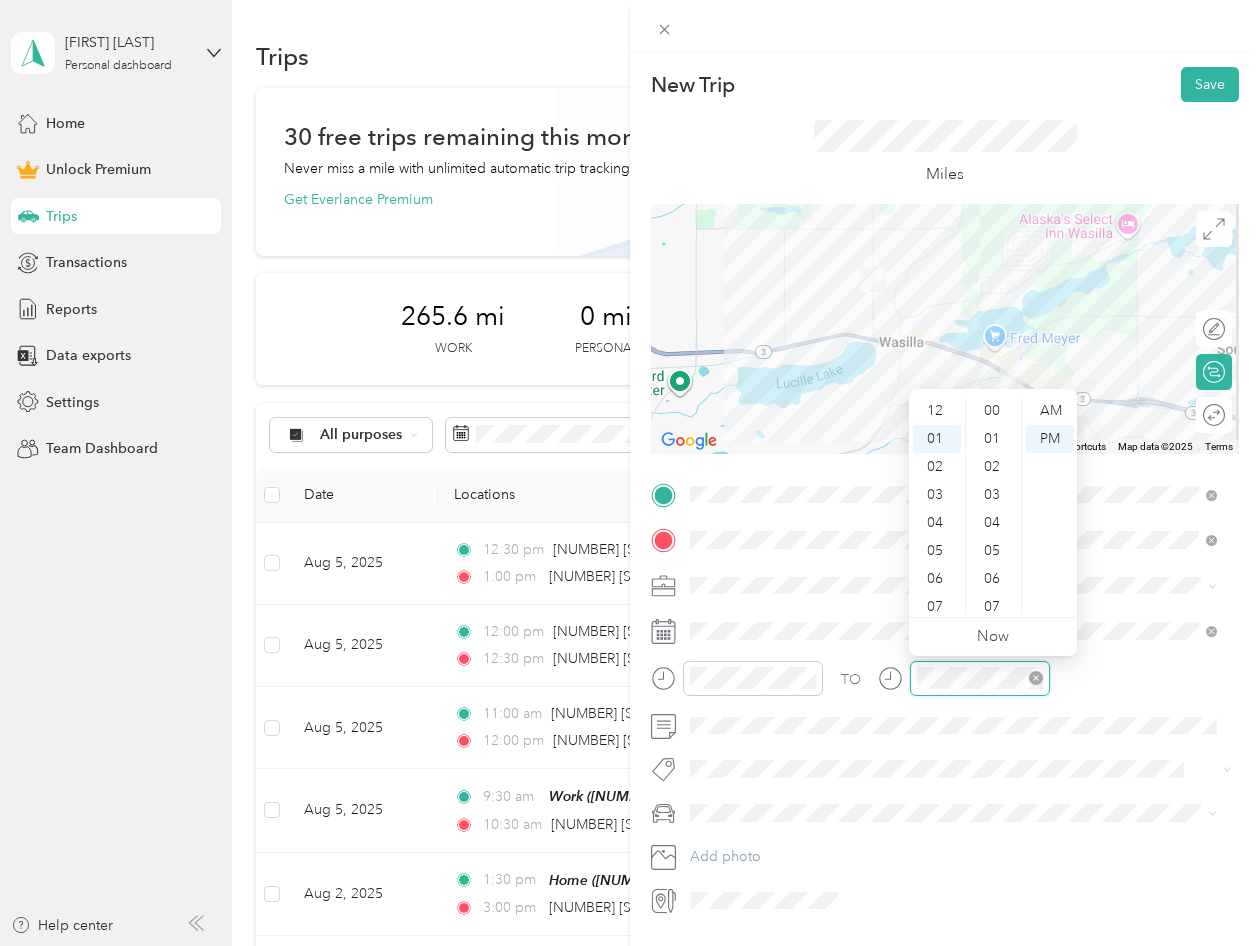 scroll, scrollTop: 504, scrollLeft: 0, axis: vertical 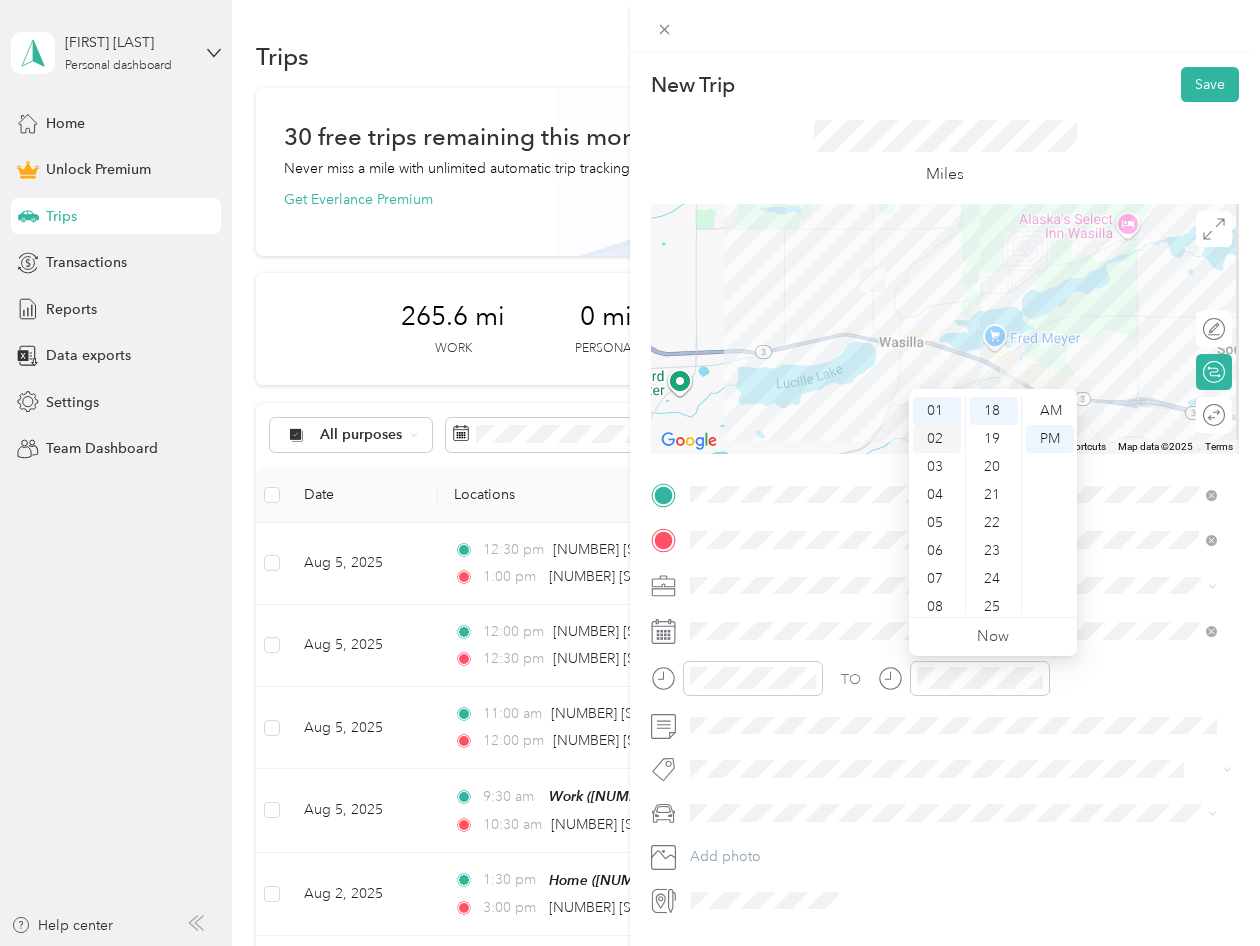click on "02" at bounding box center [937, 439] 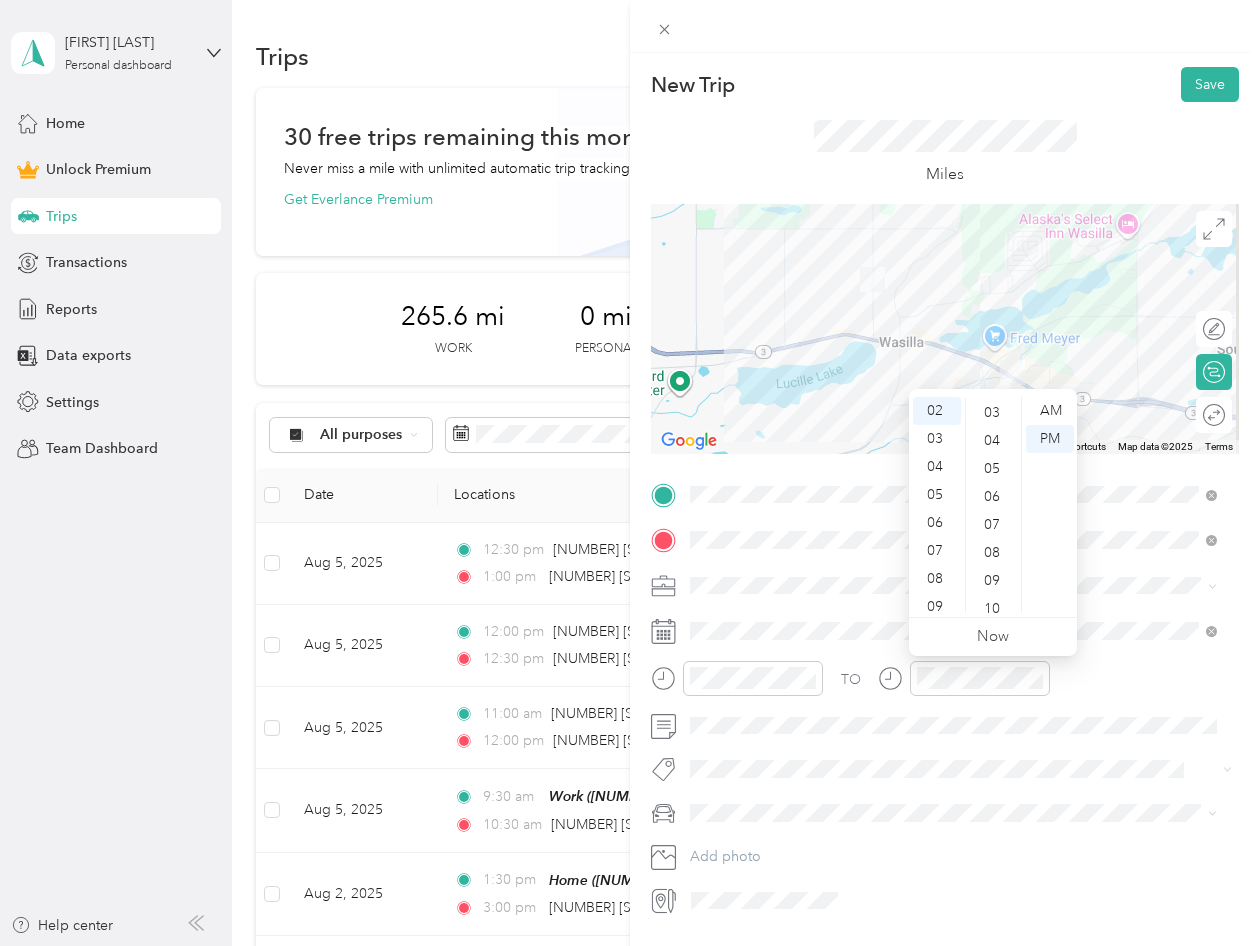 scroll, scrollTop: 0, scrollLeft: 0, axis: both 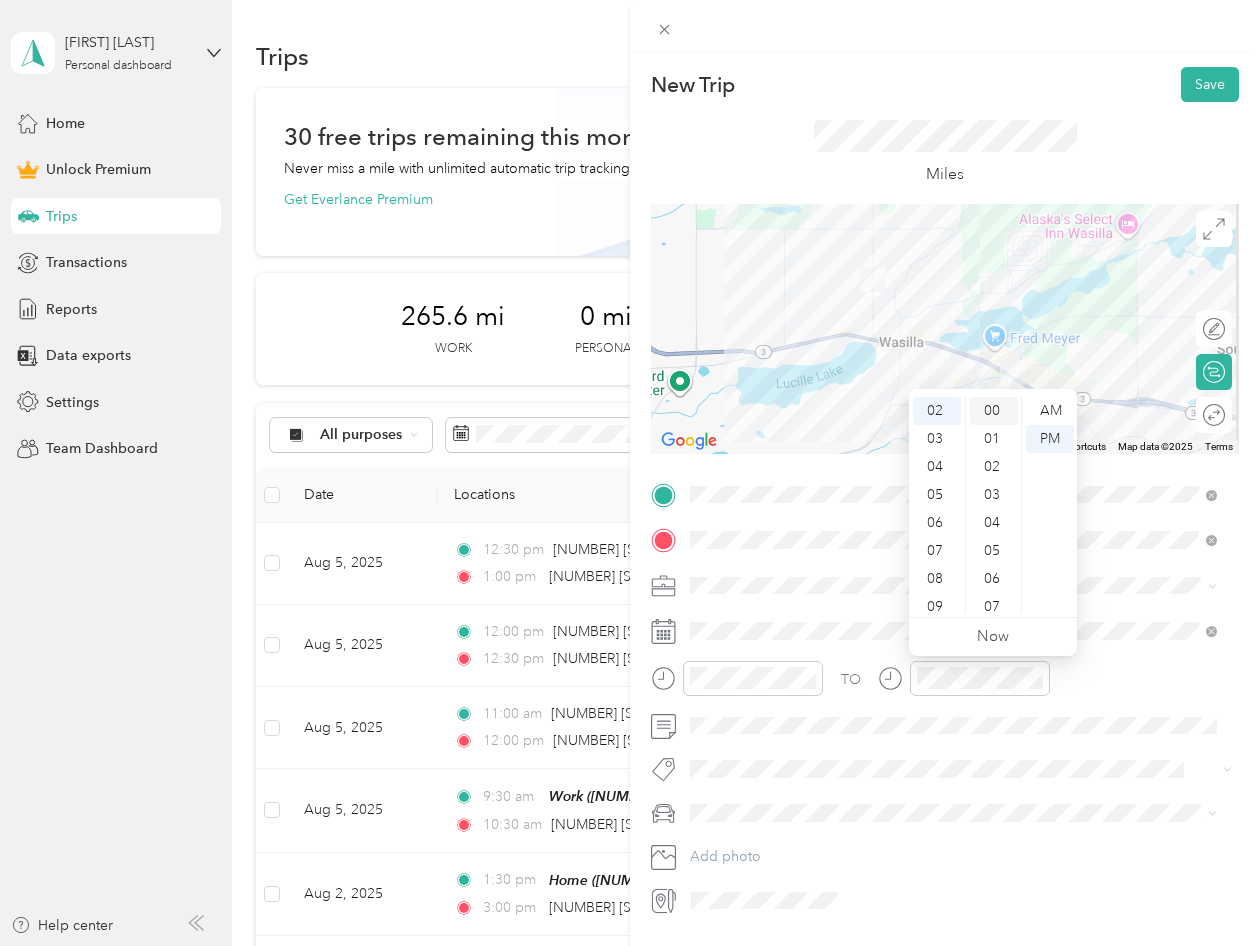 click on "00" at bounding box center [994, 411] 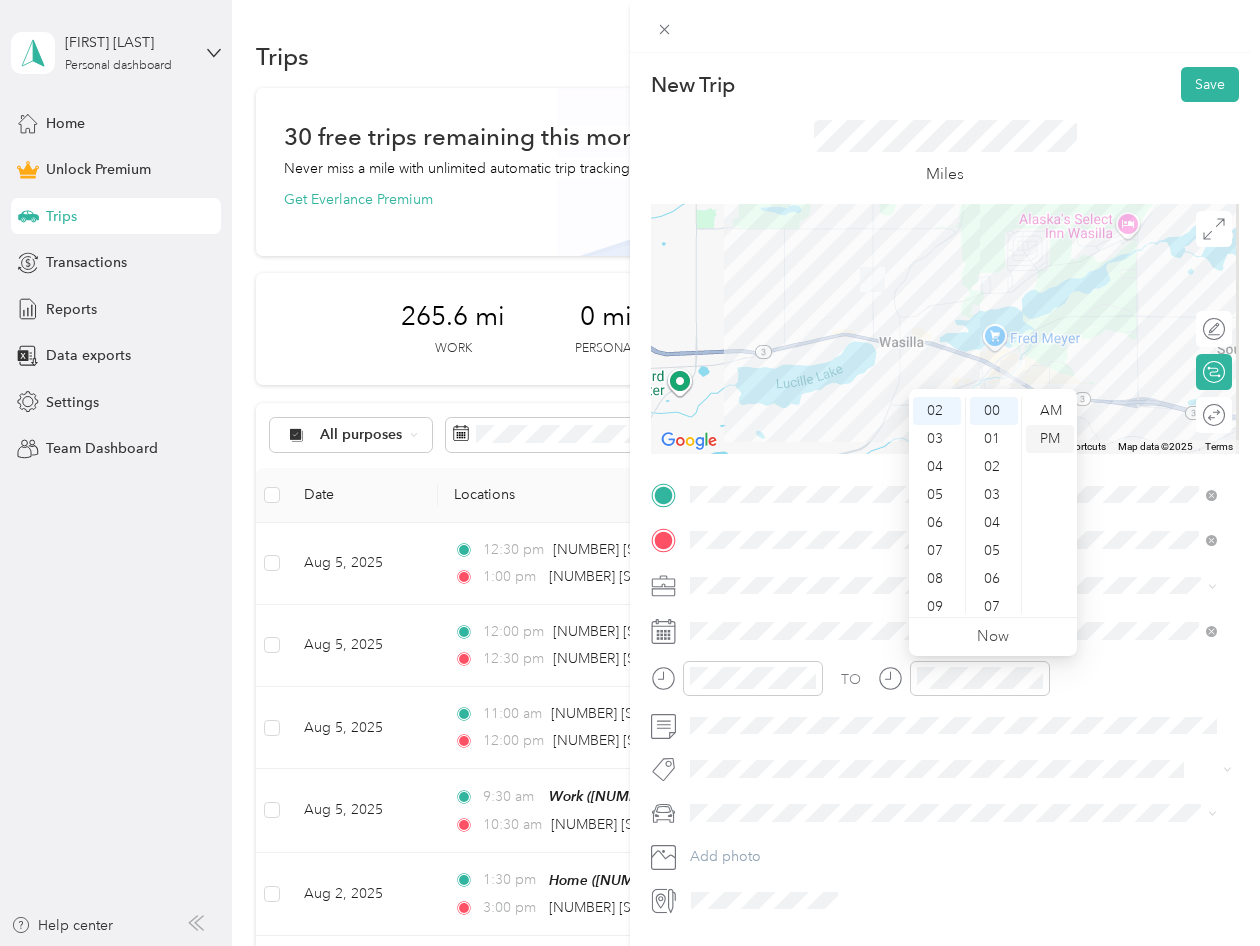click on "PM" at bounding box center [1050, 439] 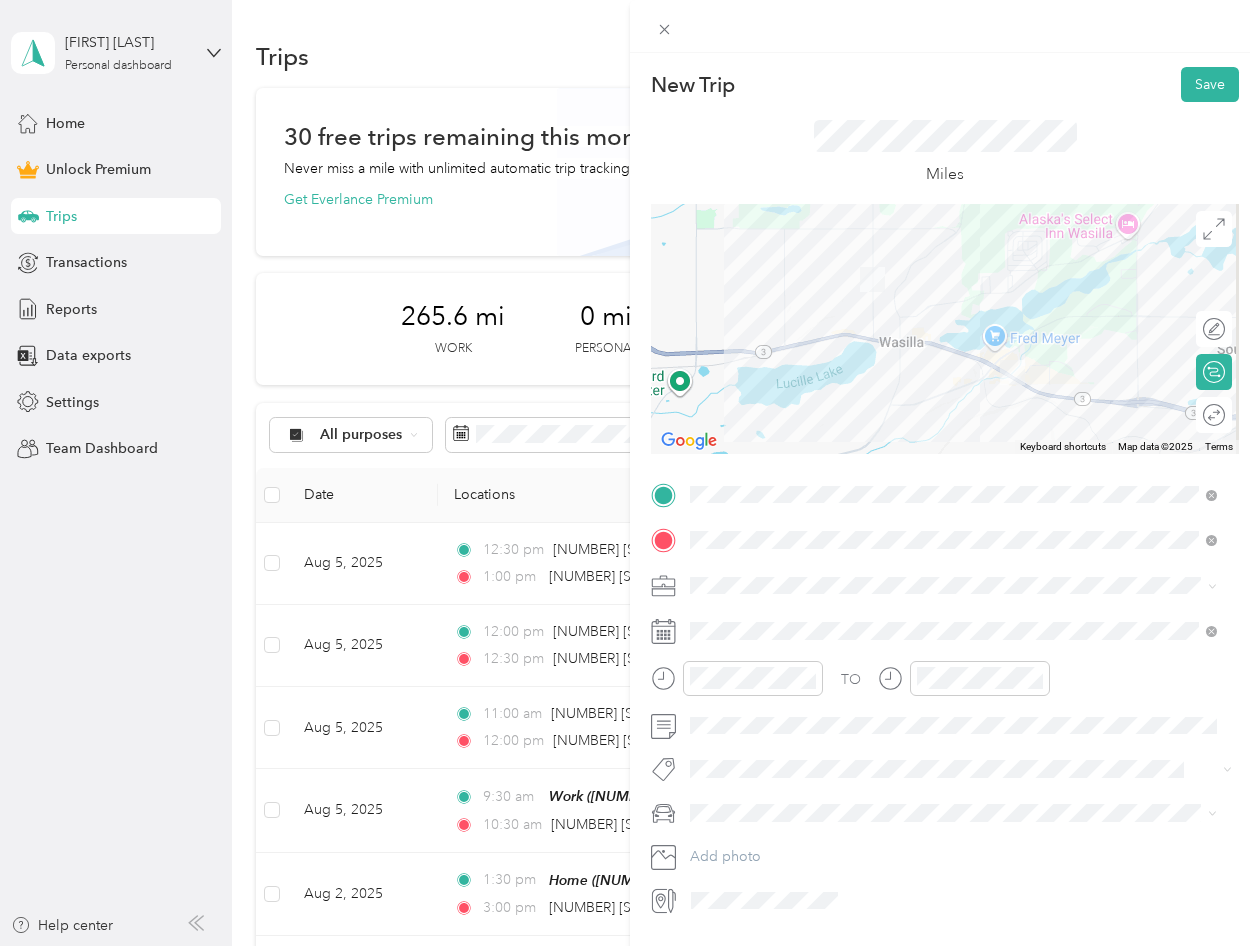 click on "TO" at bounding box center (945, 685) 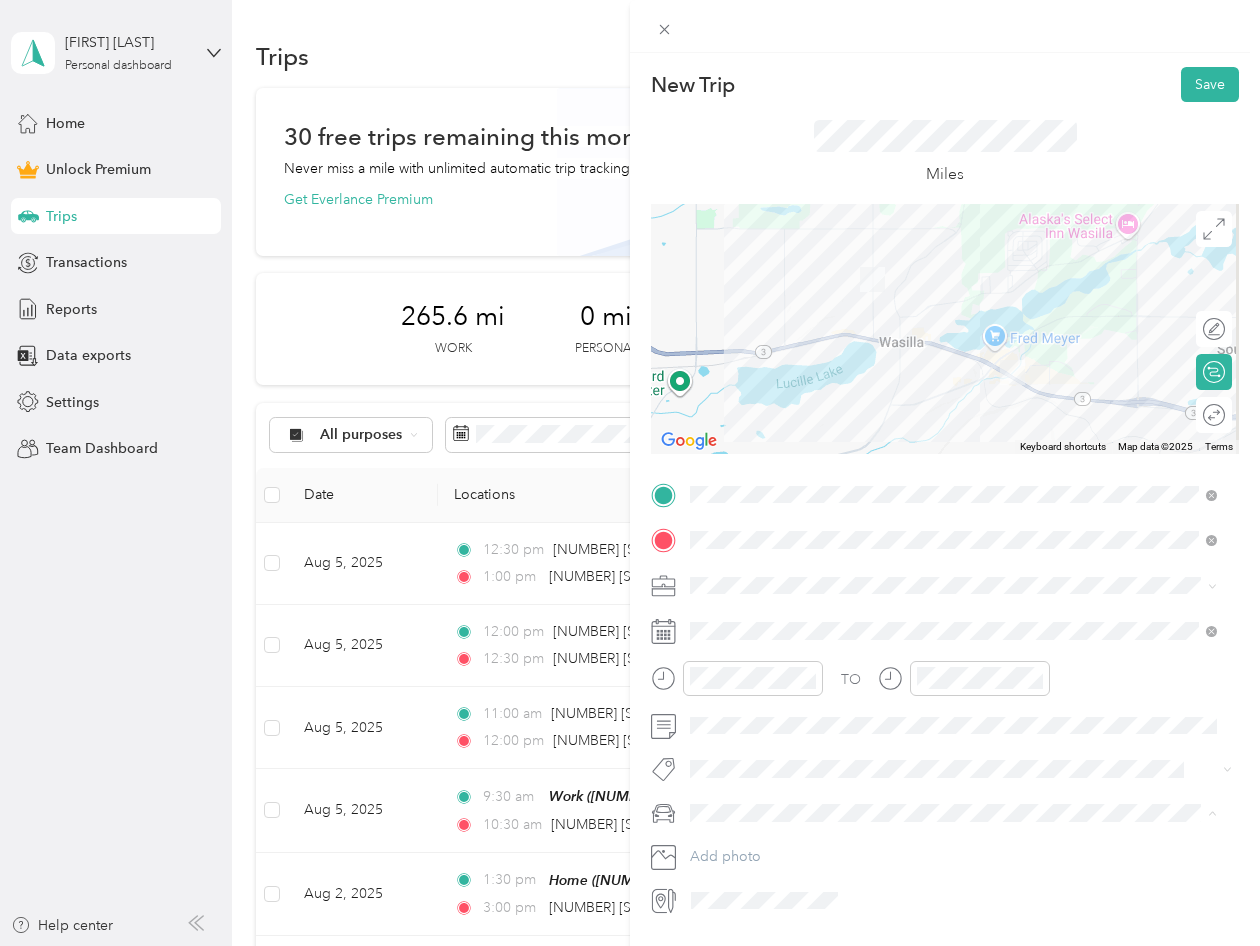 click on "Chevrolet Silverado" at bounding box center [759, 848] 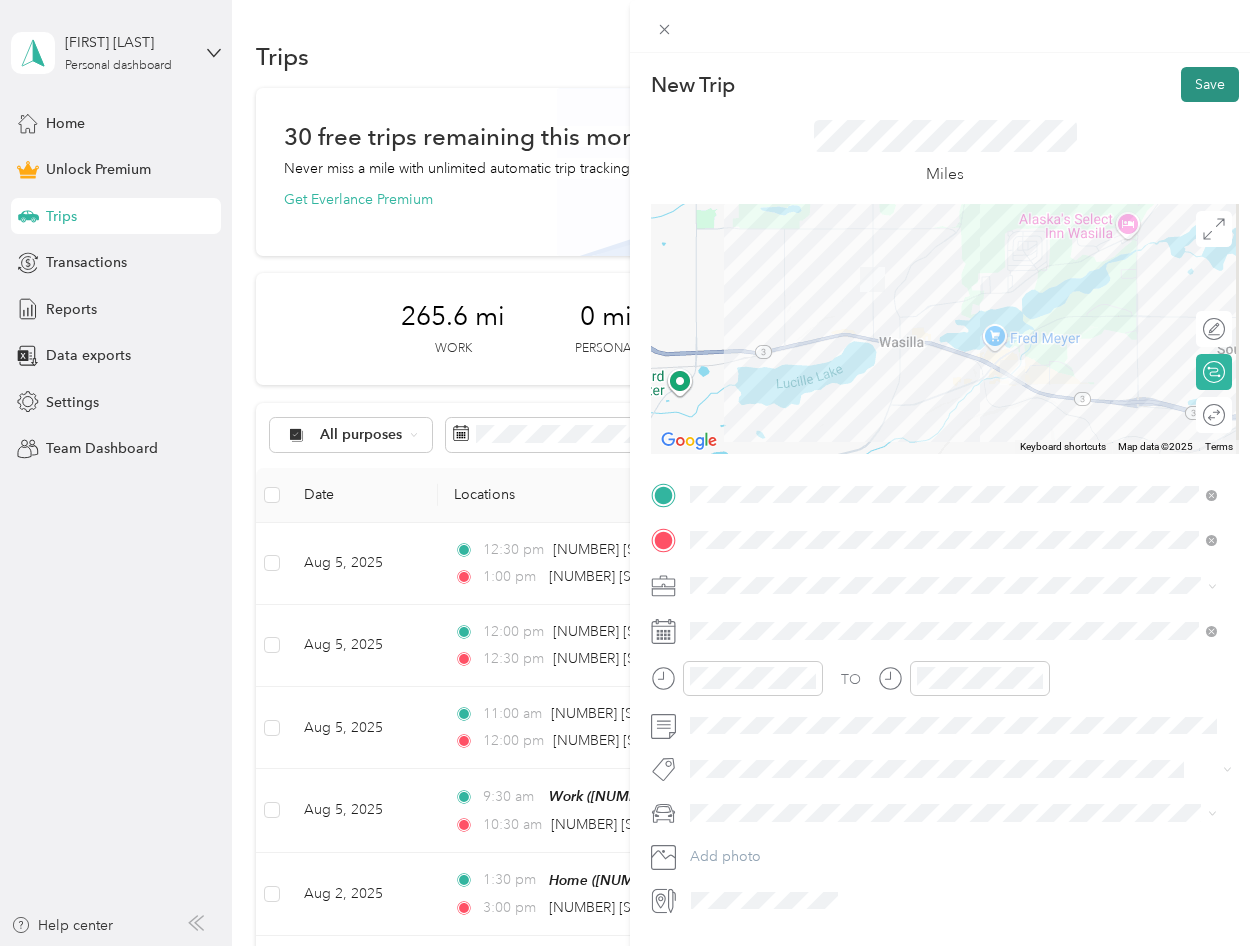 click on "Save" at bounding box center (1210, 84) 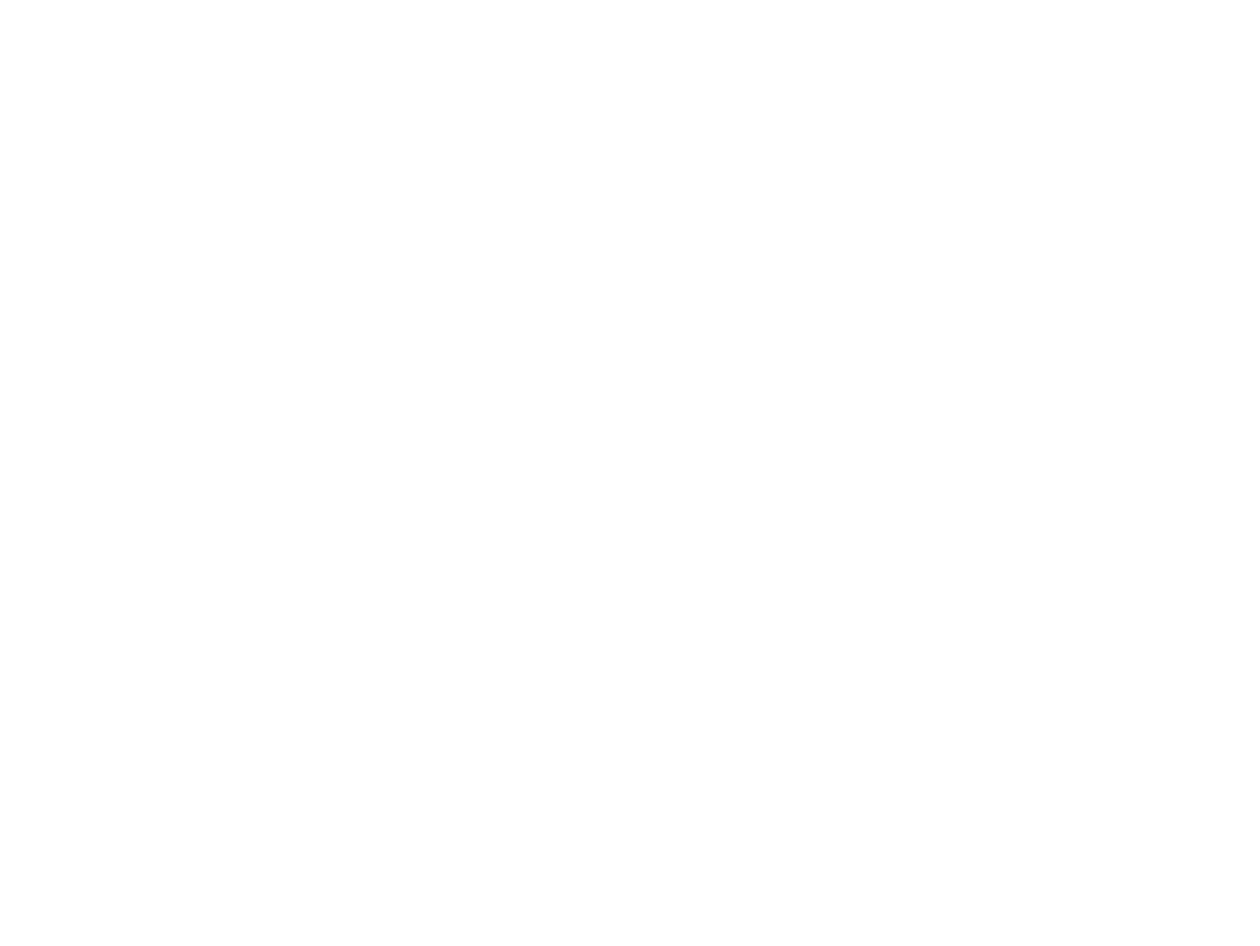 scroll, scrollTop: 0, scrollLeft: 0, axis: both 